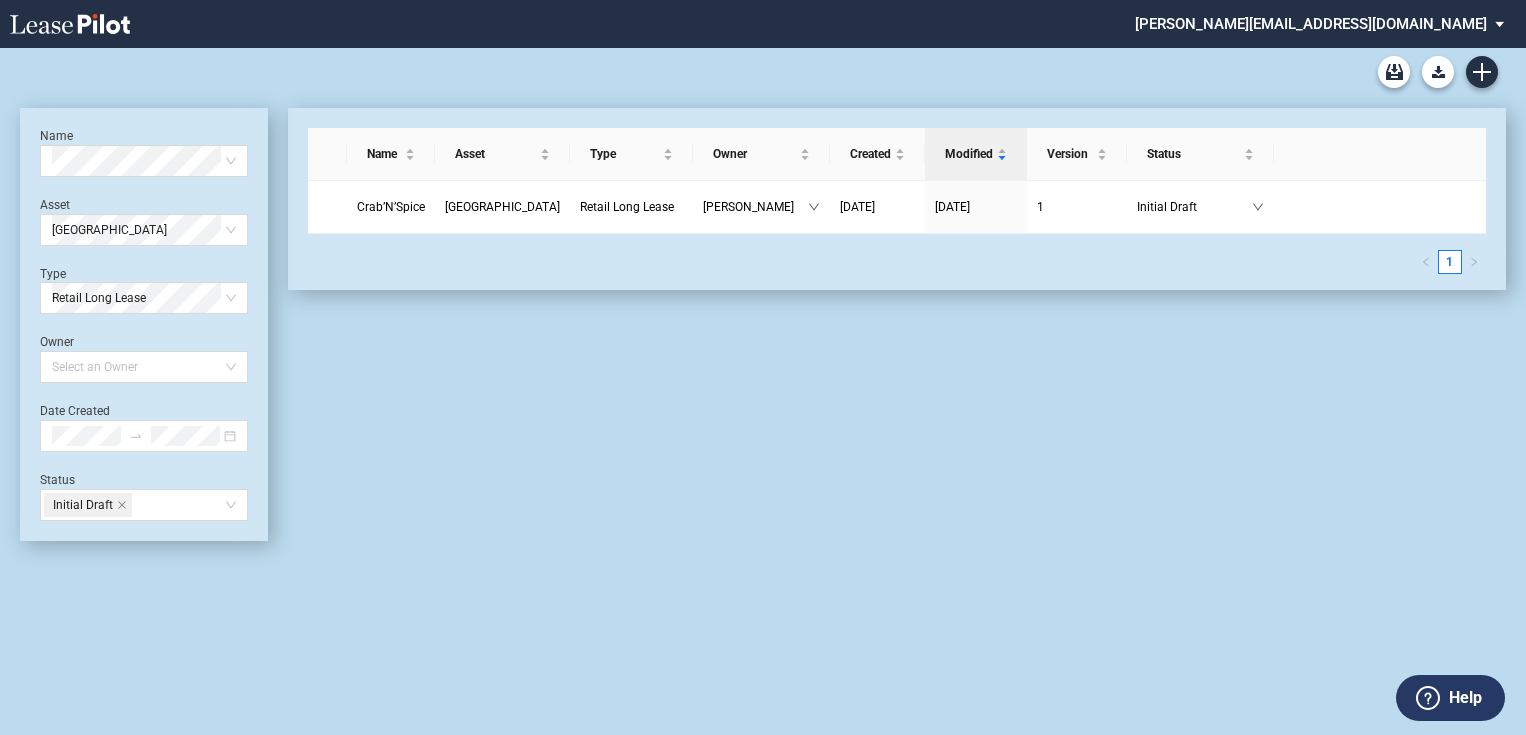 scroll, scrollTop: 0, scrollLeft: 0, axis: both 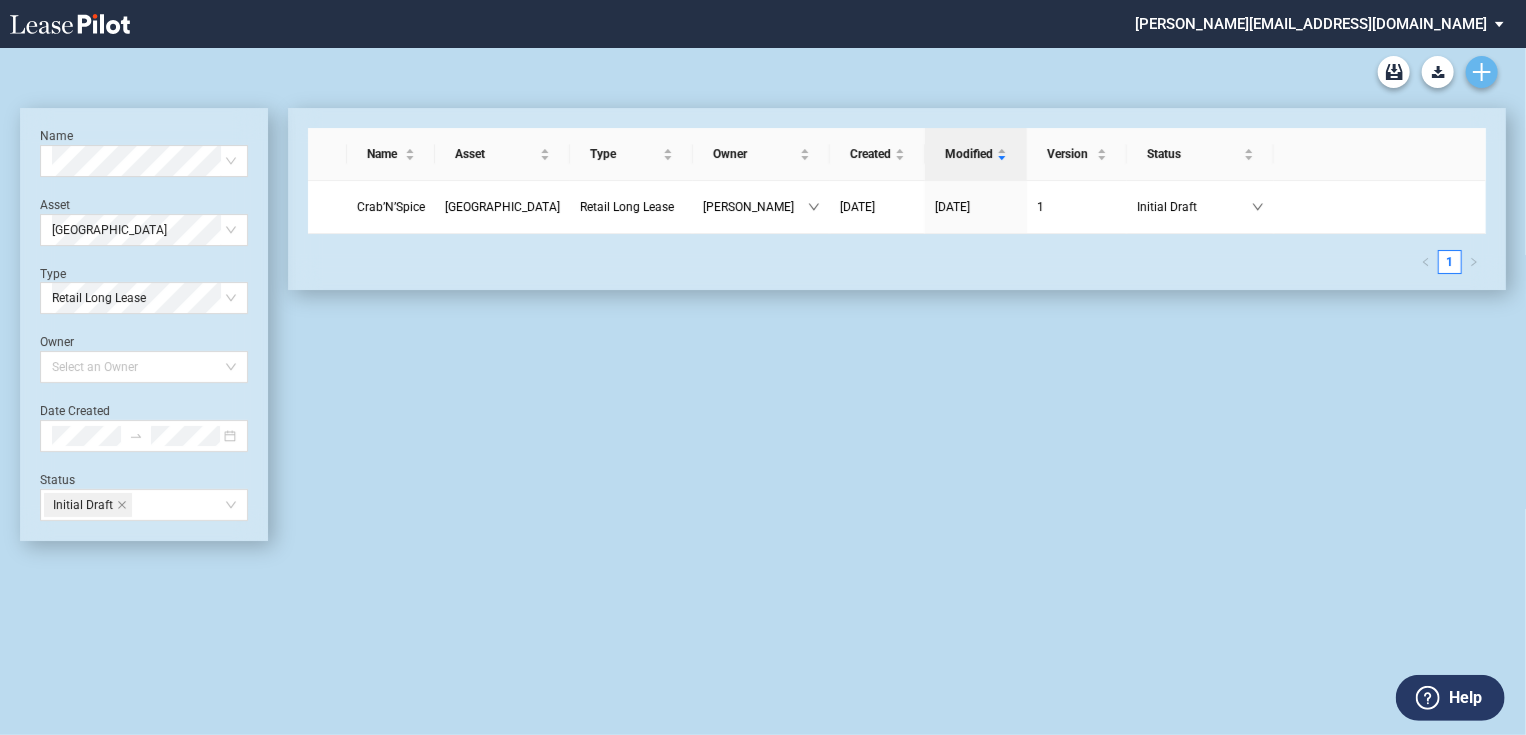 click 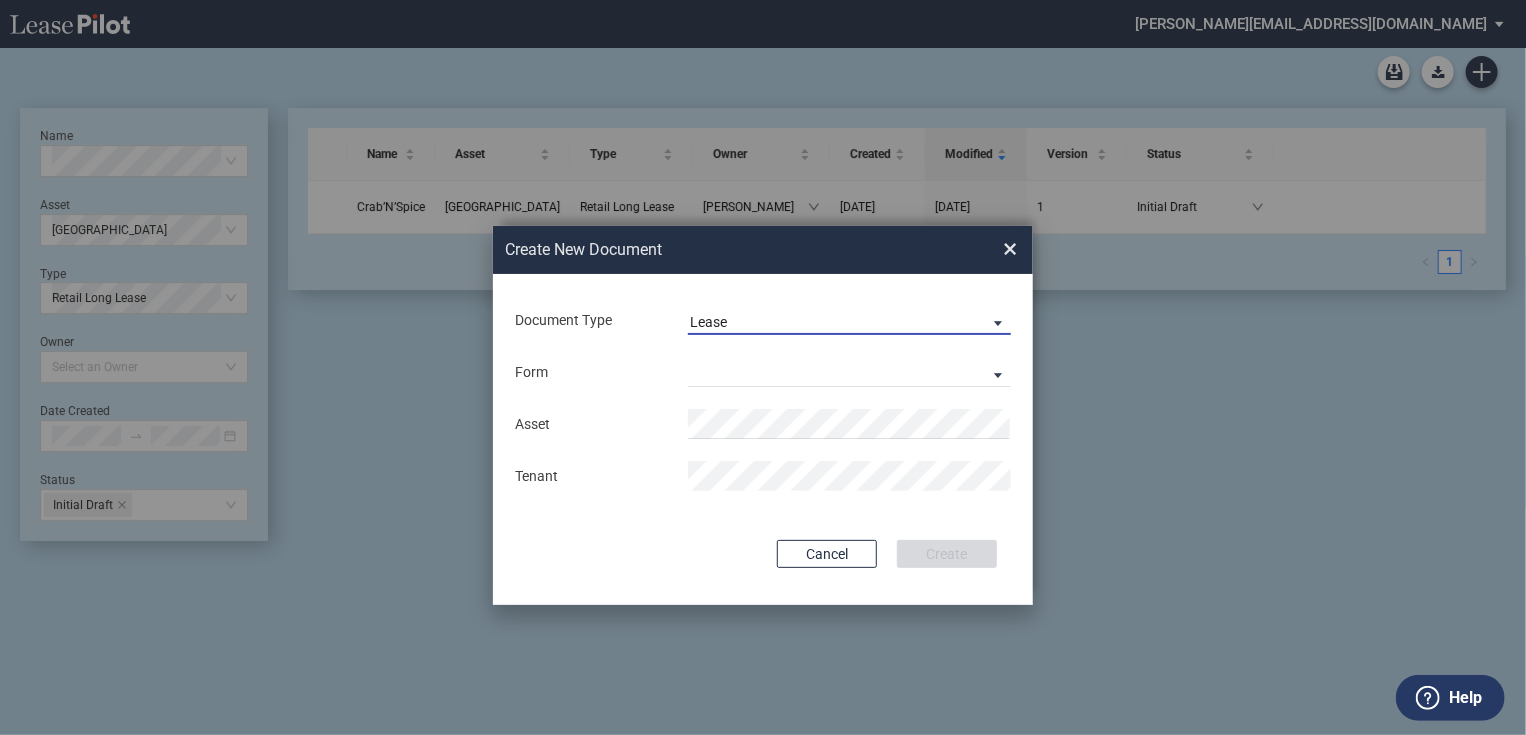 click on "Lease" at bounding box center (833, 323) 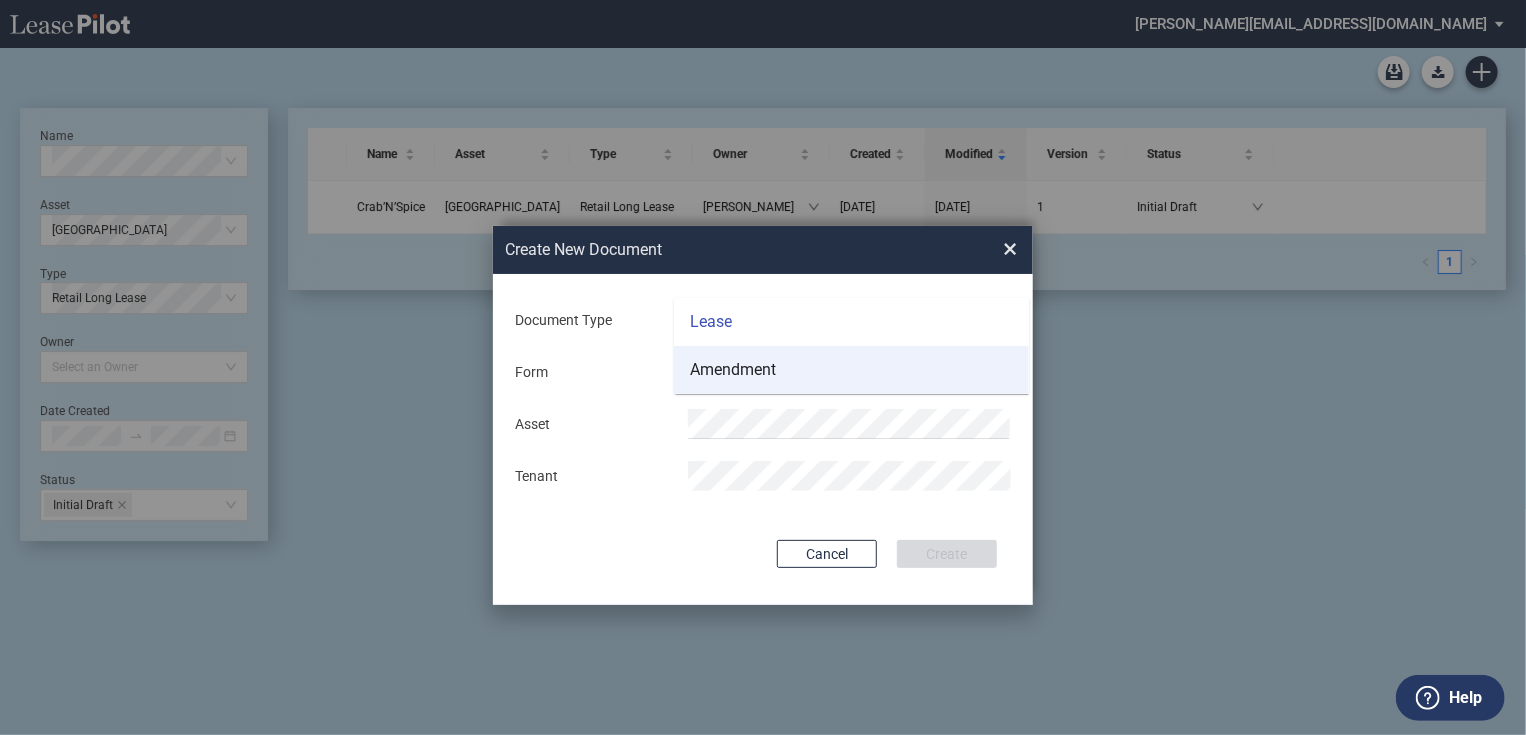 click on "Amendment" at bounding box center [733, 370] 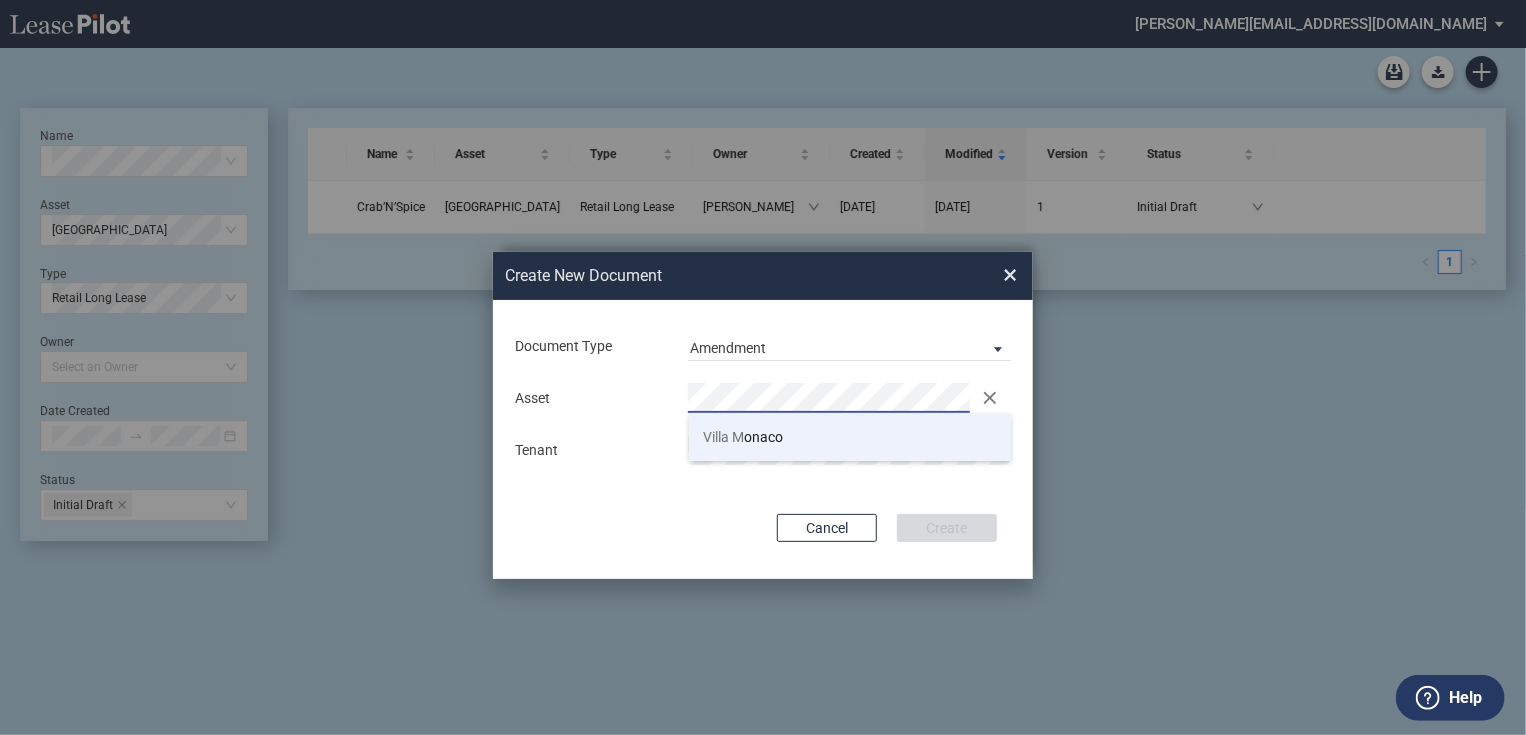 click on "Villa M" at bounding box center (724, 437) 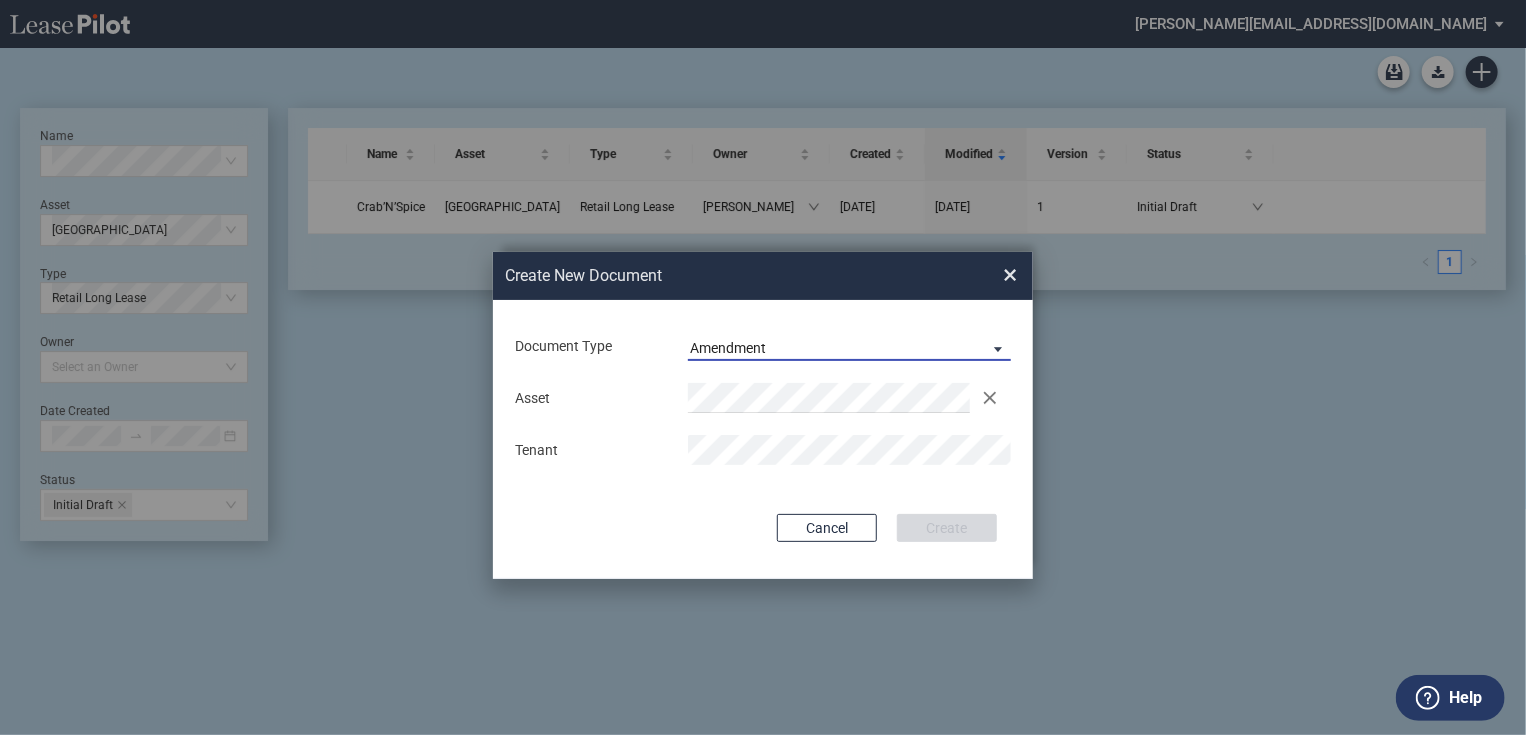 click at bounding box center [993, 348] 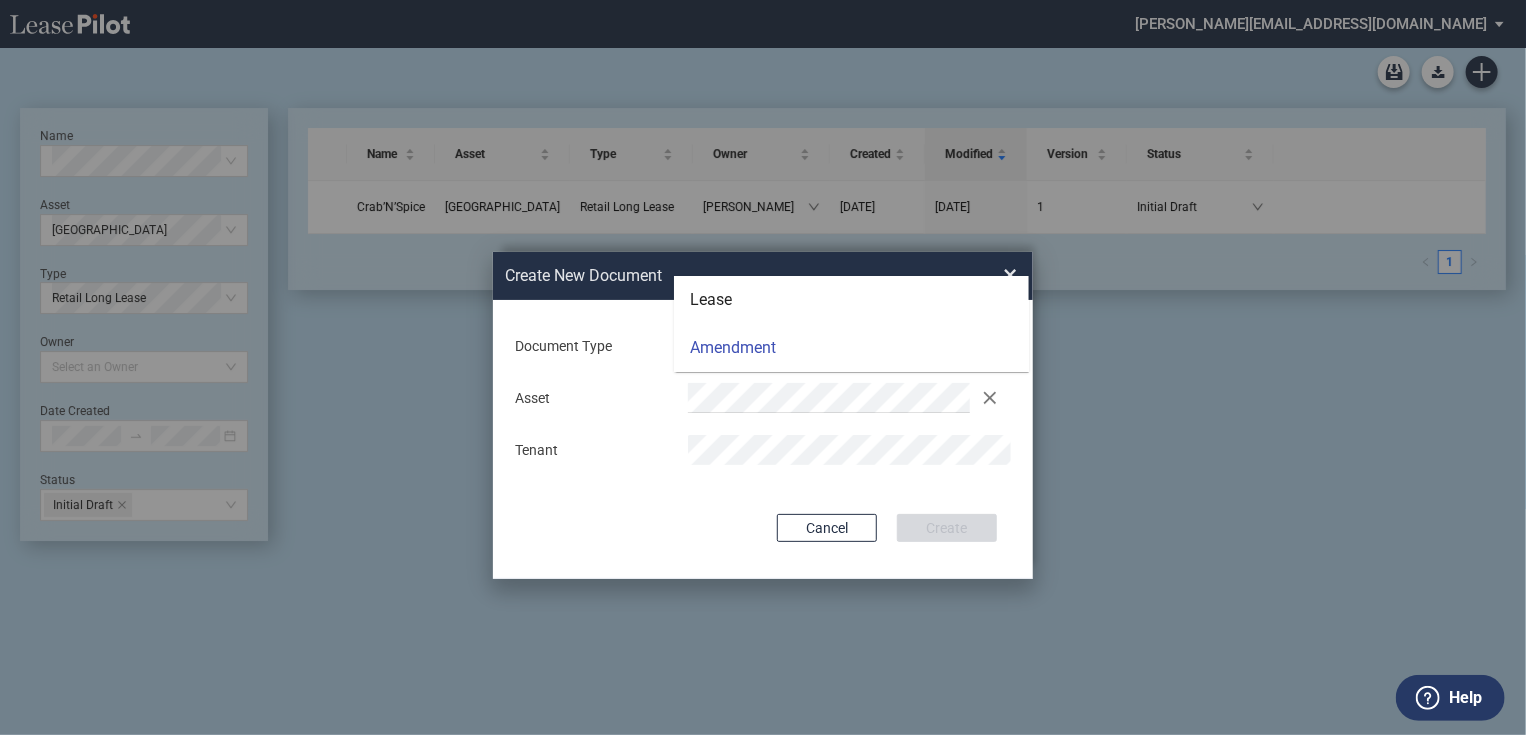 click at bounding box center (763, 367) 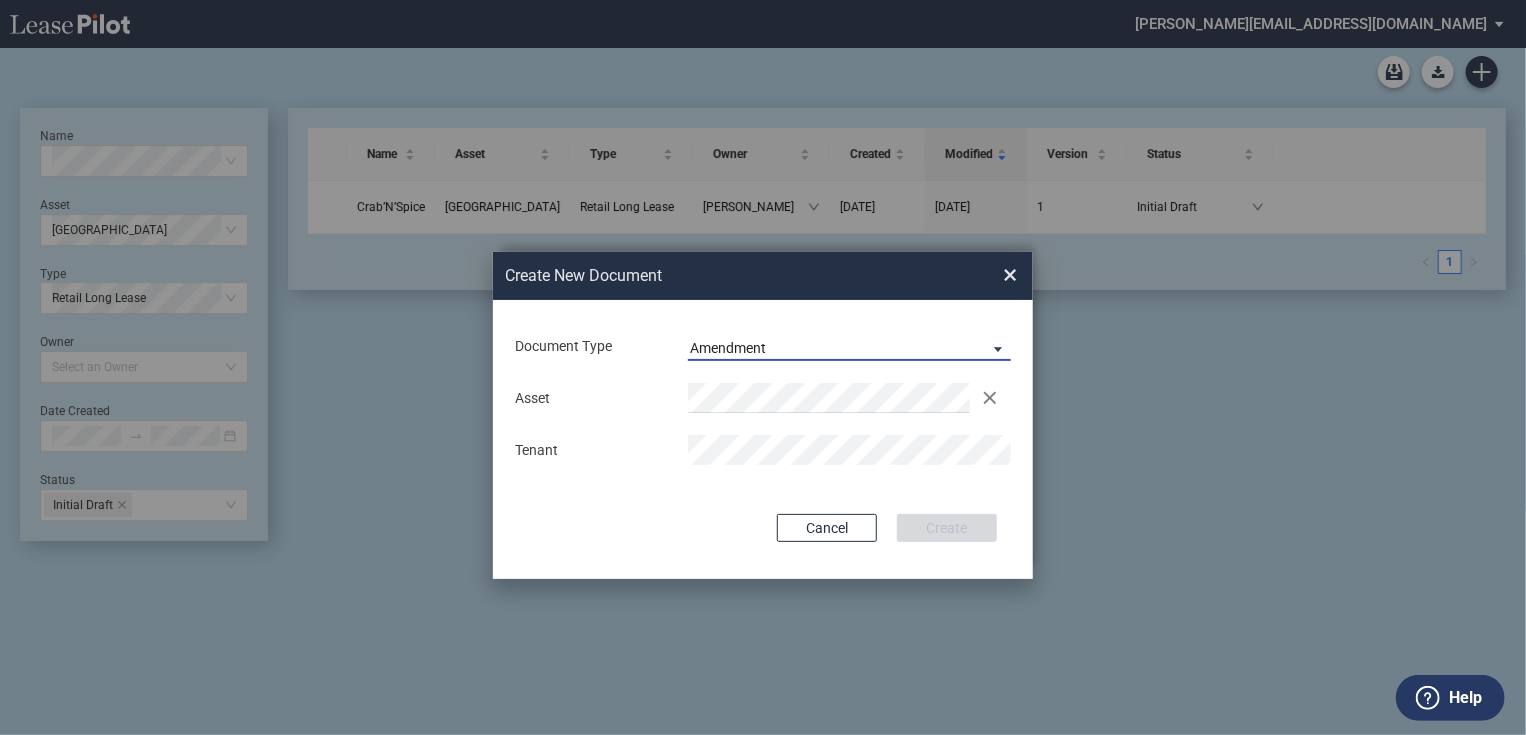 click at bounding box center (993, 348) 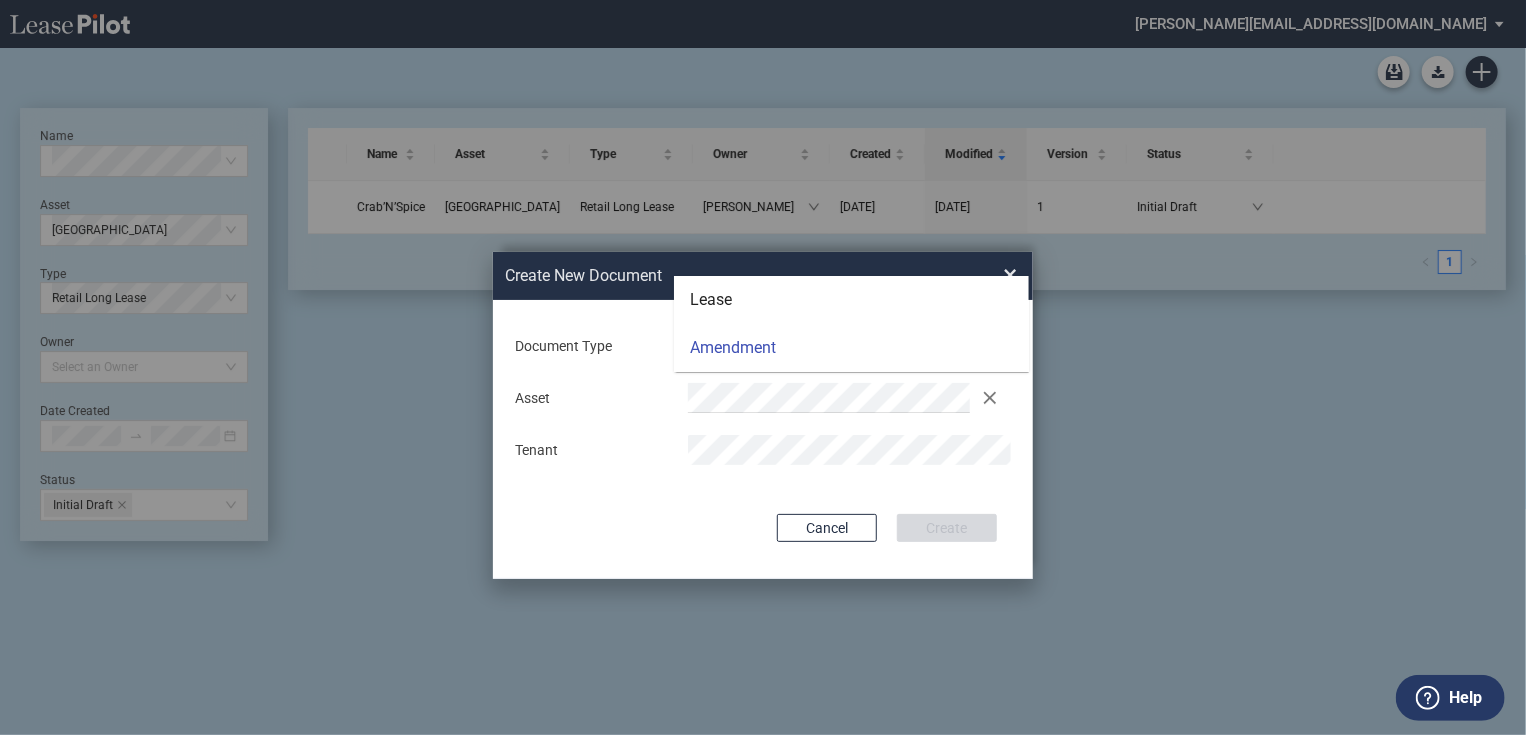 click at bounding box center (763, 367) 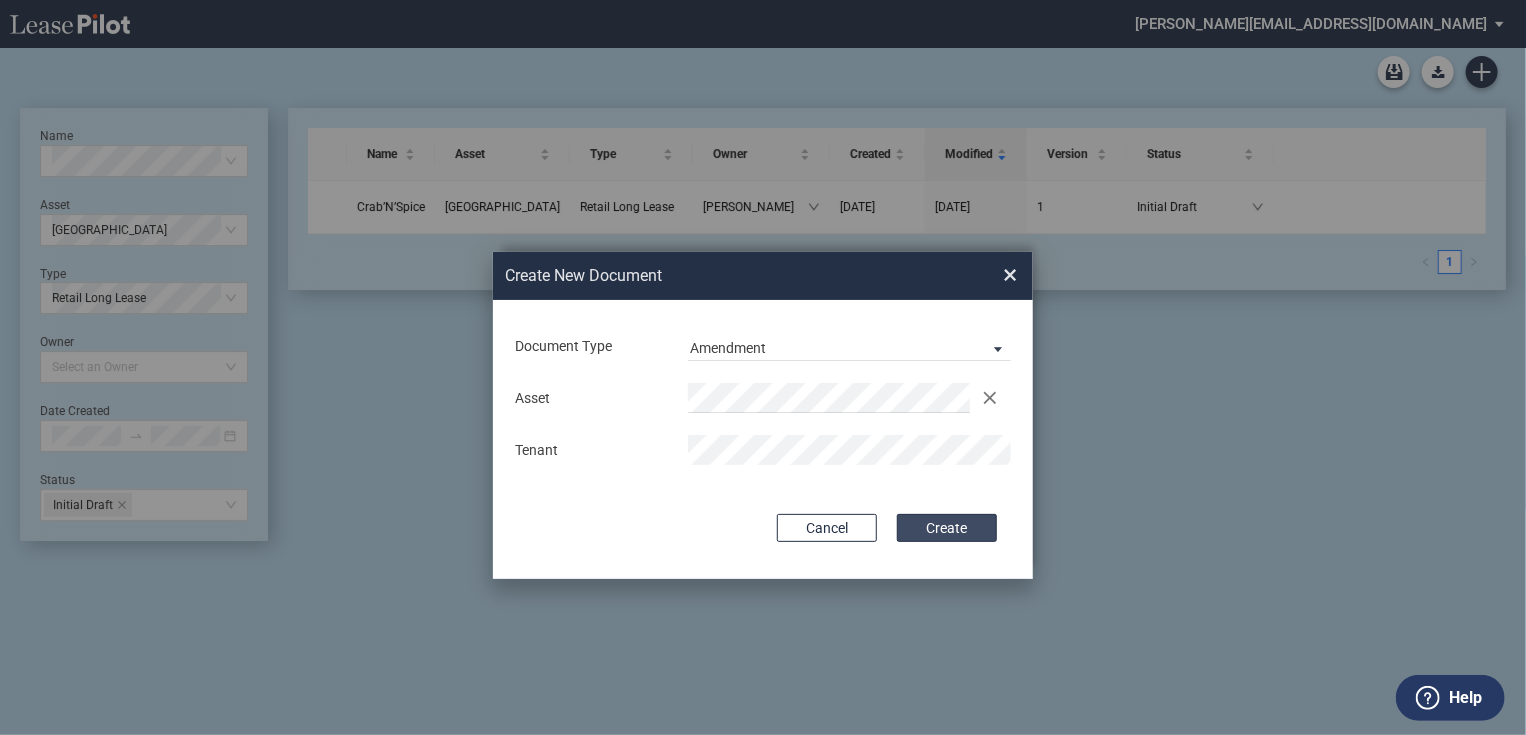 click on "Create" at bounding box center [947, 528] 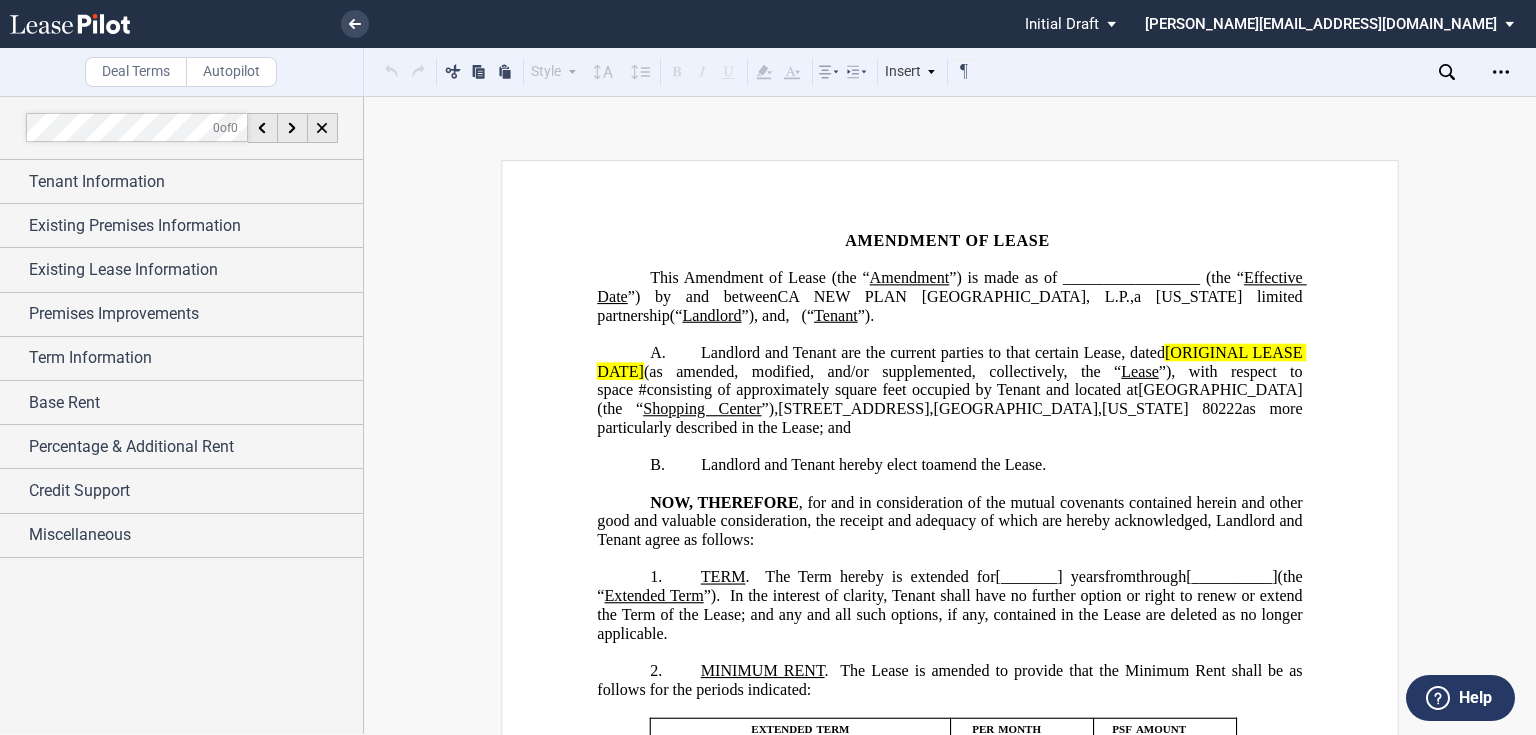 scroll, scrollTop: 0, scrollLeft: 0, axis: both 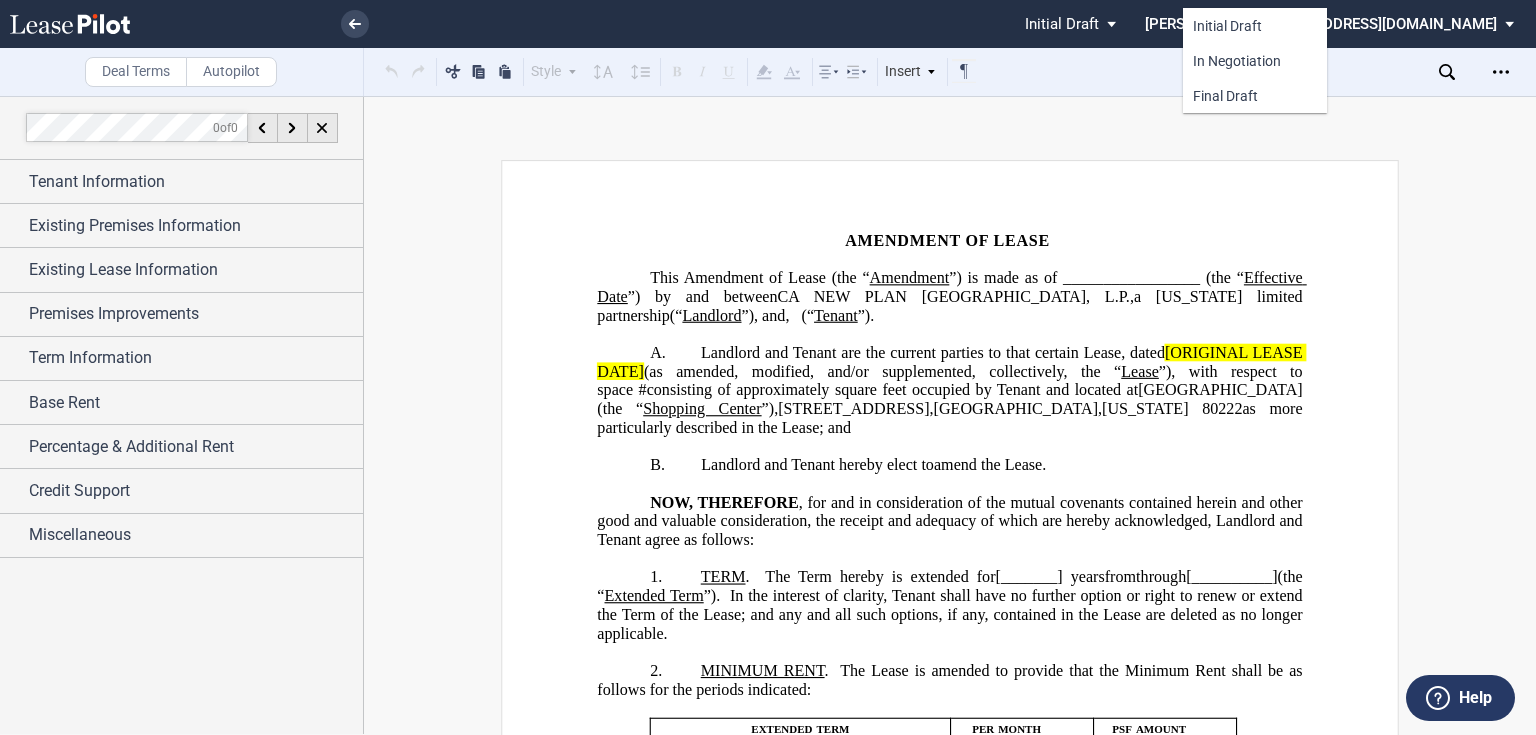 click at bounding box center (768, 367) 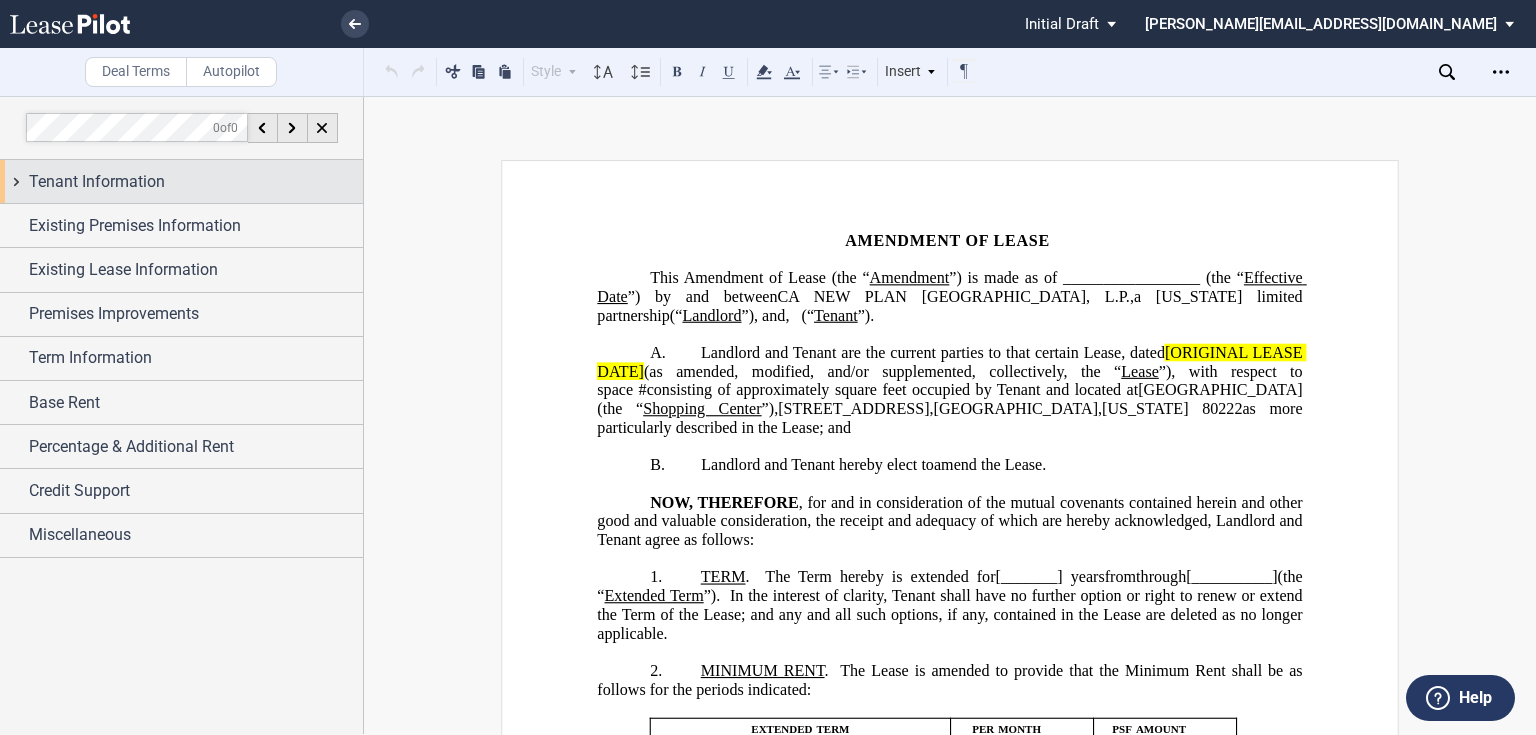 click on "Tenant Information" at bounding box center (97, 182) 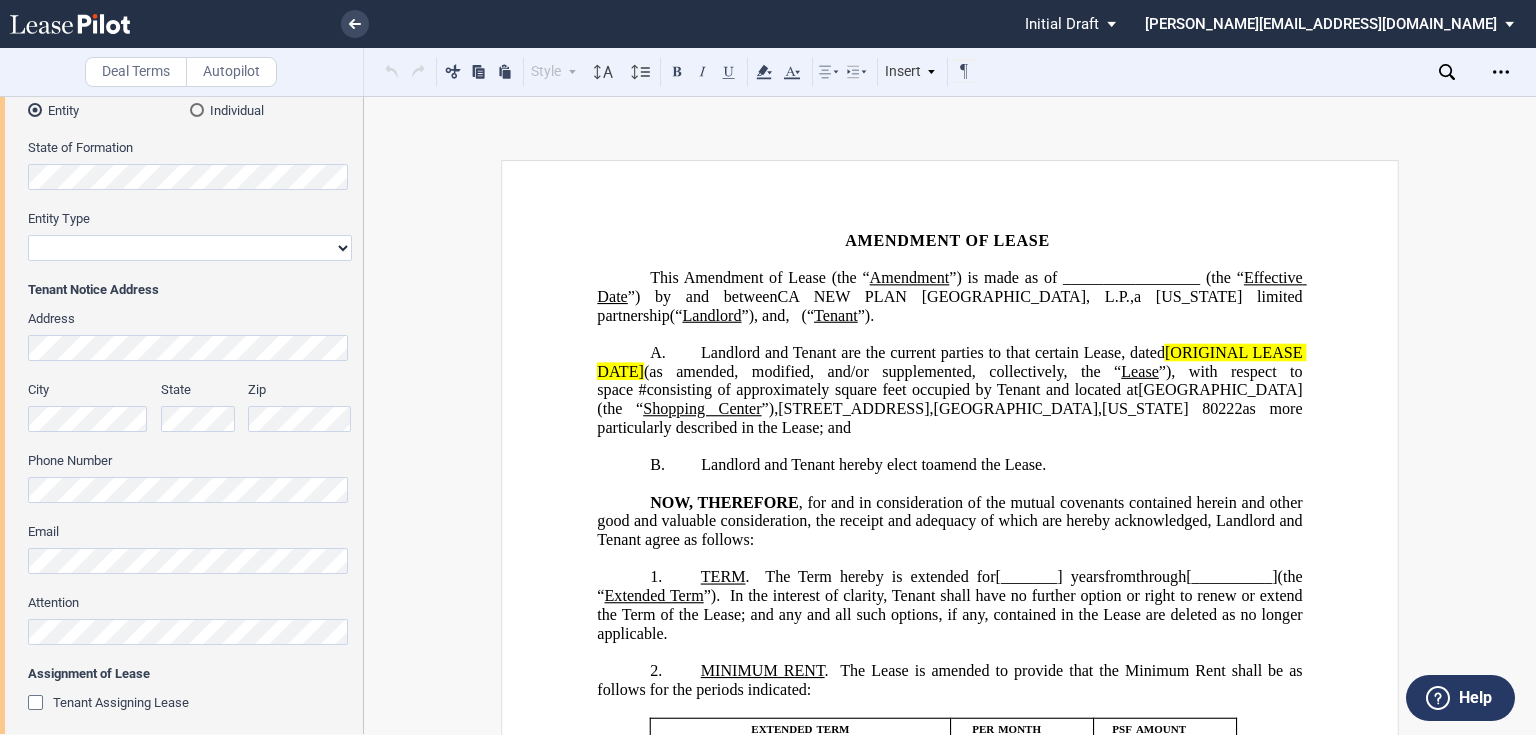 scroll, scrollTop: 400, scrollLeft: 0, axis: vertical 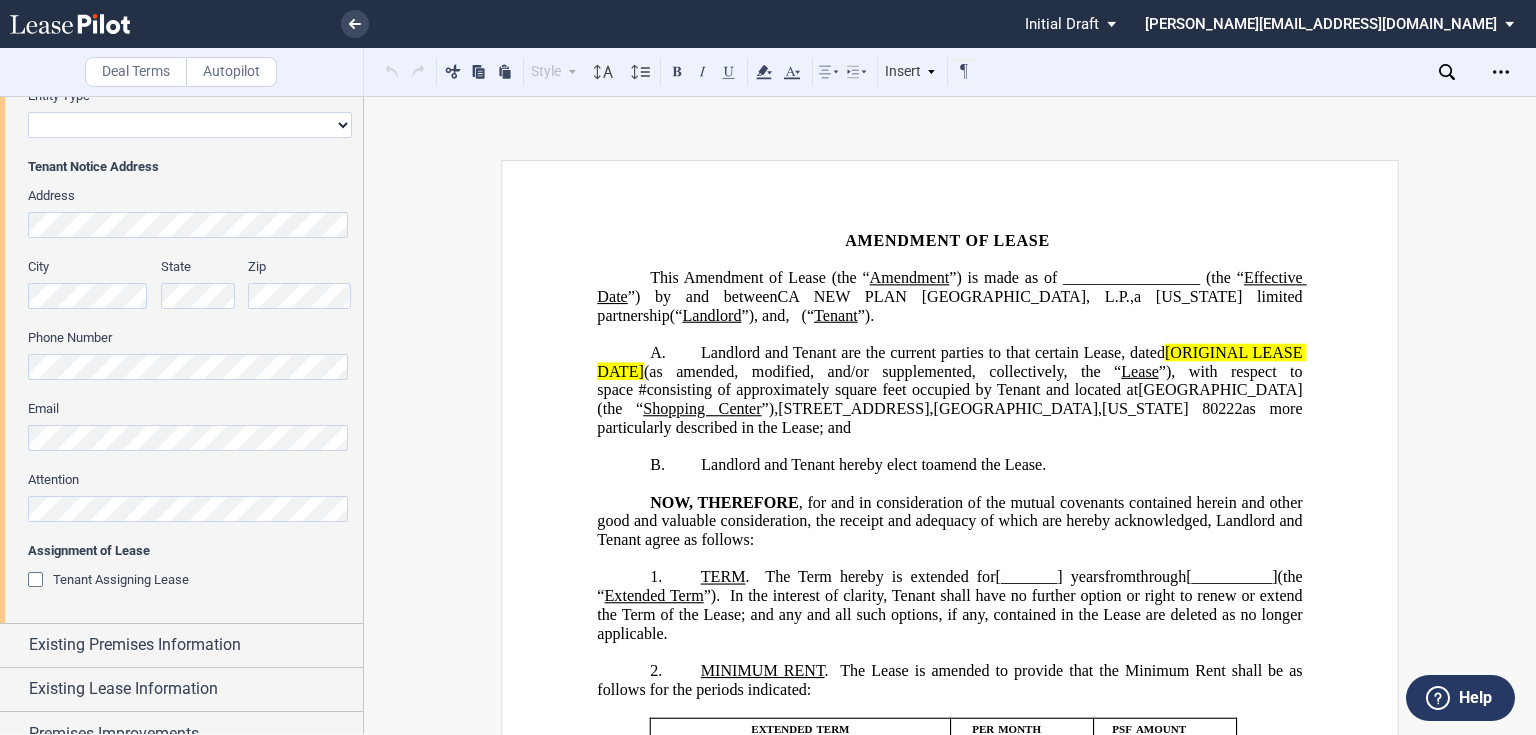 click 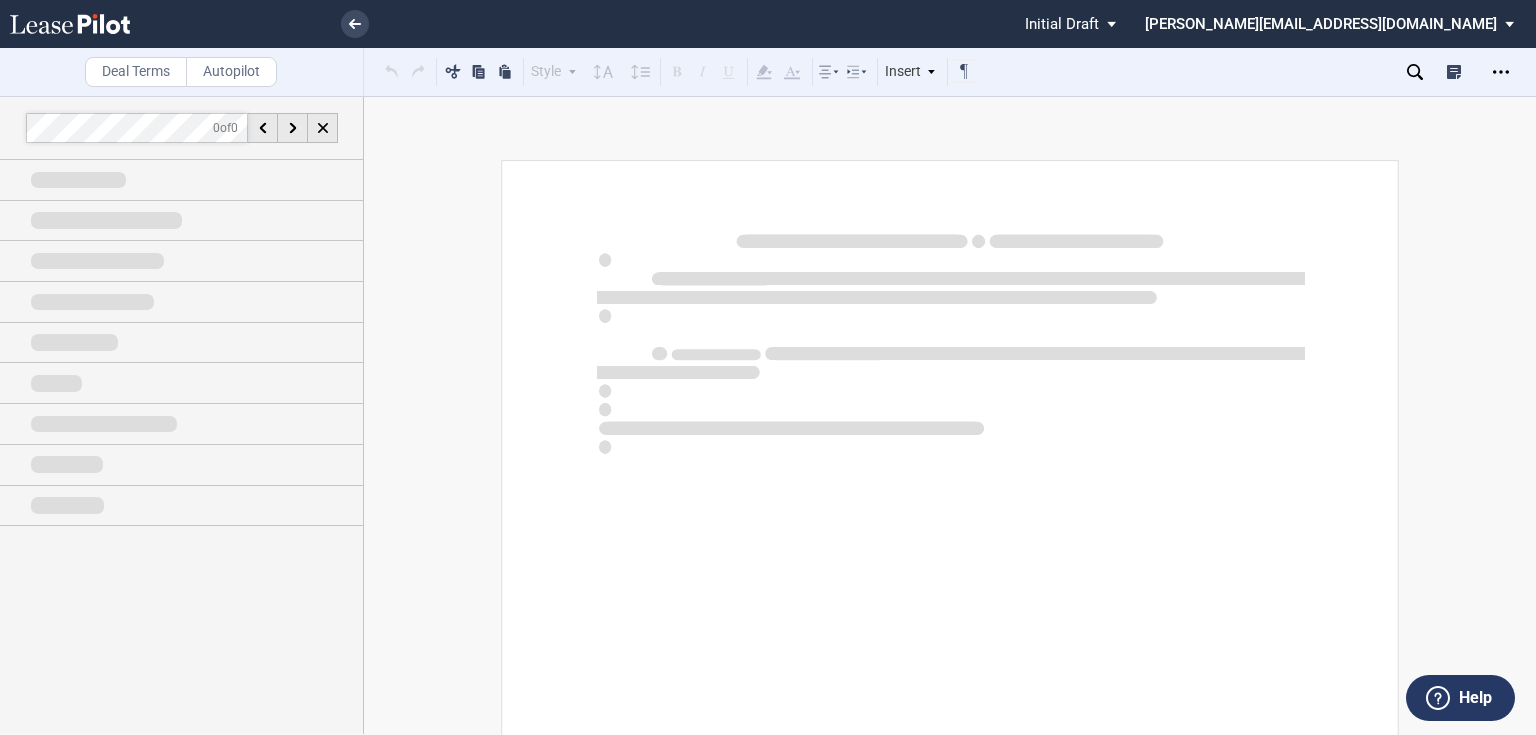 scroll, scrollTop: 0, scrollLeft: 0, axis: both 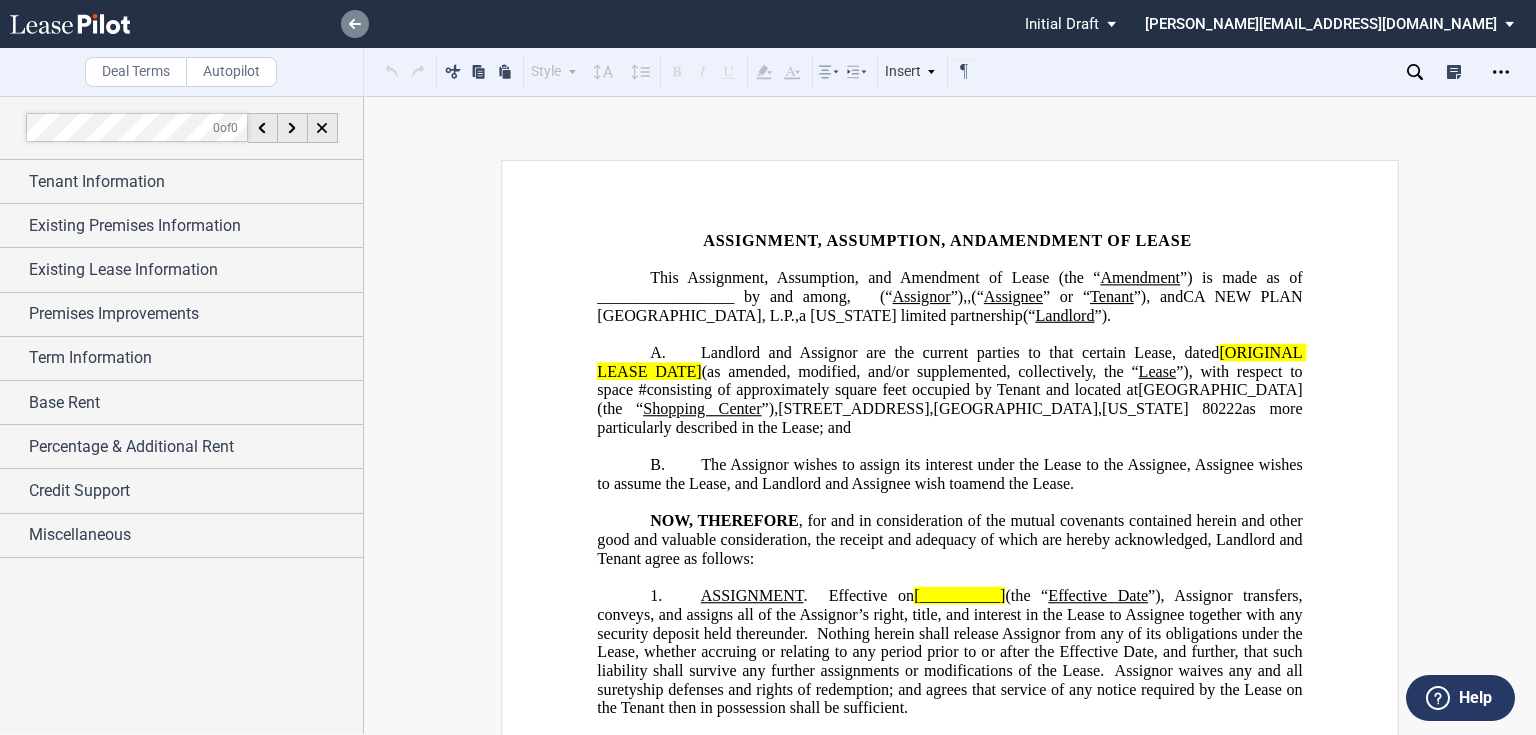 click 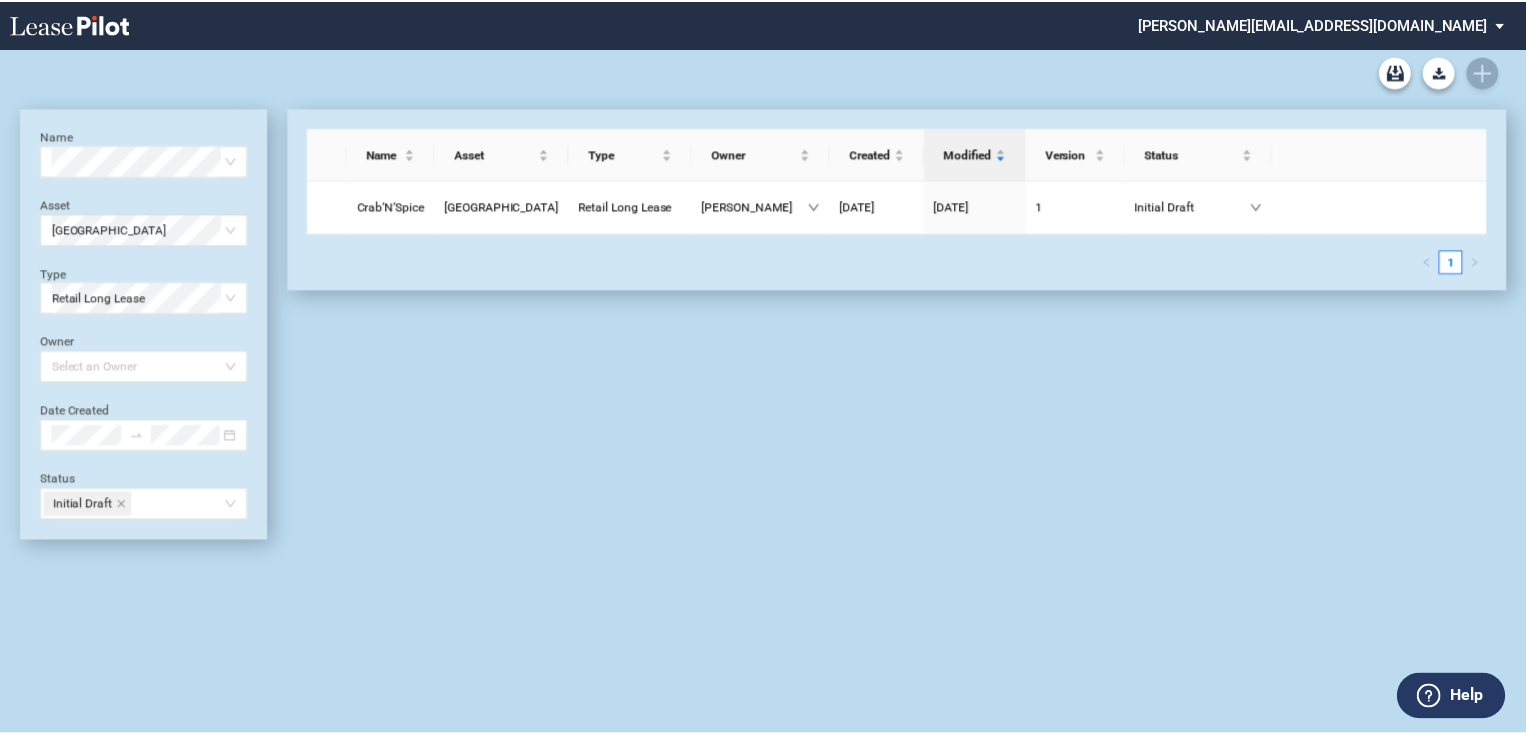 scroll, scrollTop: 0, scrollLeft: 0, axis: both 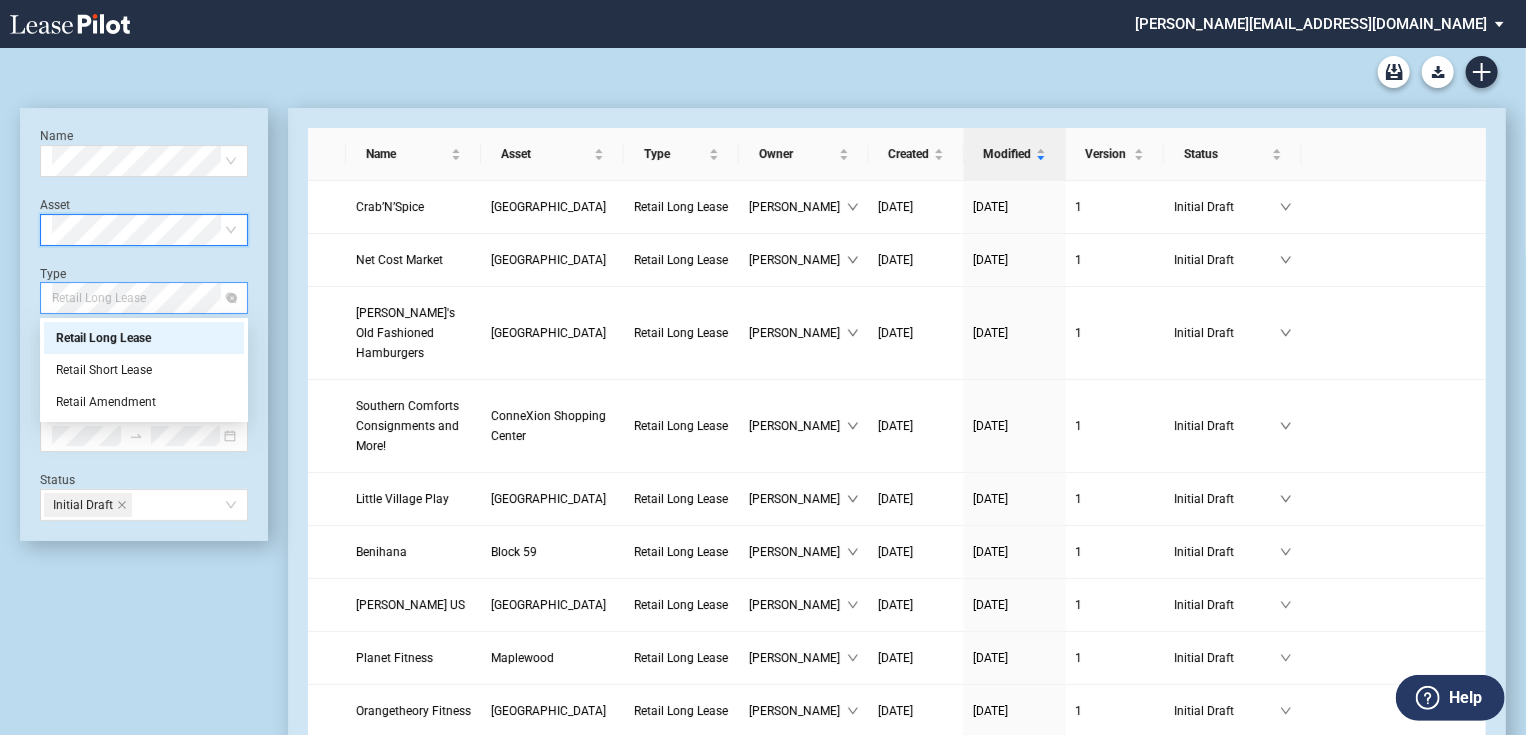 click on "Retail Long Lease" at bounding box center [144, 298] 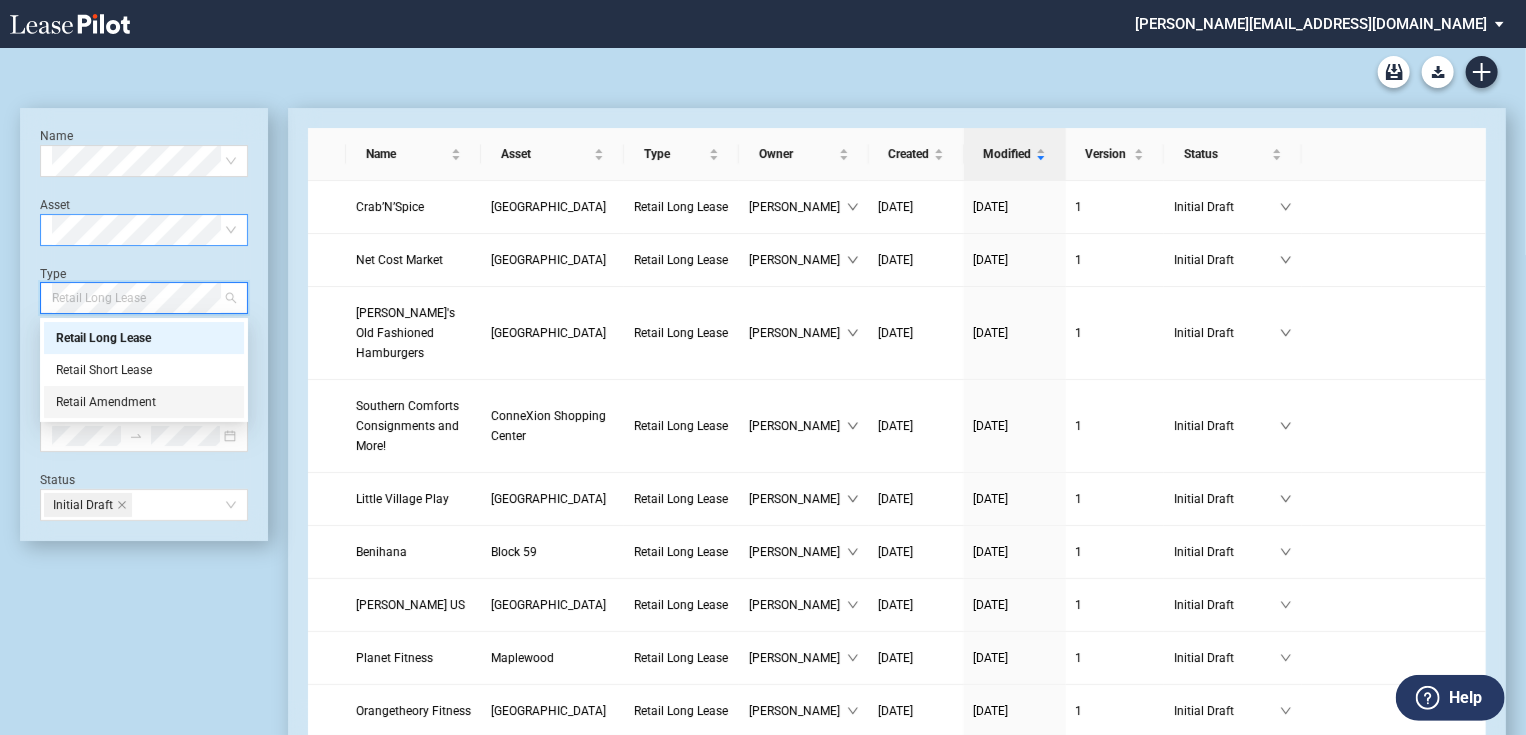 click on "Retail Amendment" at bounding box center (144, 402) 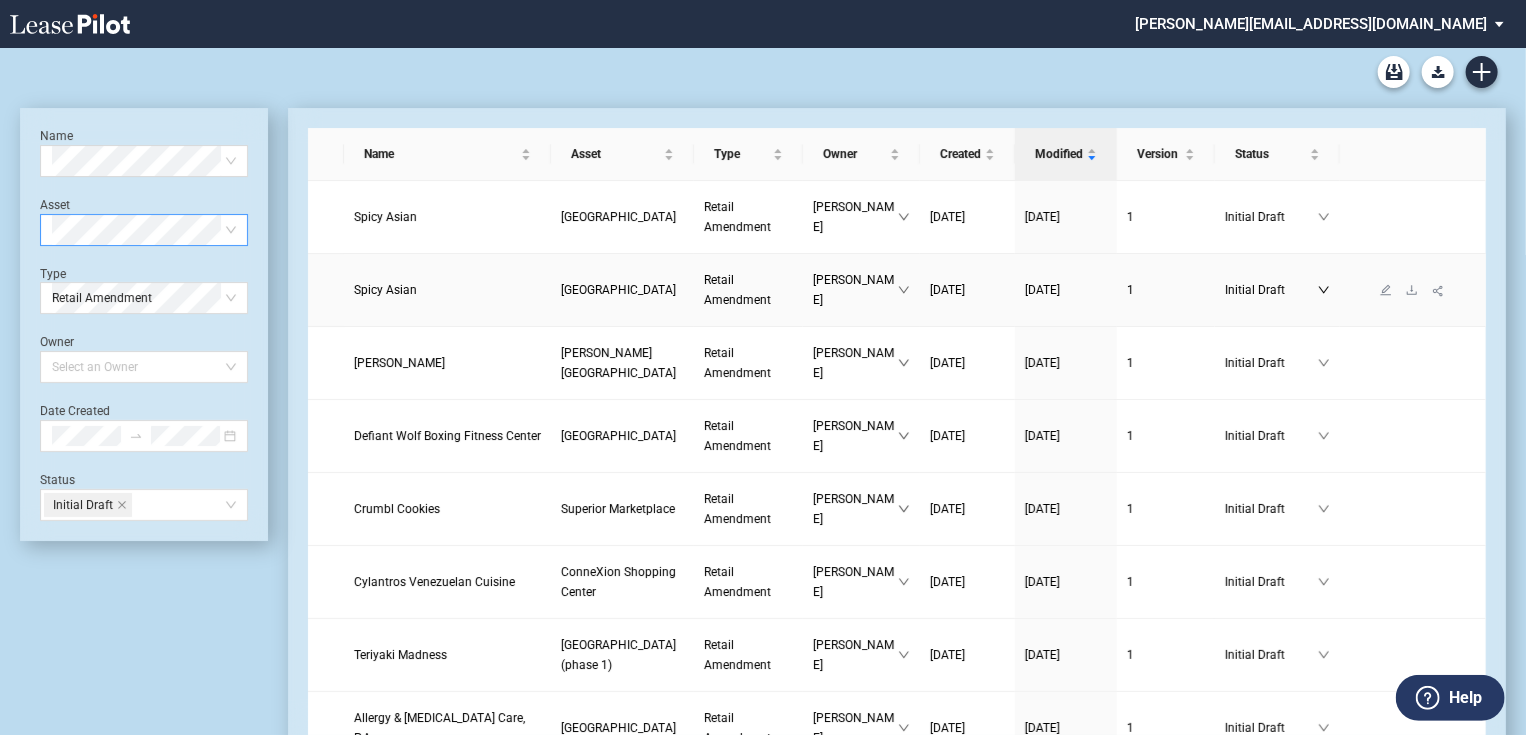 click 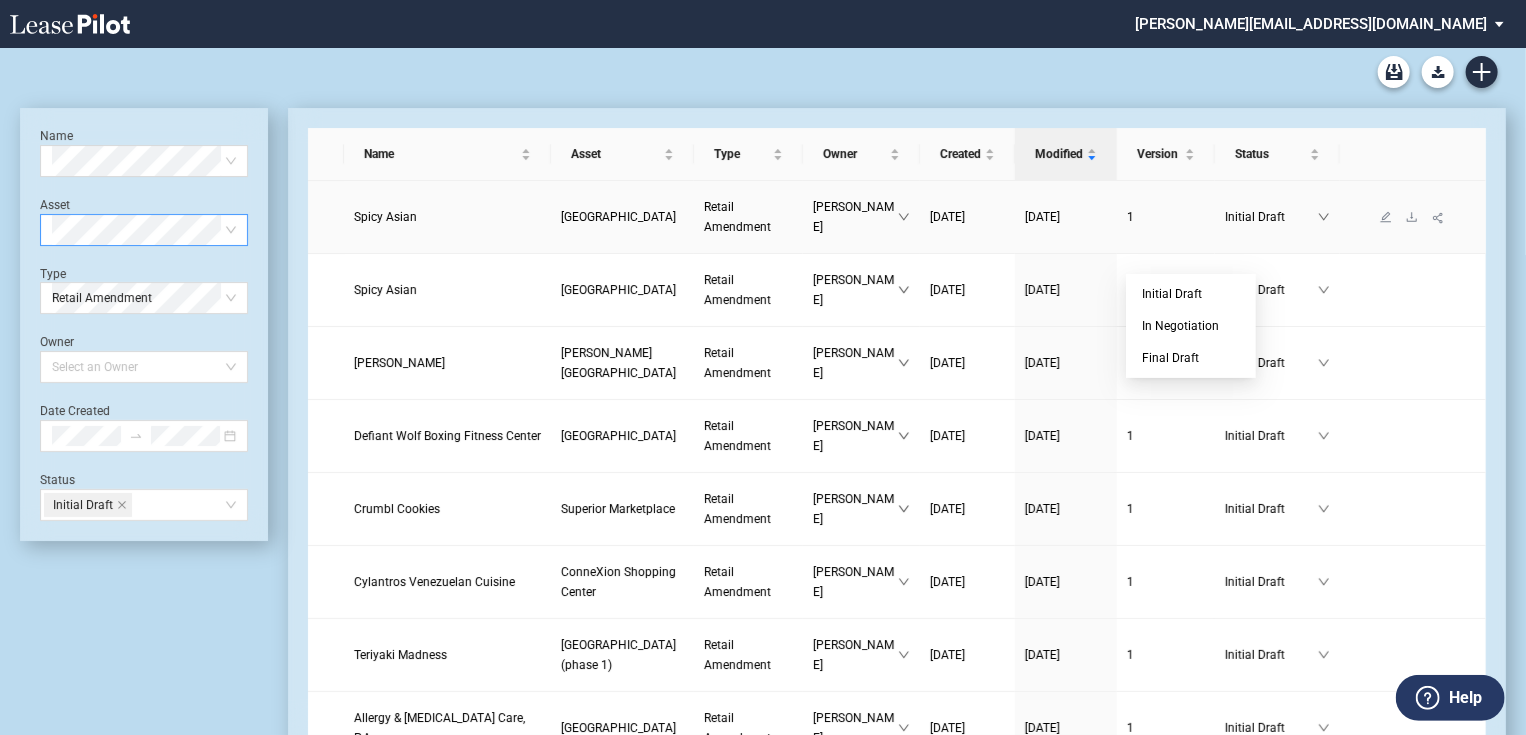 click on "1" at bounding box center [1166, 217] 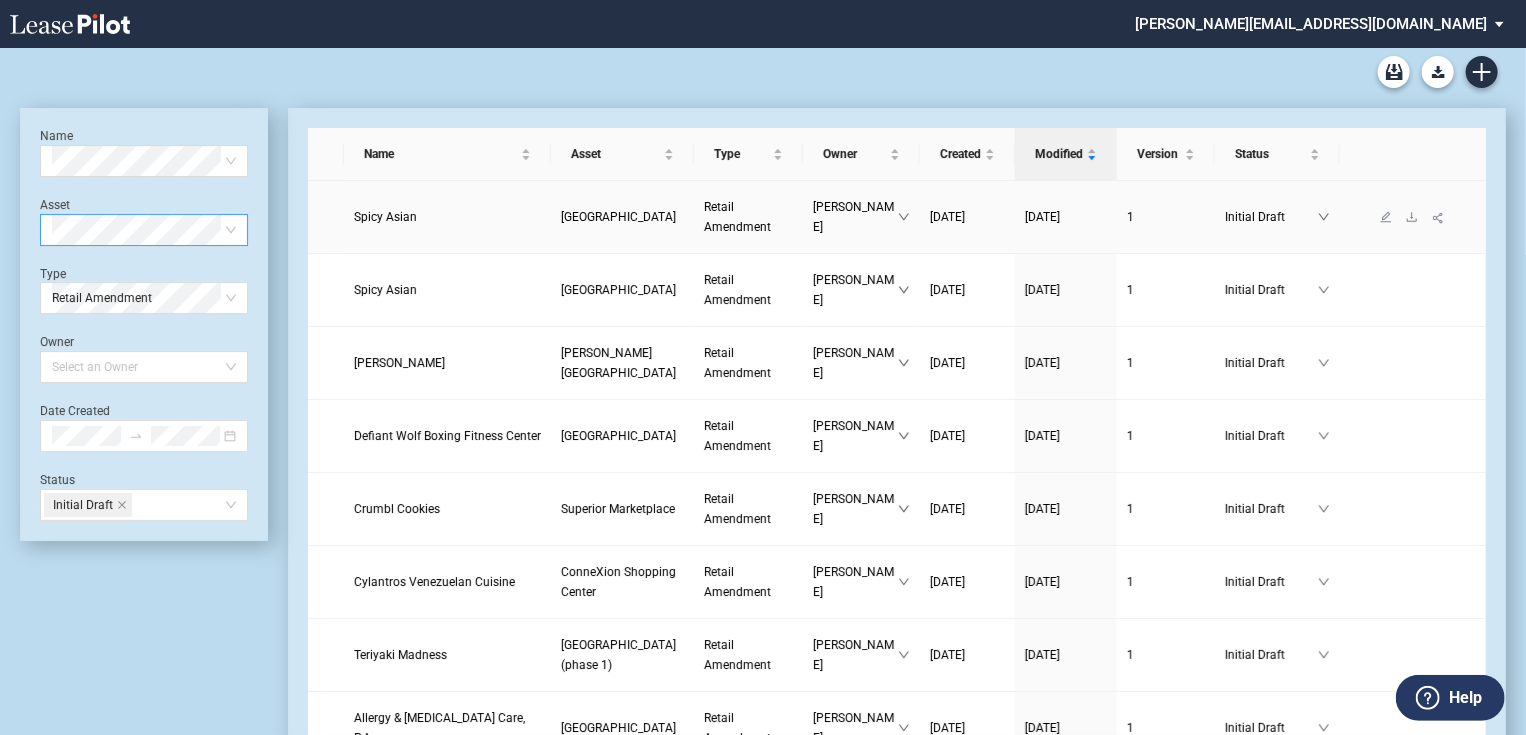 click on "Villa Monaco" at bounding box center [618, 217] 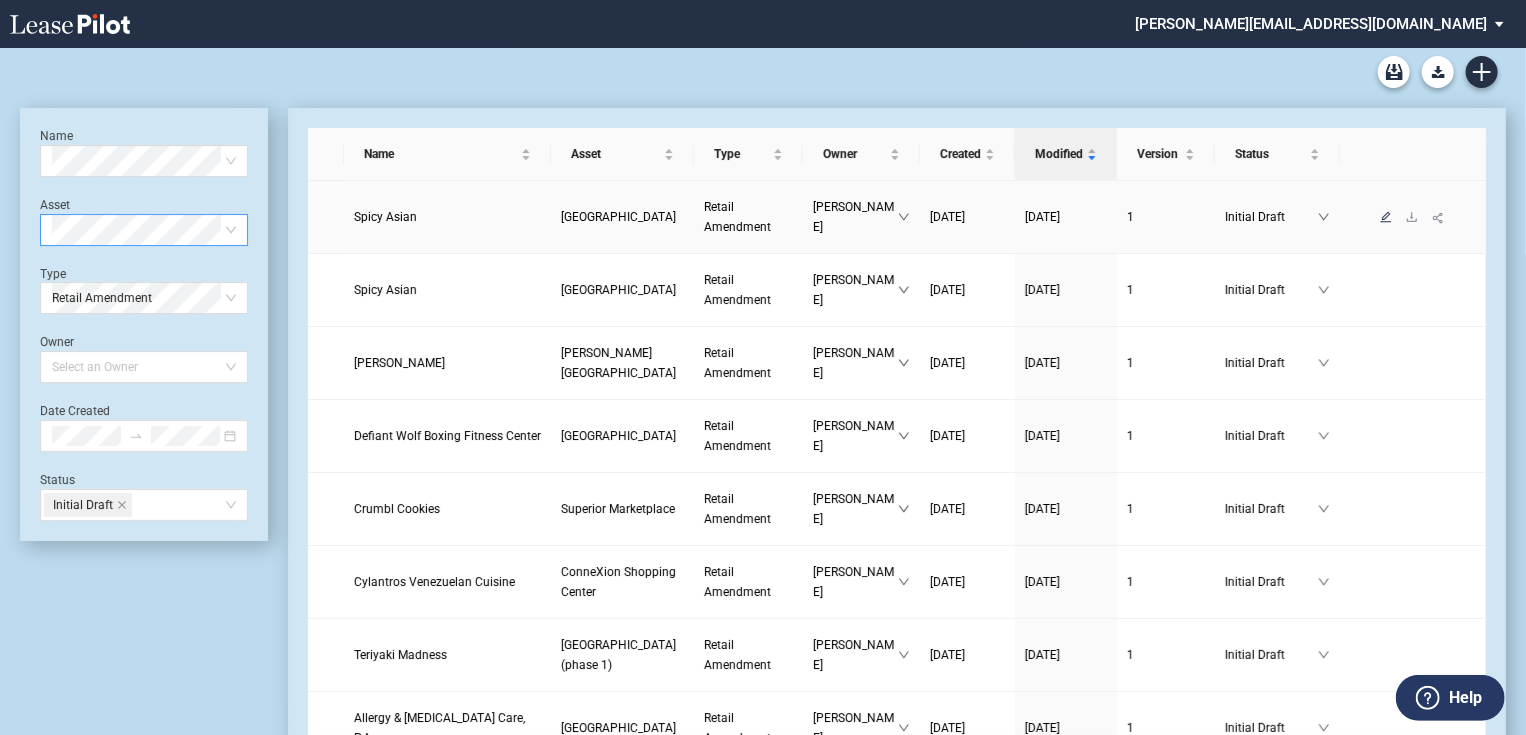 click 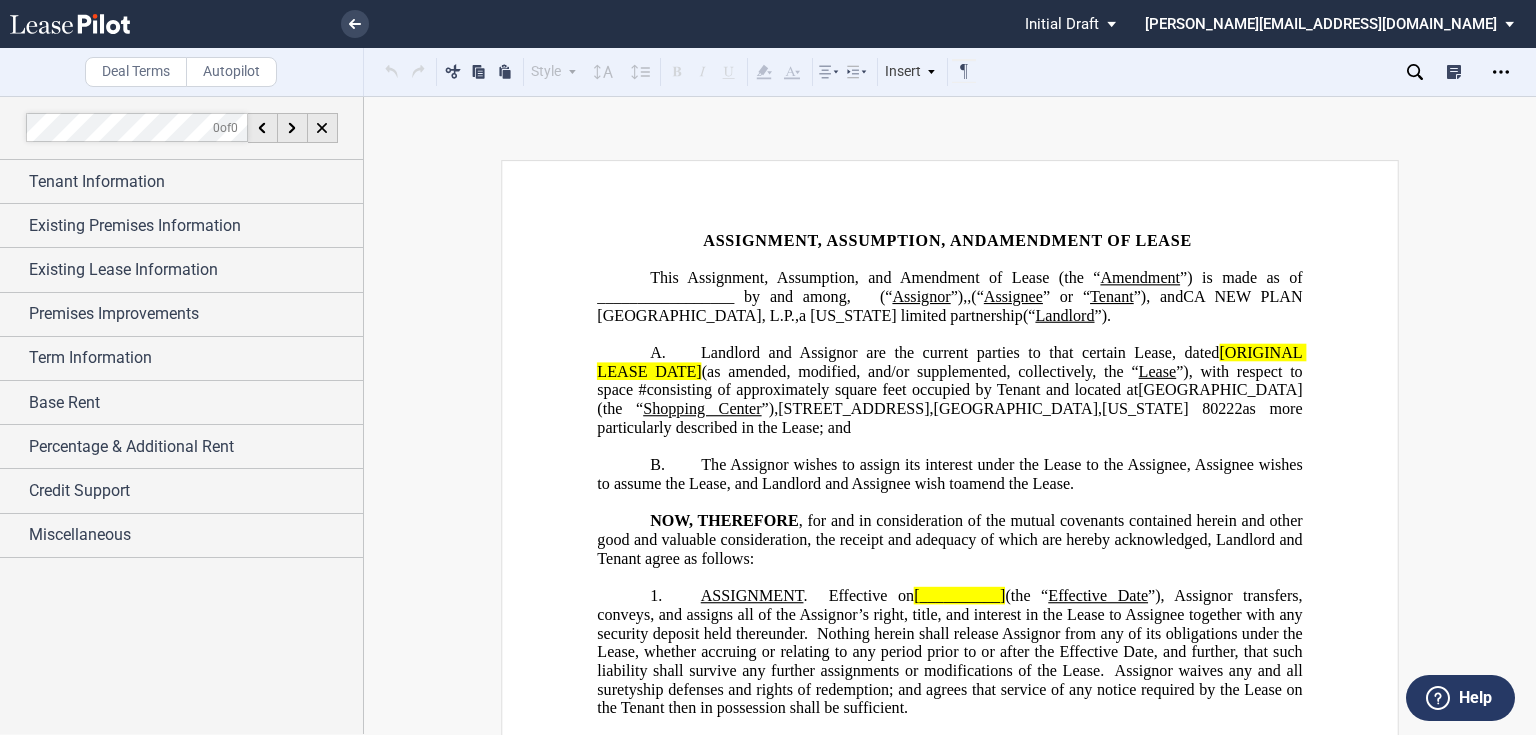 scroll, scrollTop: 0, scrollLeft: 0, axis: both 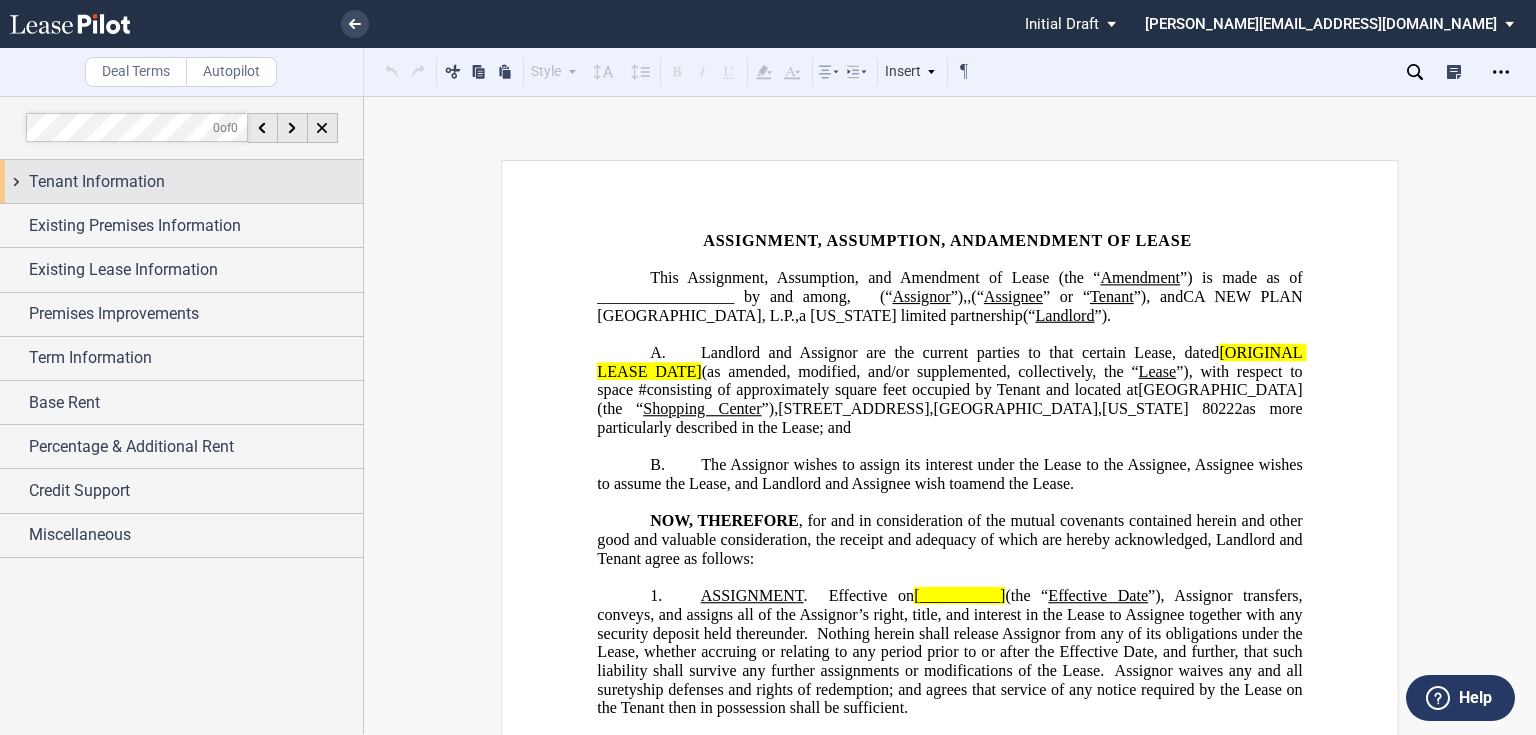 click on "Tenant Information" at bounding box center [181, 181] 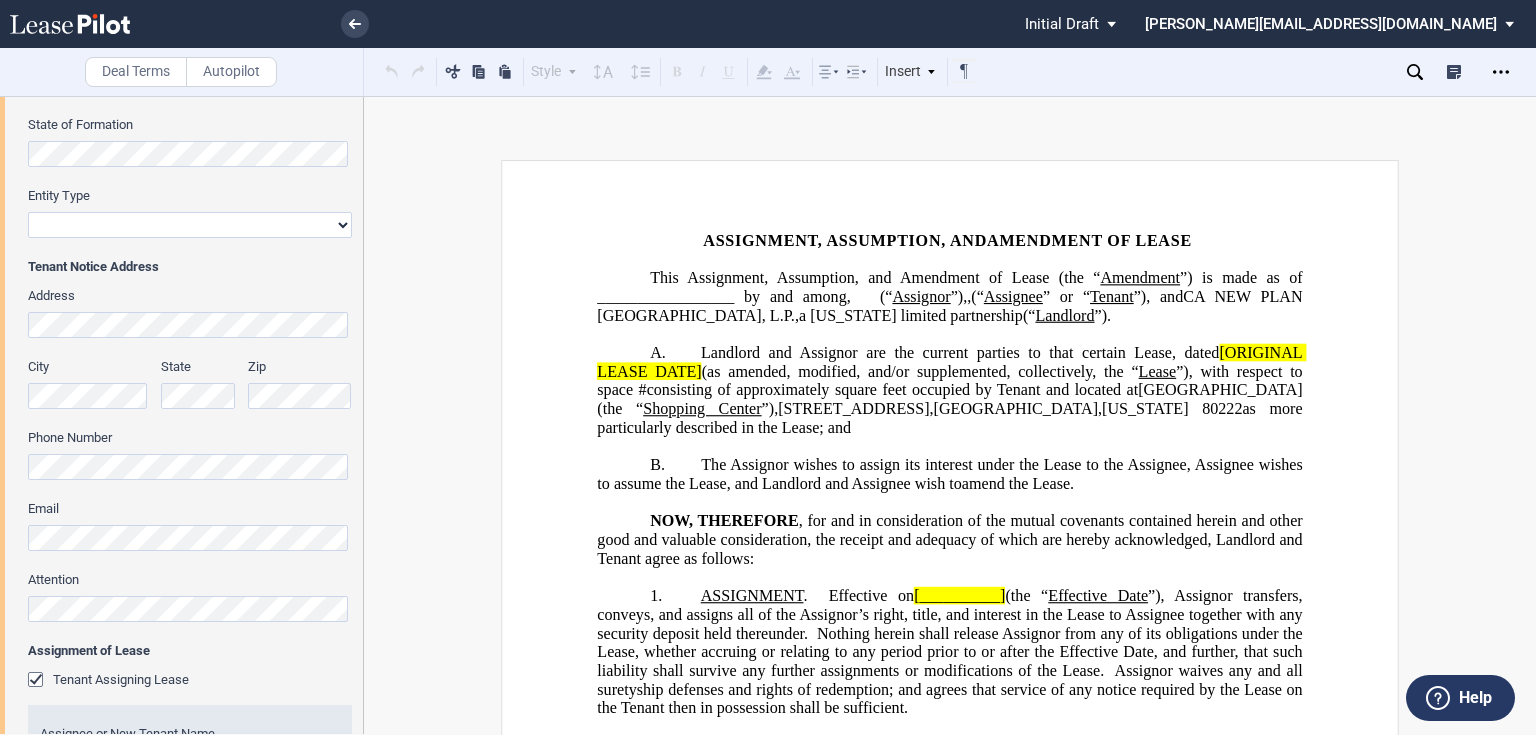 scroll, scrollTop: 320, scrollLeft: 0, axis: vertical 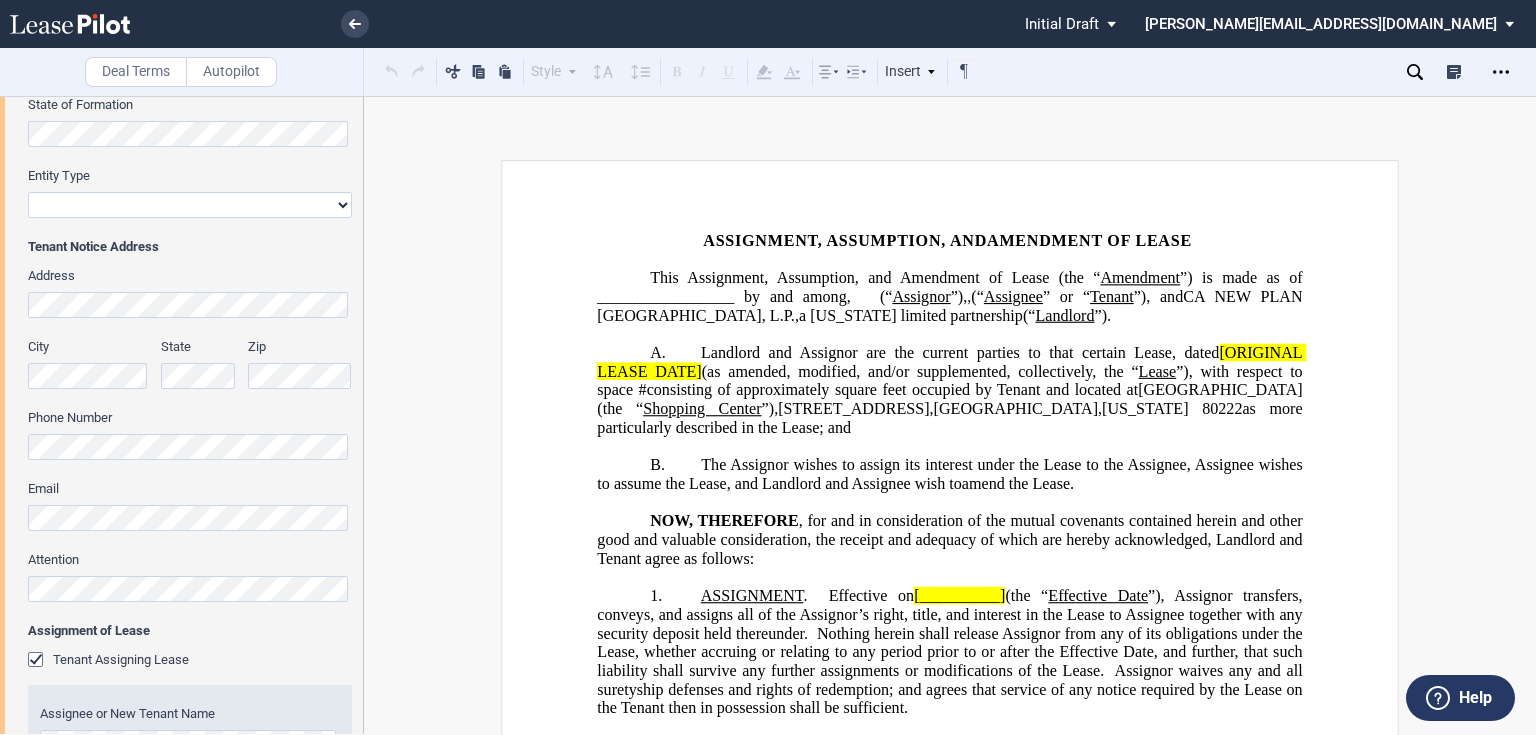 drag, startPoint x: 1075, startPoint y: 327, endPoint x: 1055, endPoint y: 313, distance: 24.41311 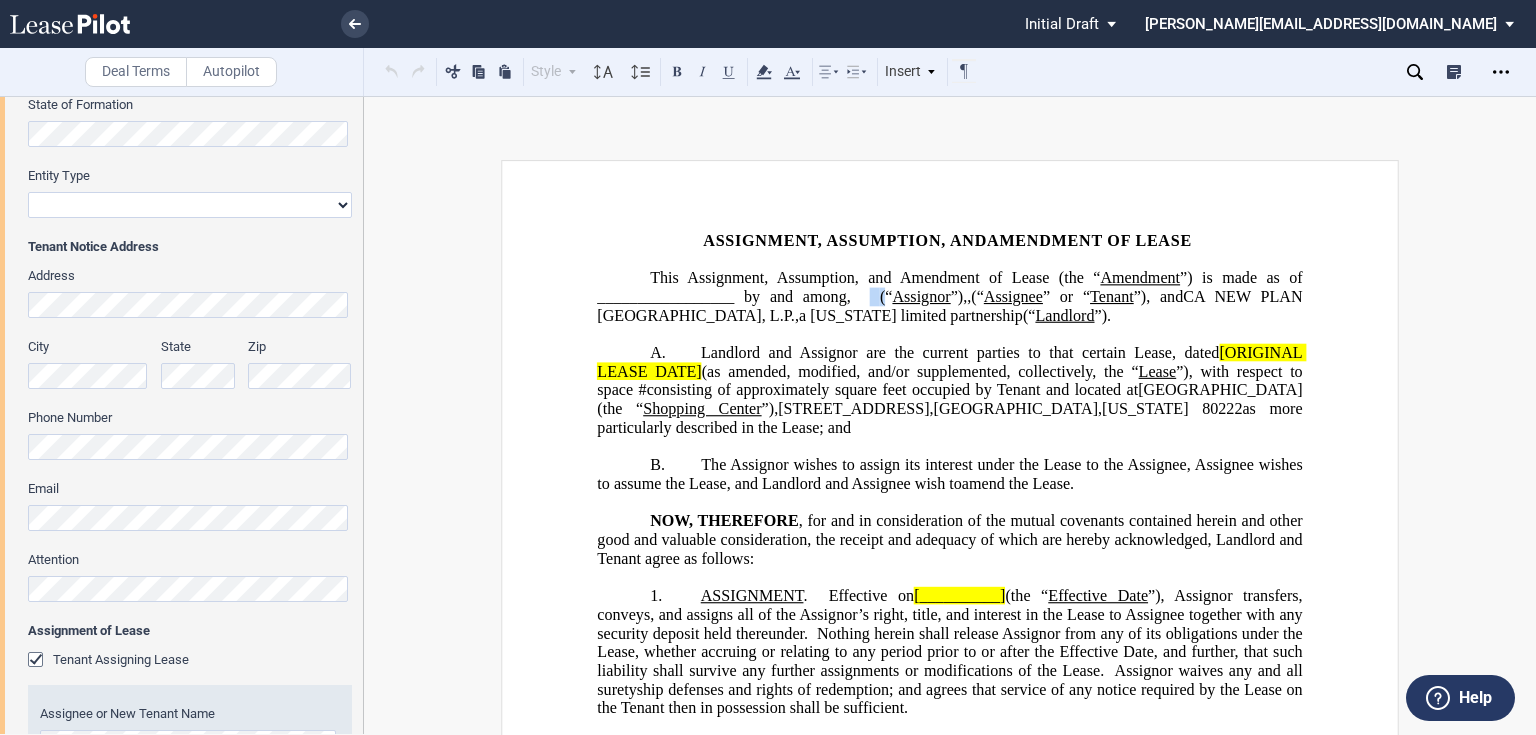 click on "This Assignment, Assumption, and   ﻿ ﻿   ﻿ ﻿  Amendment of Lease (the “ Amendment ”) is made as of _________________ by and among  ﻿ ﻿ ,   ﻿ ﻿   ﻿ ﻿   ﻿ ﻿  an individual  (“ Assignor ”),  ﻿ ﻿ ,   ﻿ ﻿   ﻿ ﻿   ﻿ ﻿  an individual  (“ Assignee ” or “ Tenant ”), and  CA NEW PLAN [GEOGRAPHIC_DATA], L.P. ,  a   [US_STATE]   limited partnership  (“ Landlord ”)." at bounding box center [949, 297] 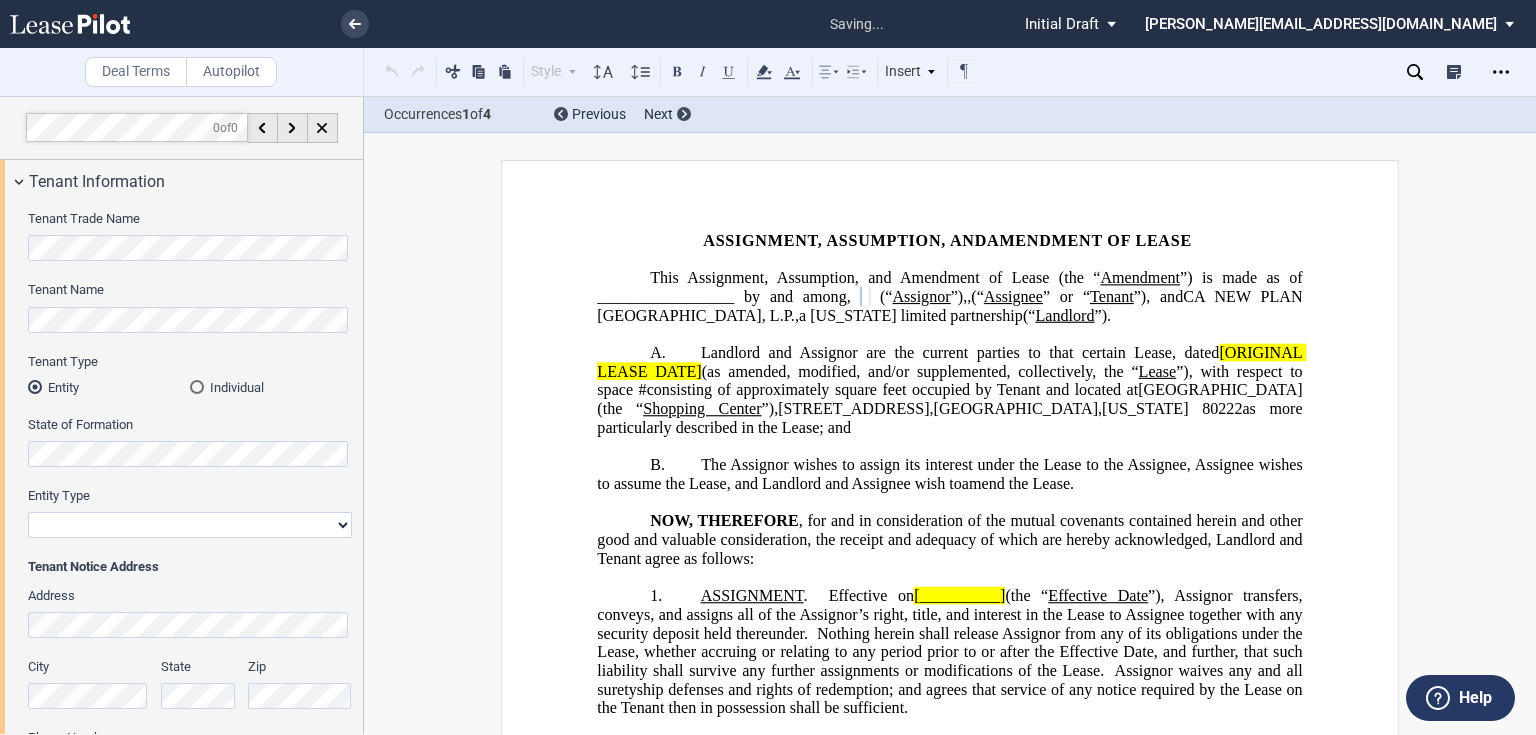 click on "Corporation
Limited Liability Company
General Partnership
Limited Partnership
Other" at bounding box center [190, 525] 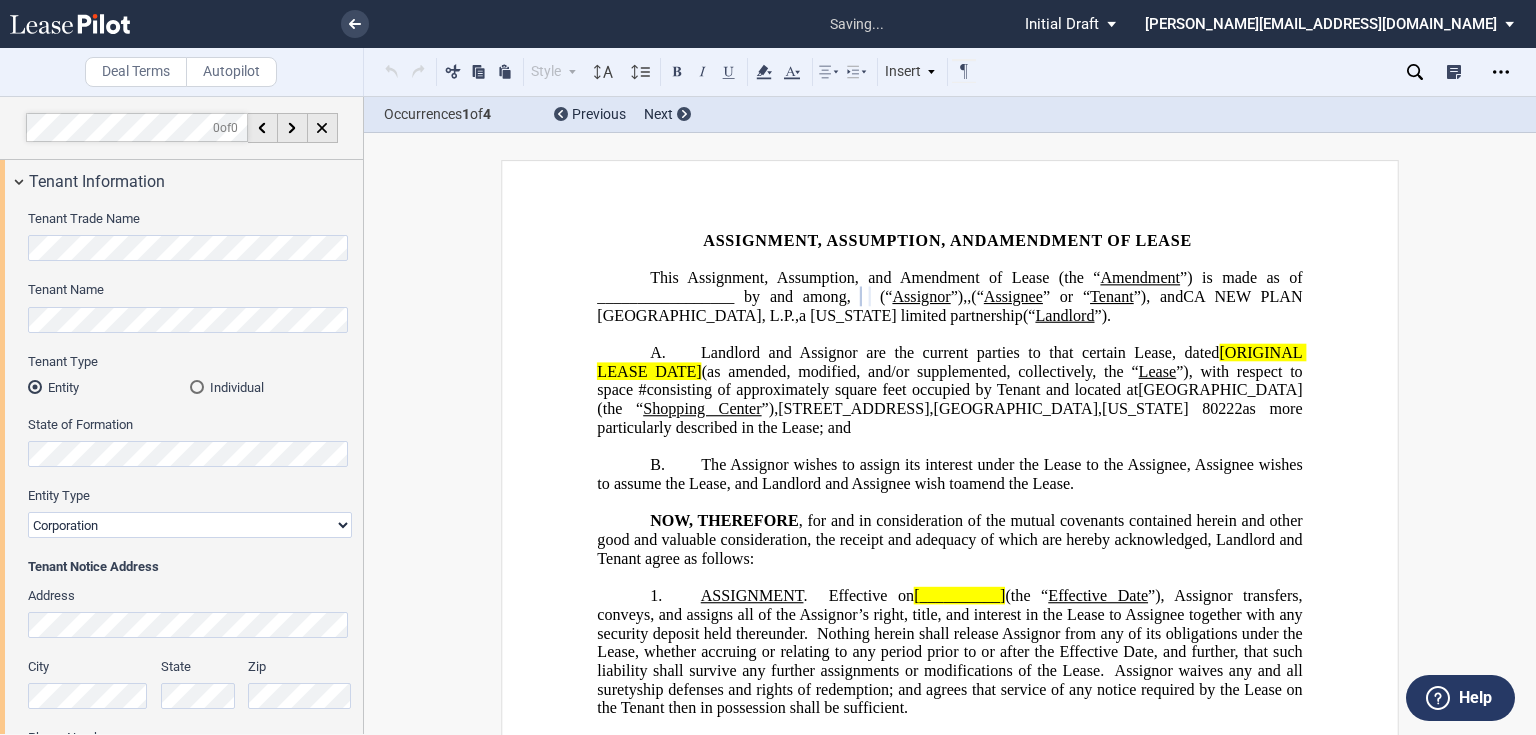 click on "Corporation
Limited Liability Company
General Partnership
Limited Partnership
Other" at bounding box center [190, 525] 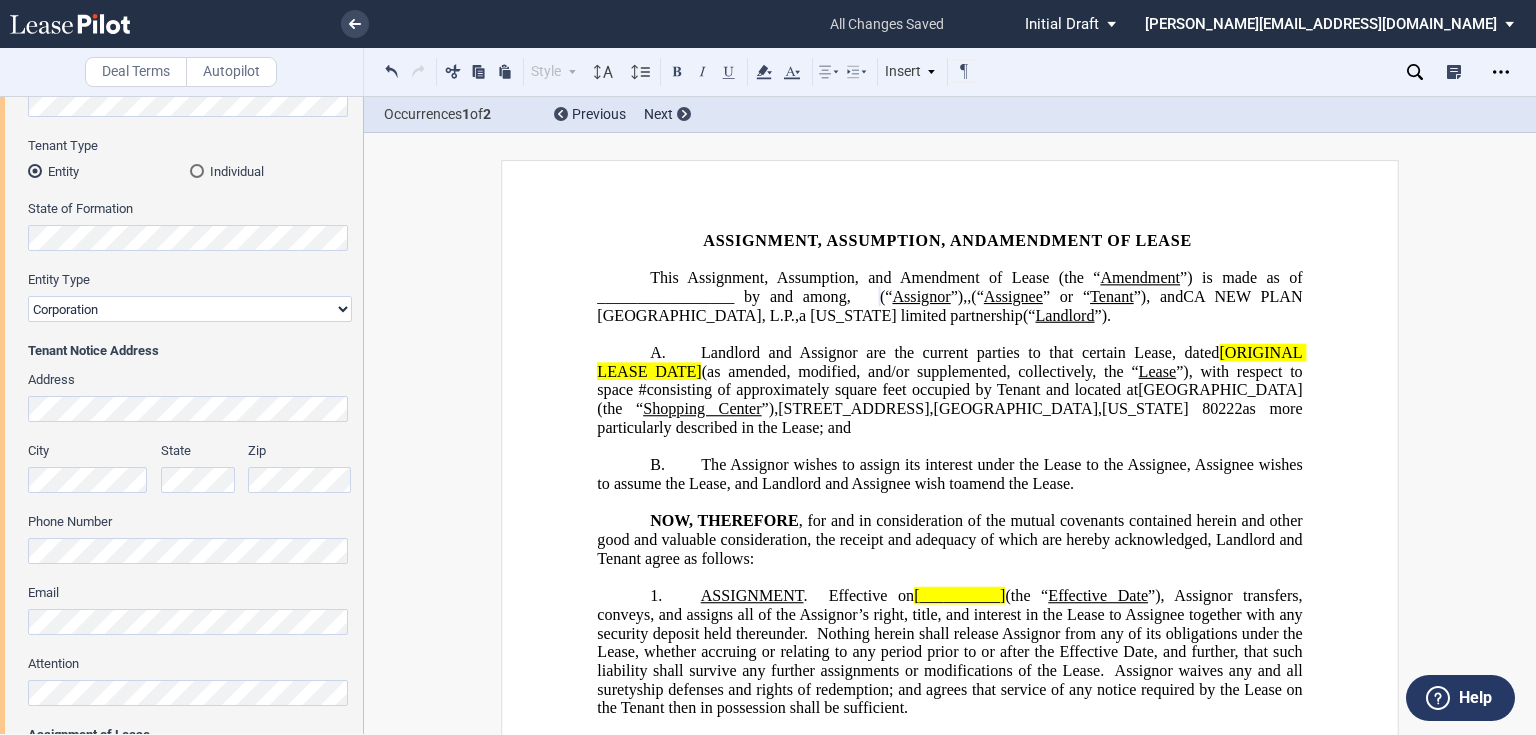 scroll, scrollTop: 240, scrollLeft: 0, axis: vertical 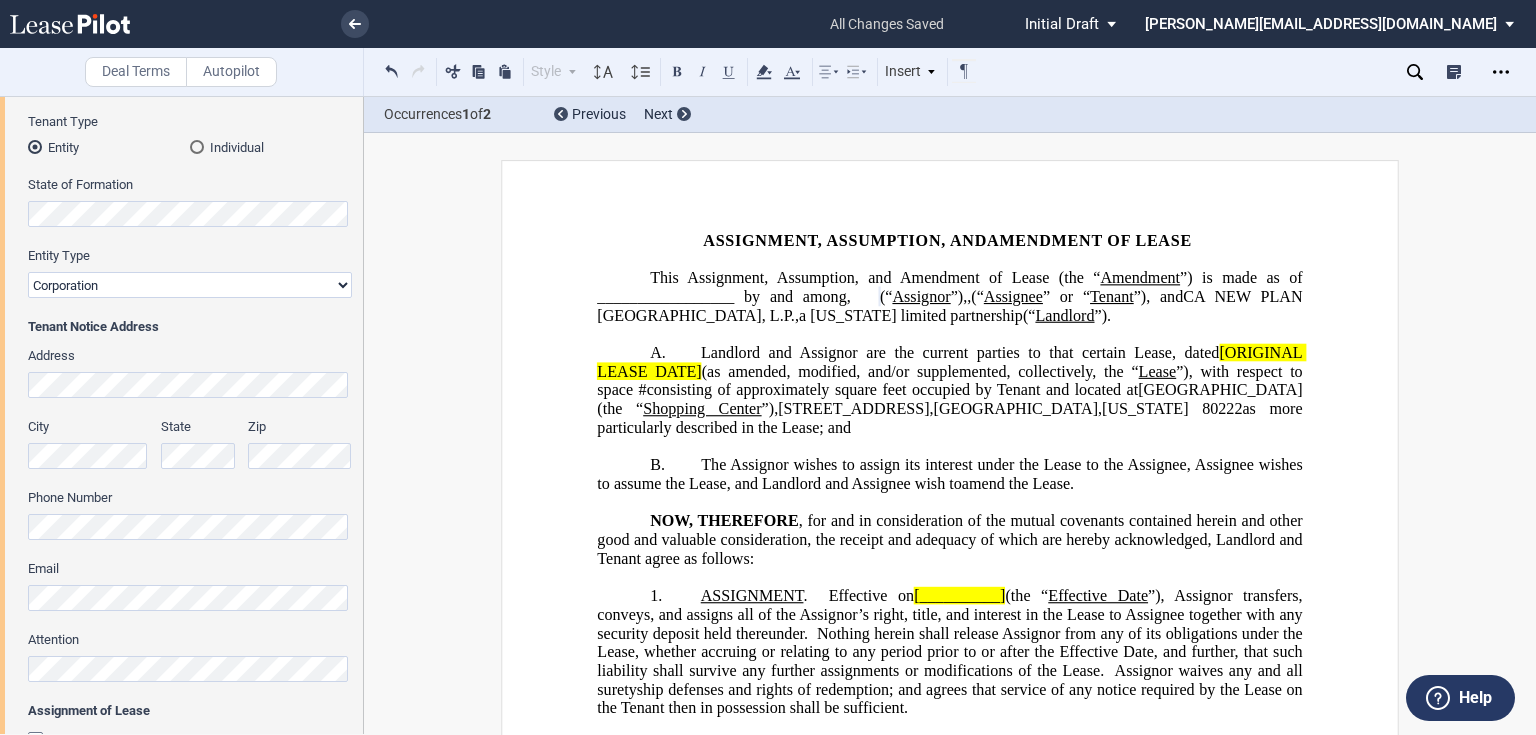 click on "consisting of approximately" 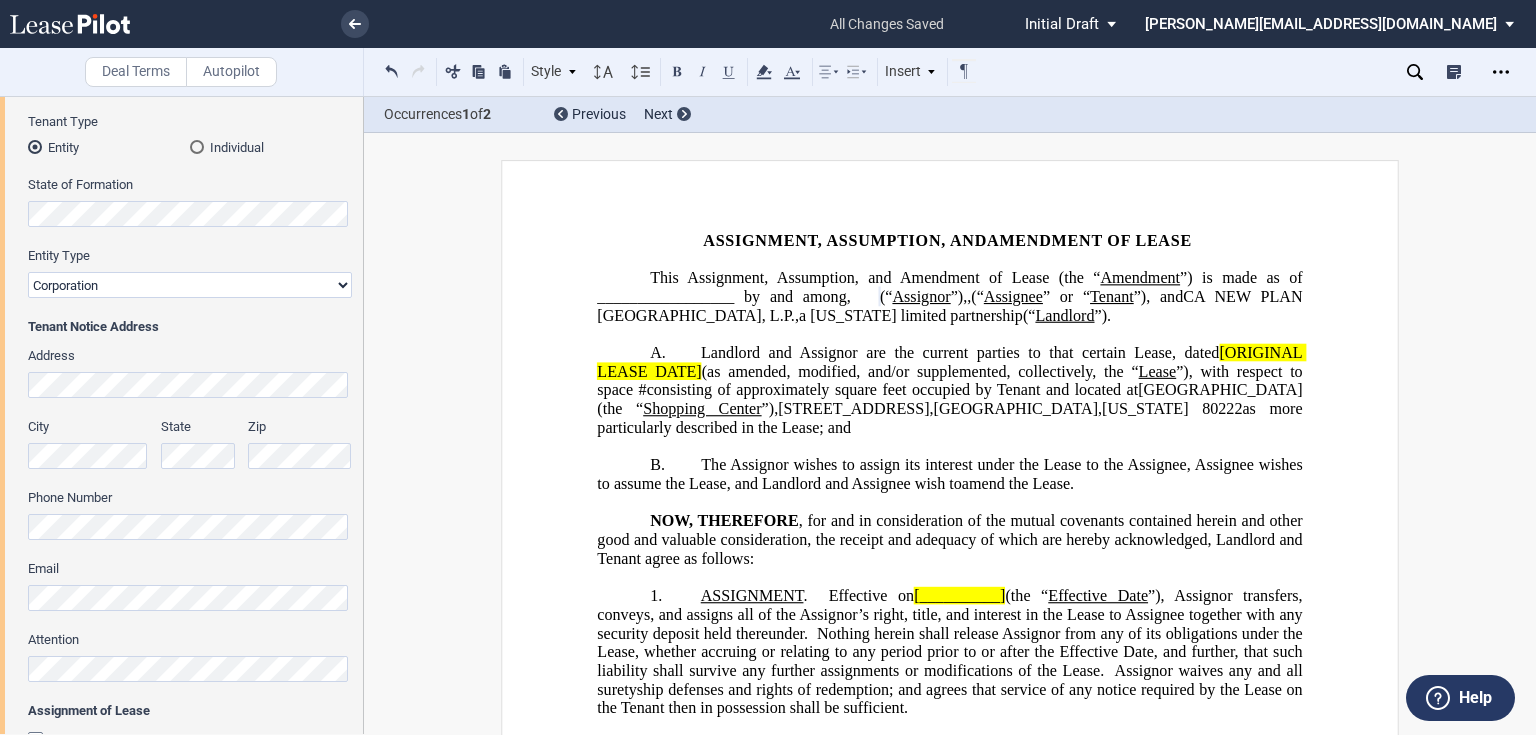 scroll, scrollTop: 480, scrollLeft: 0, axis: vertical 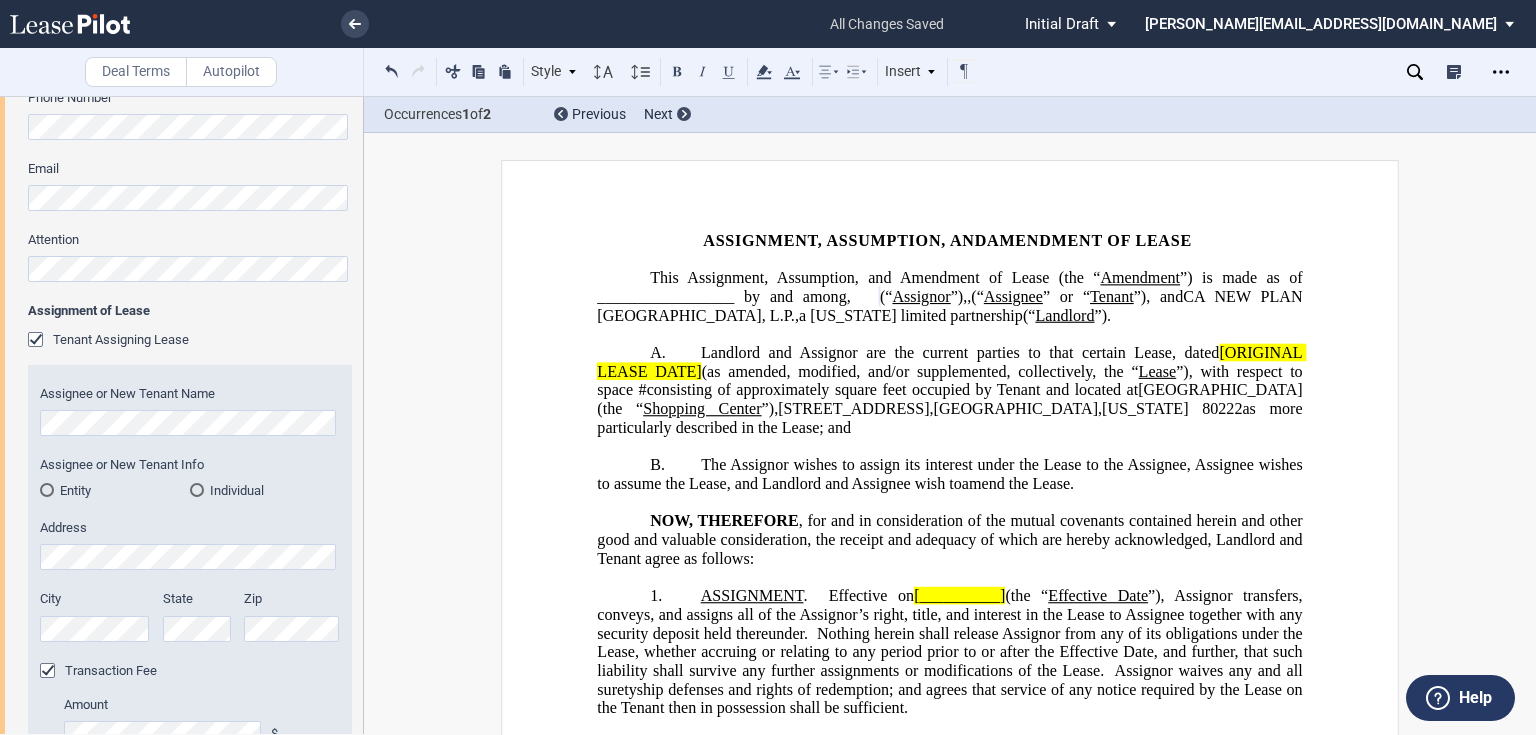 click at bounding box center (197, 490) 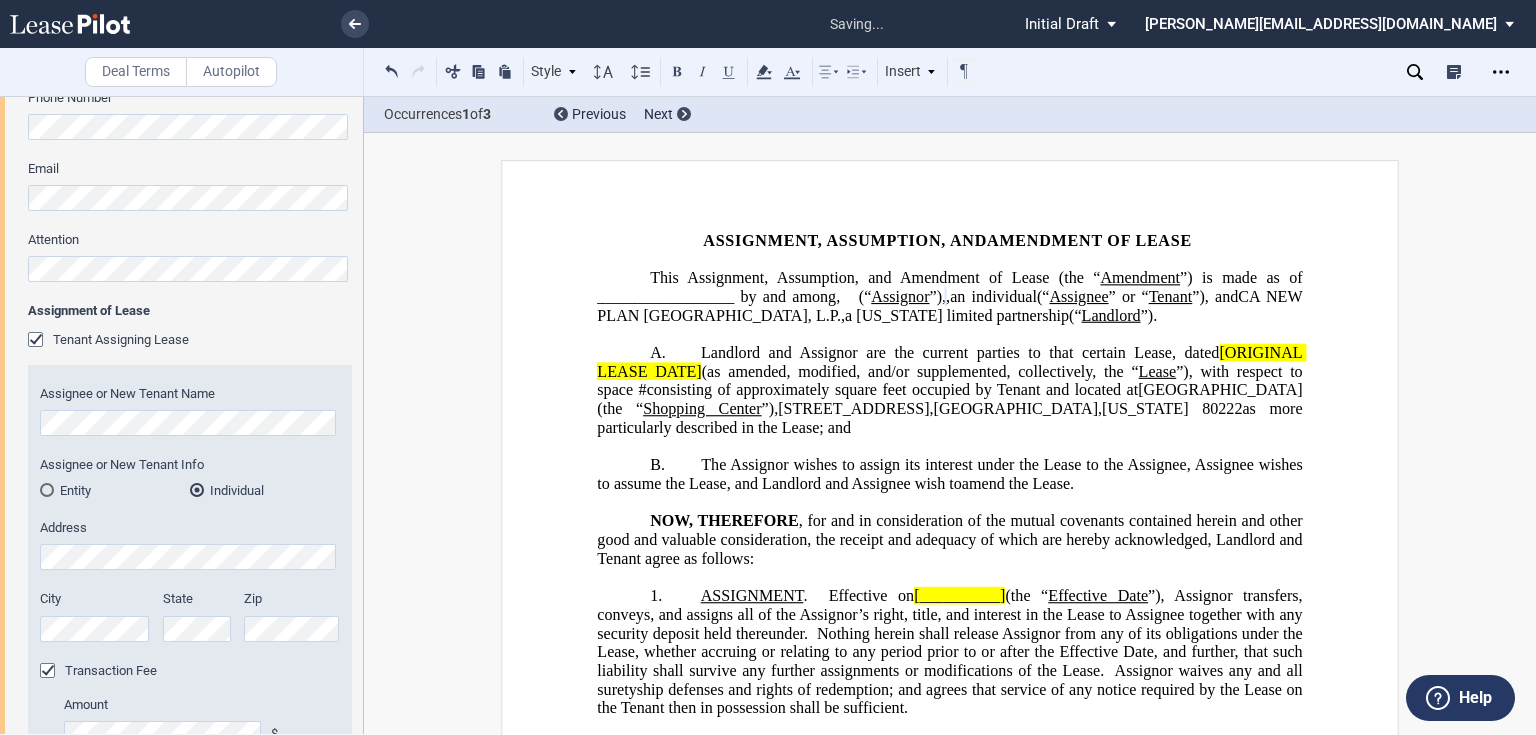 scroll, scrollTop: 800, scrollLeft: 0, axis: vertical 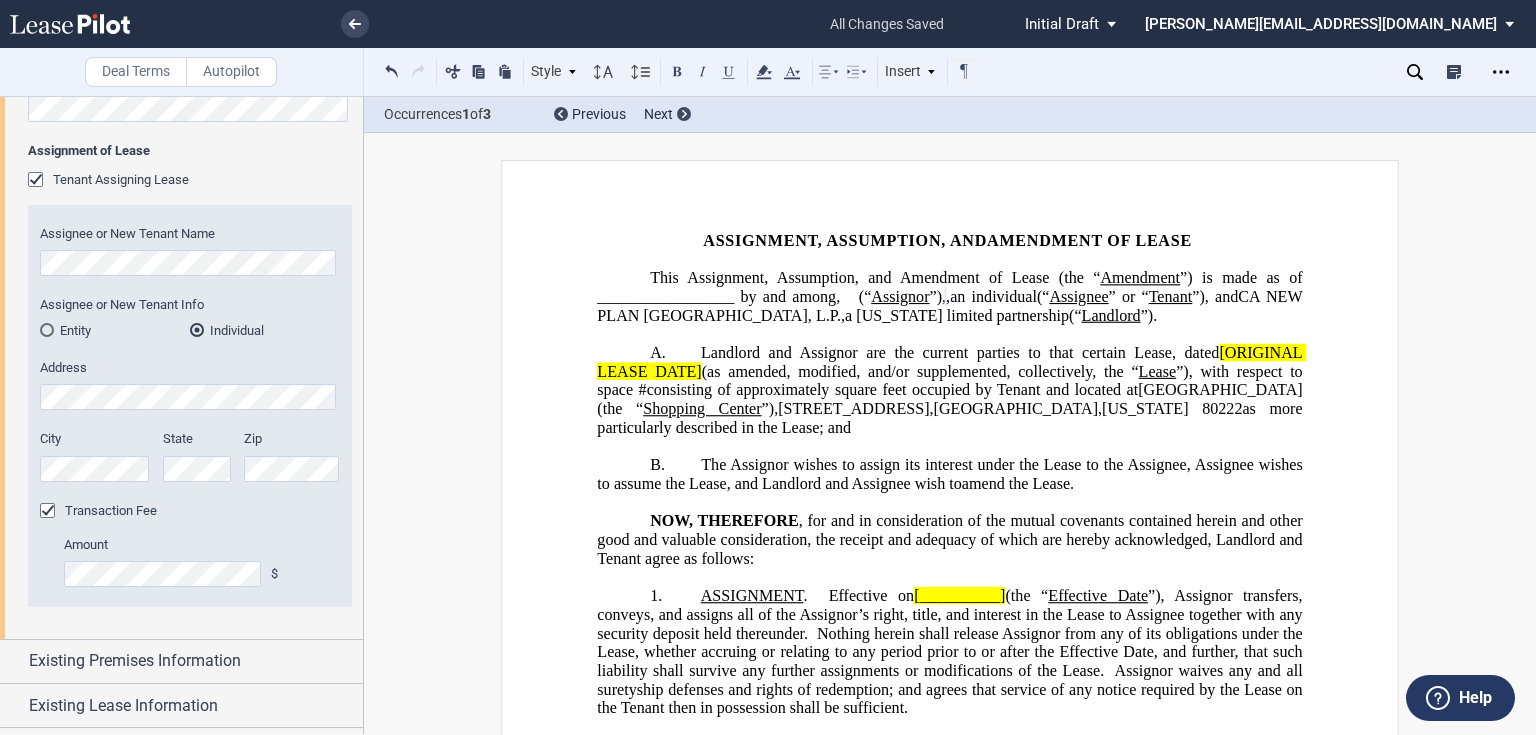 click on "Assignee or New Tenant Info
Entity
Individual" at bounding box center [190, 327] 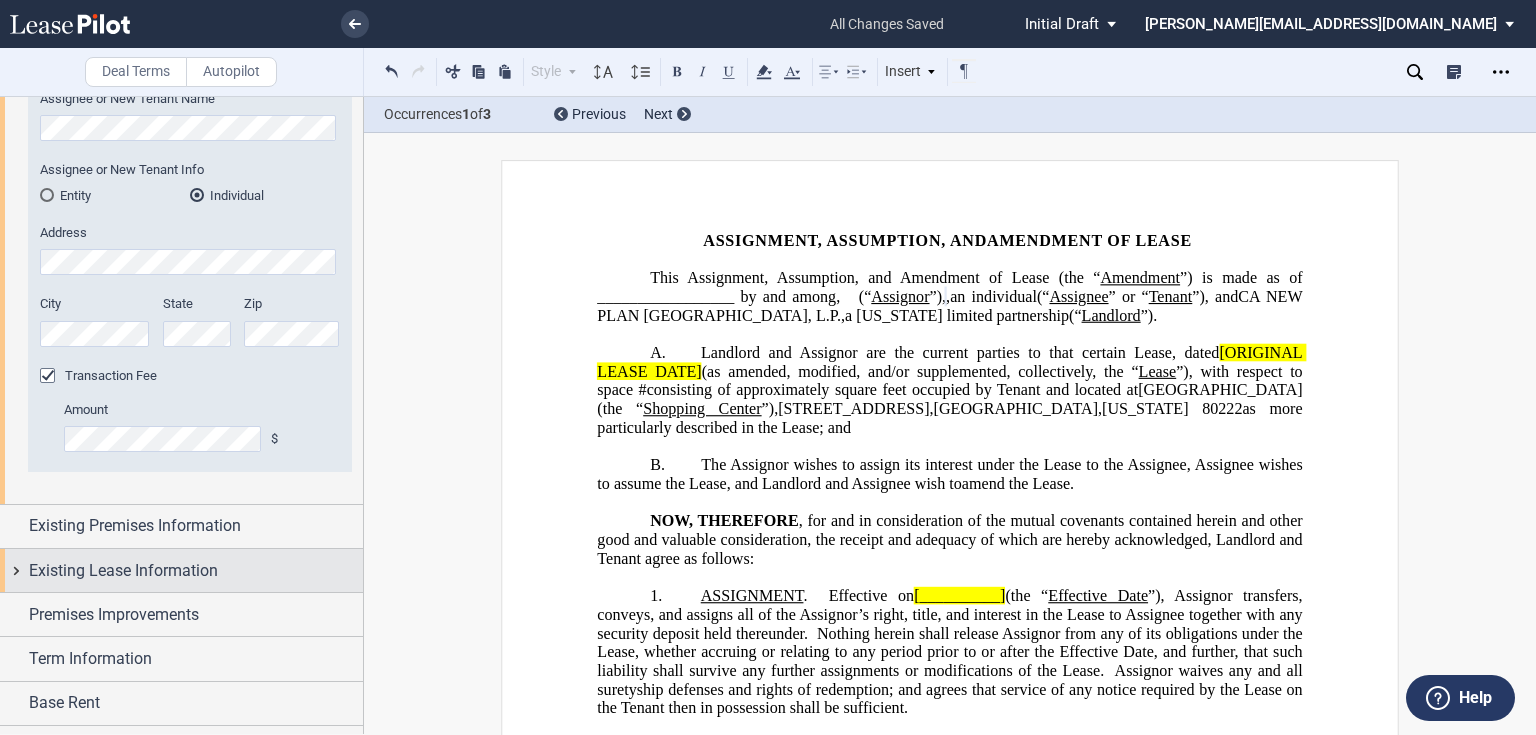 scroll, scrollTop: 800, scrollLeft: 0, axis: vertical 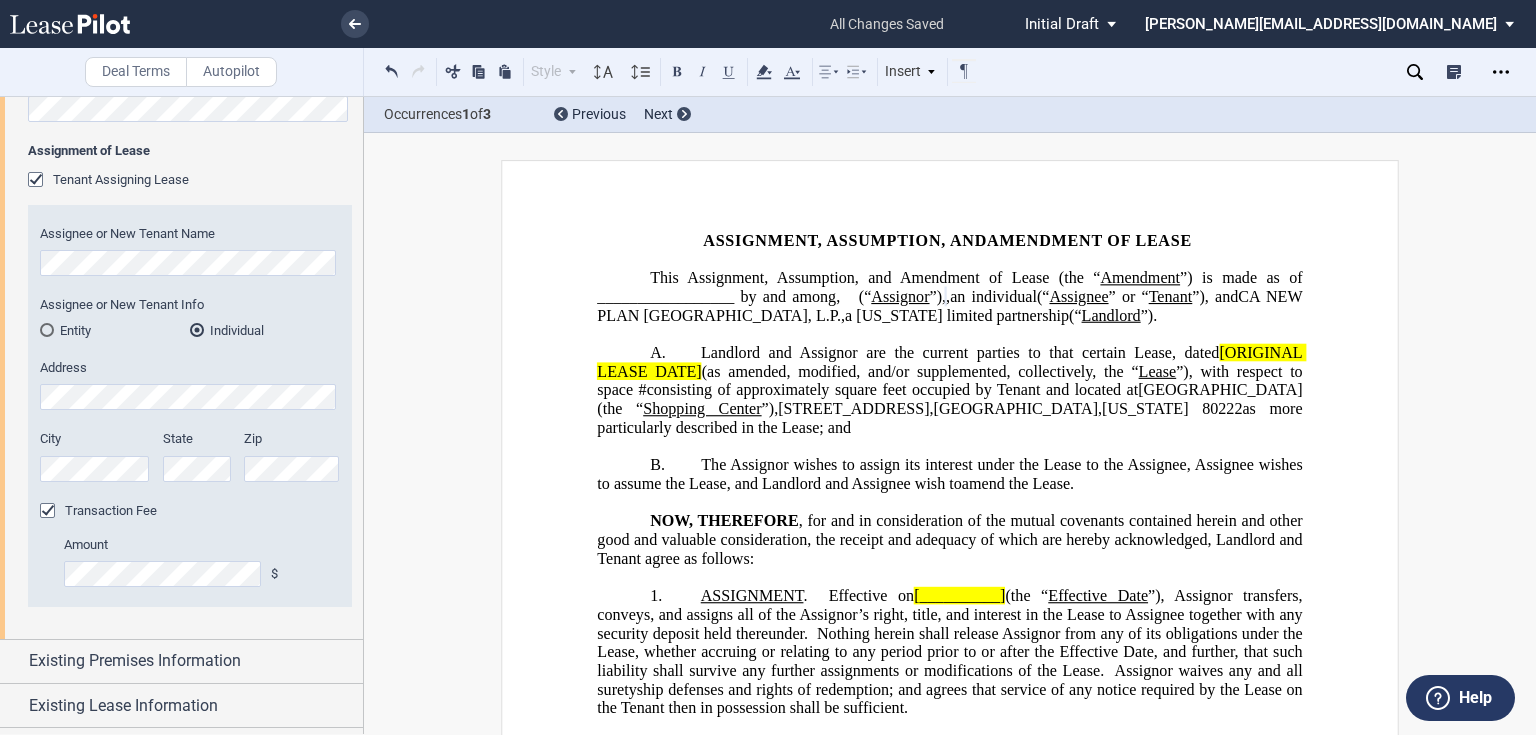 type 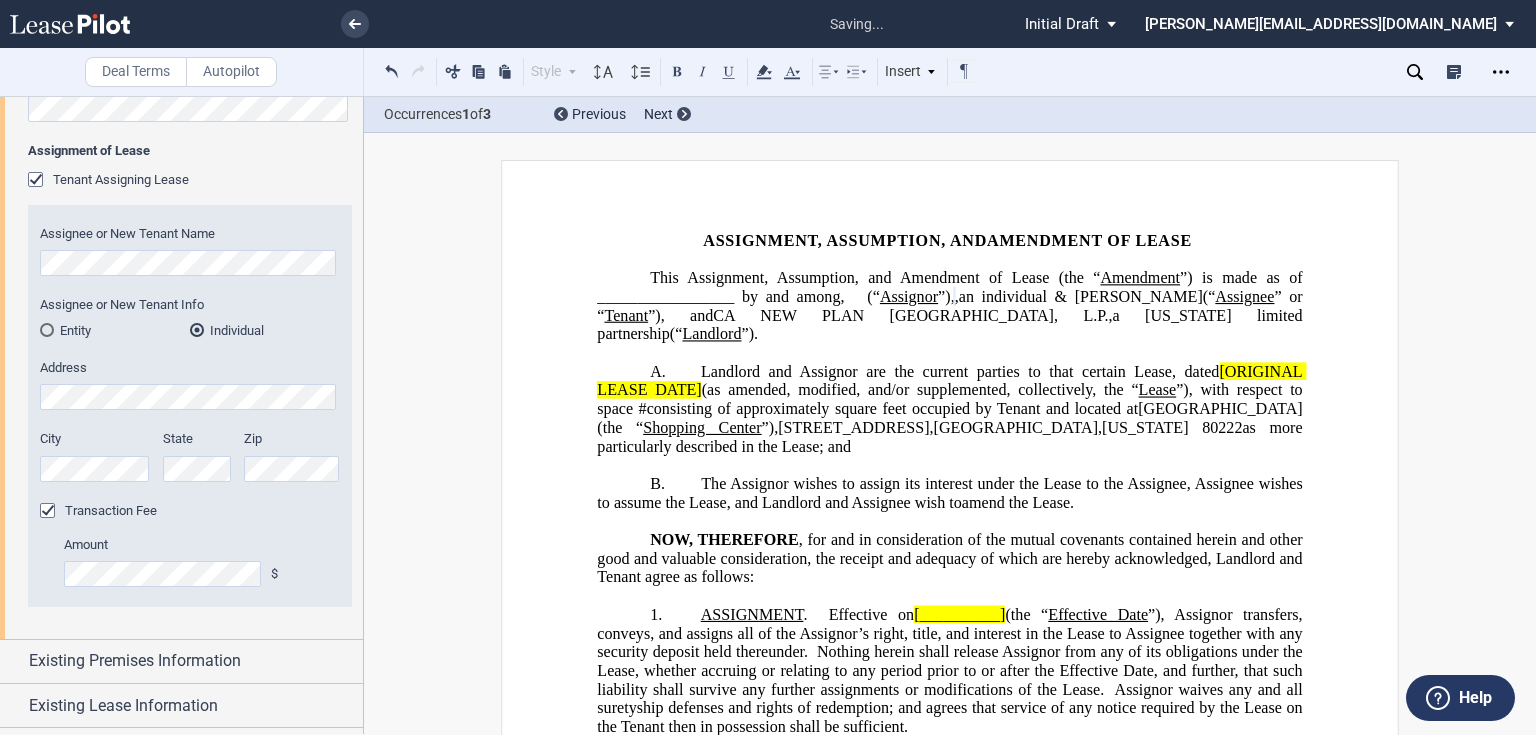 click on "& [PERSON_NAME]" 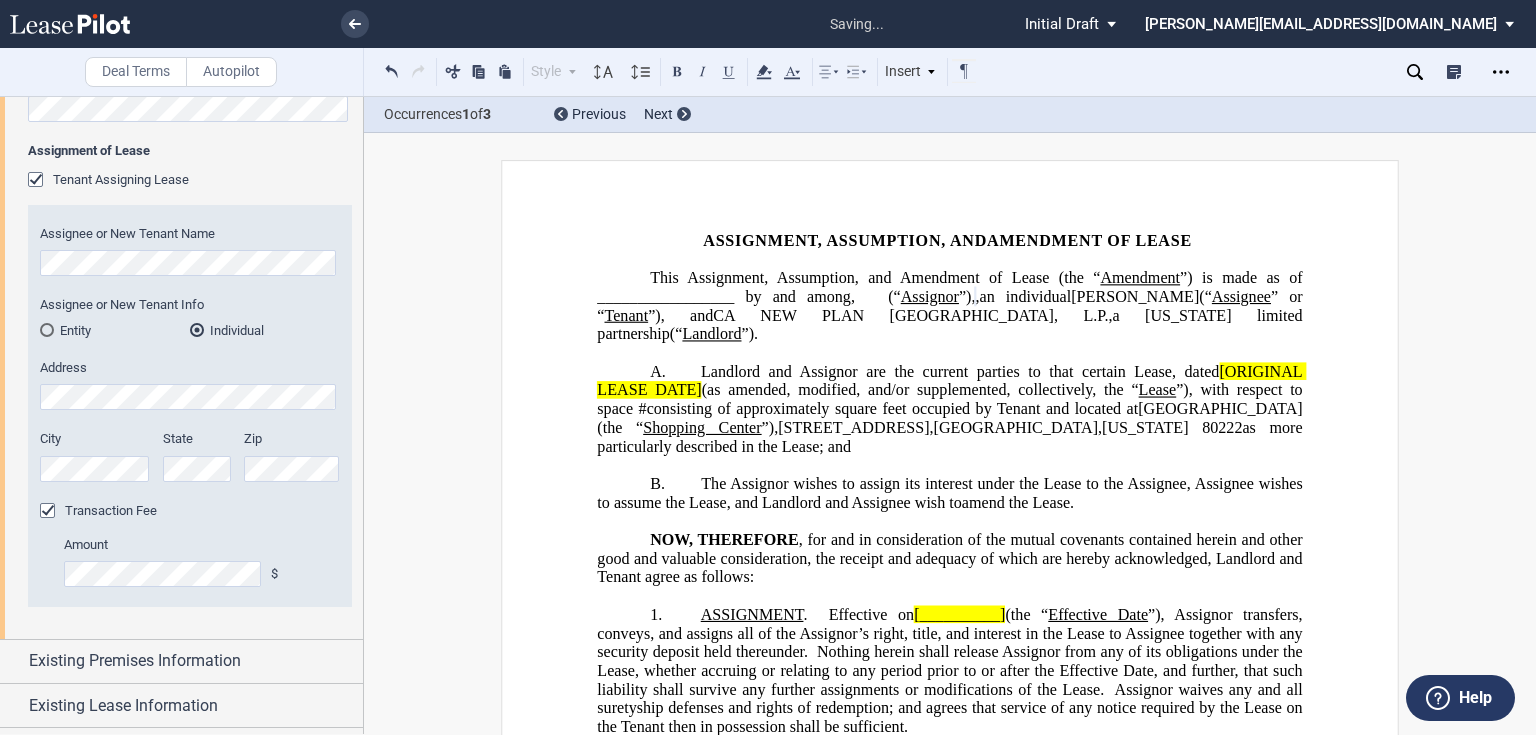 type 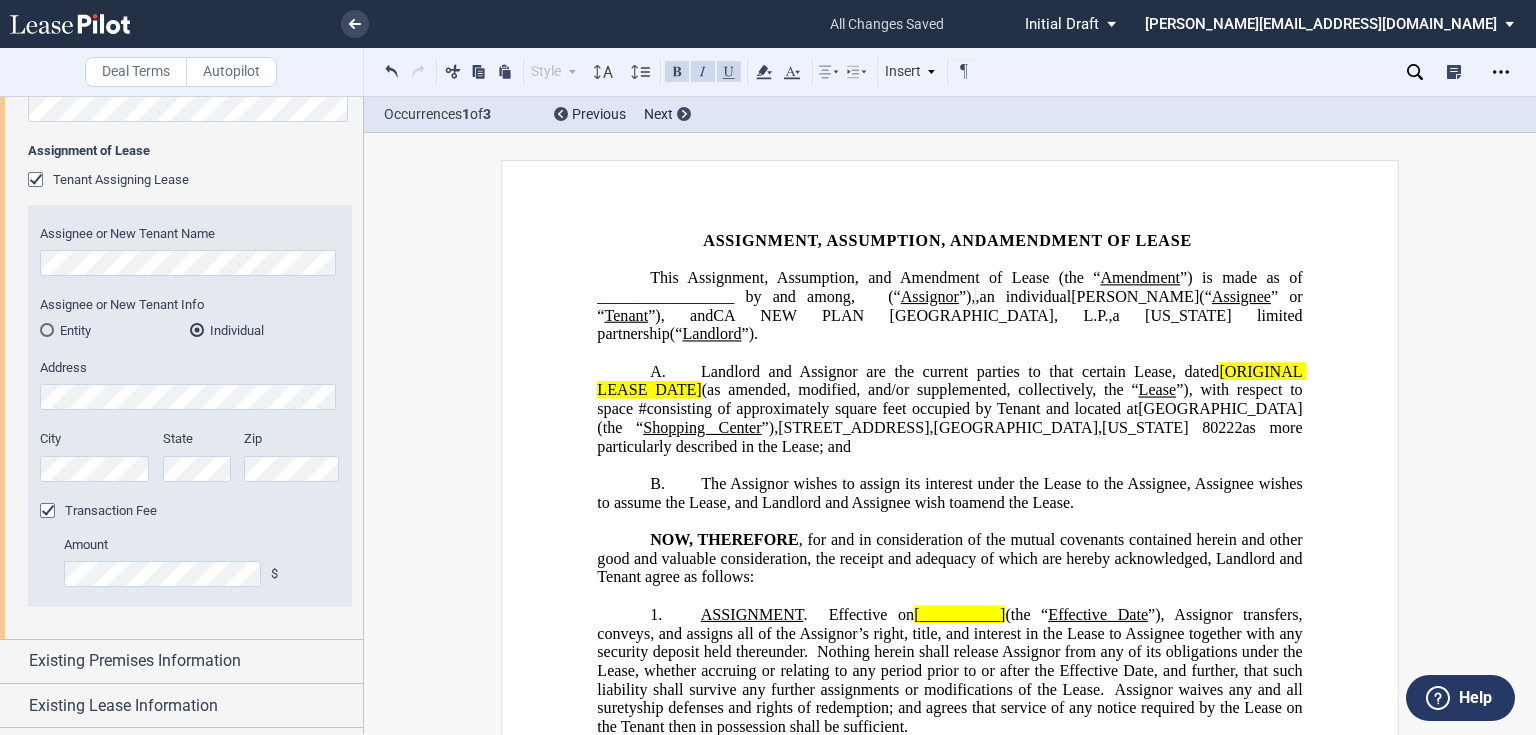 click on "an individual" 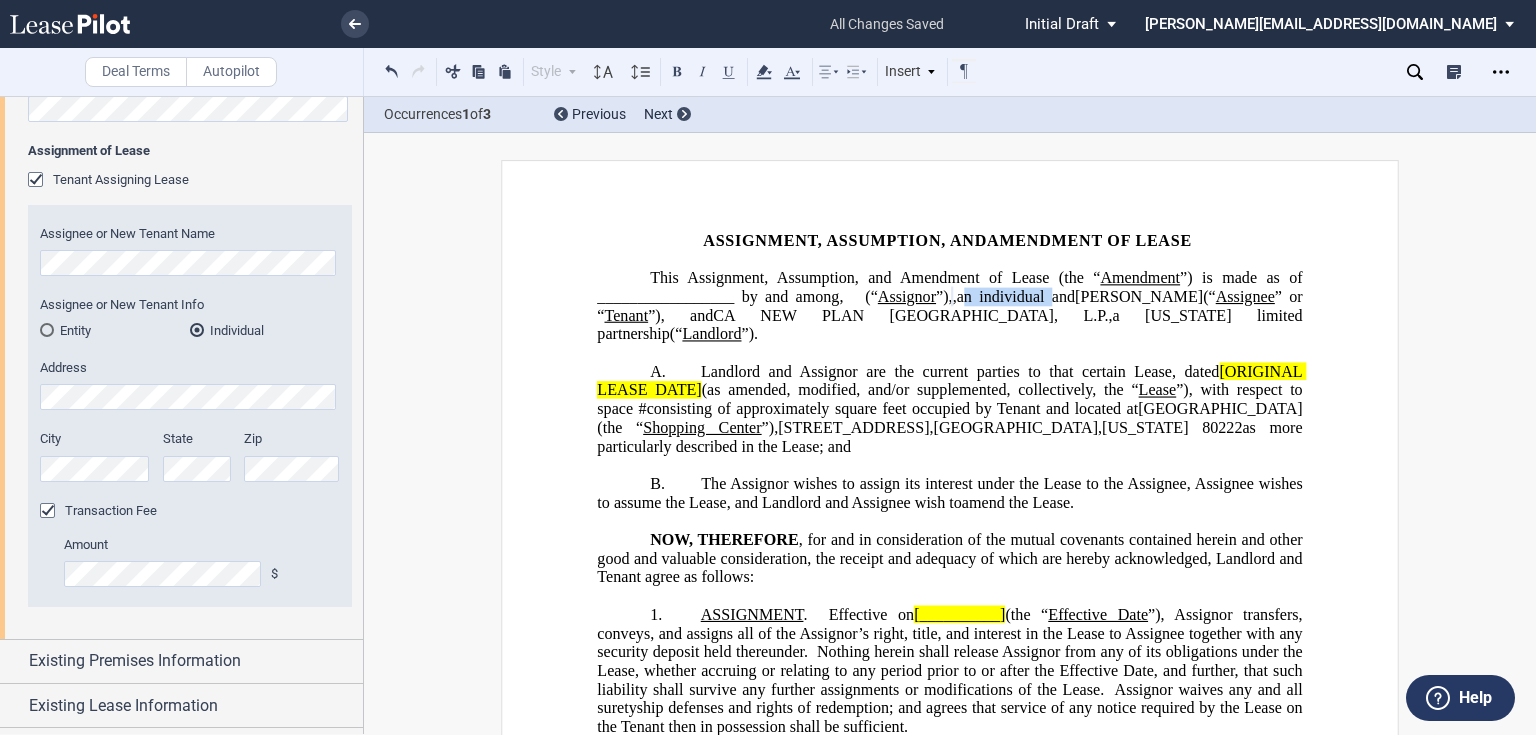 drag, startPoint x: 617, startPoint y: 316, endPoint x: 703, endPoint y: 319, distance: 86.05231 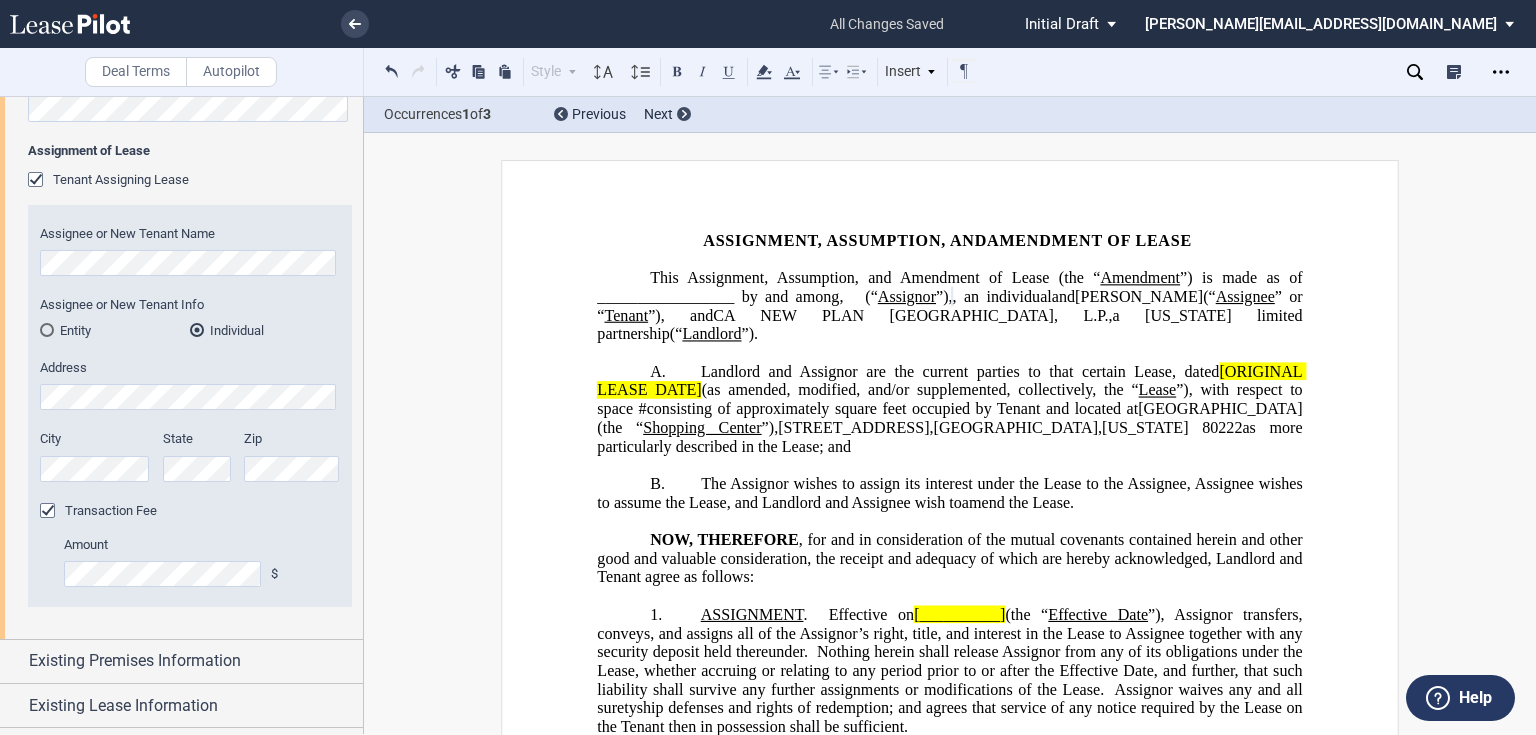 click on "[PERSON_NAME]" 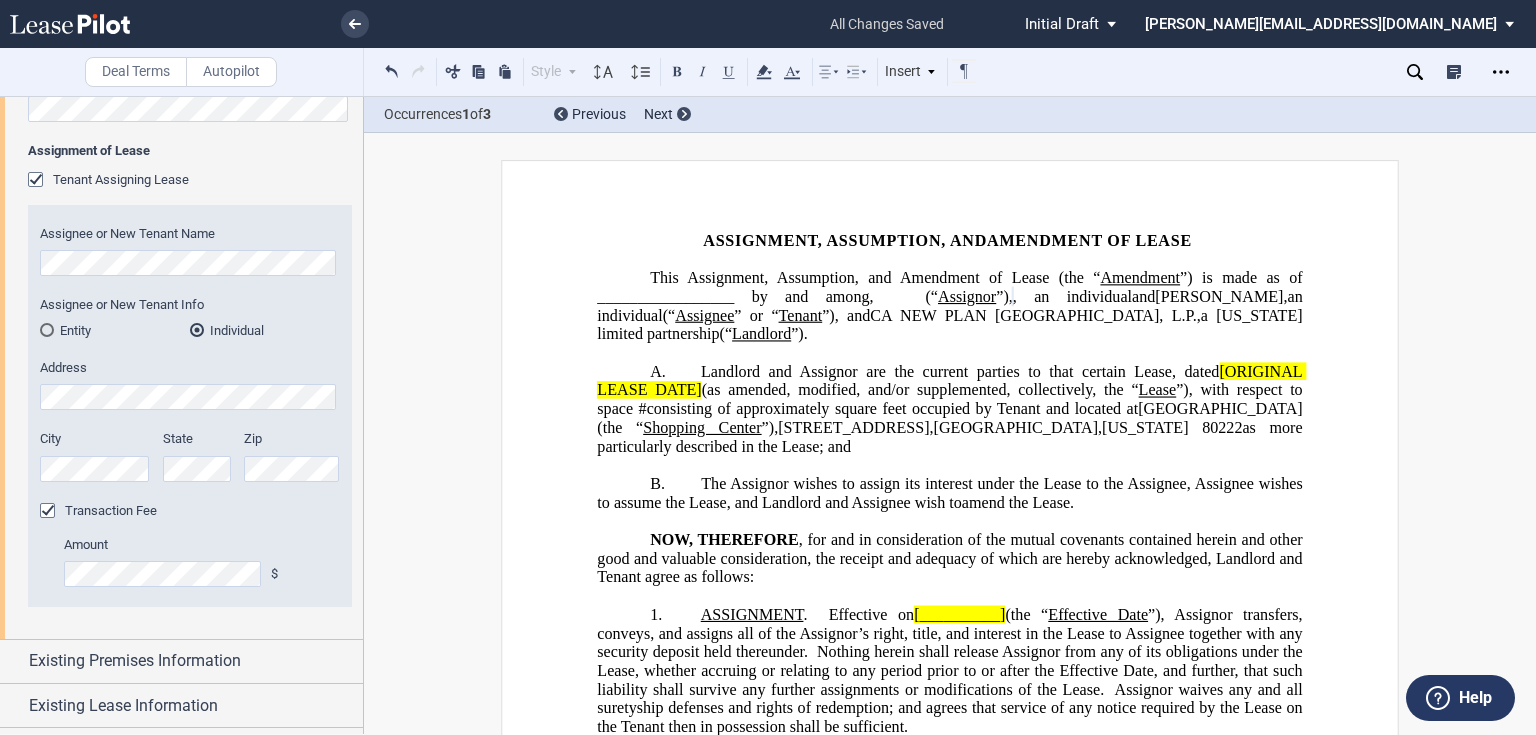 click on "an individual" 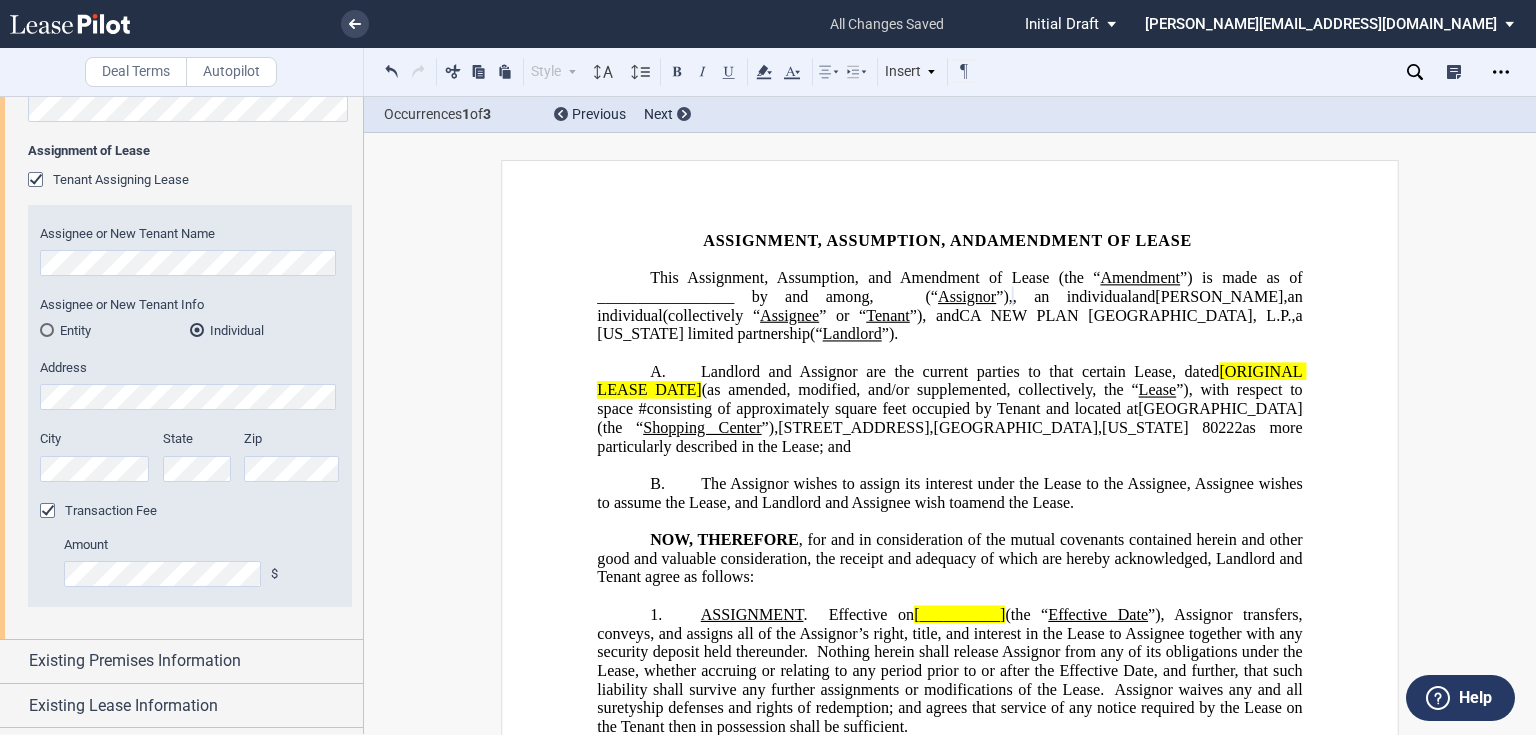 click on "[ORIGINAL LEASE DATE]" 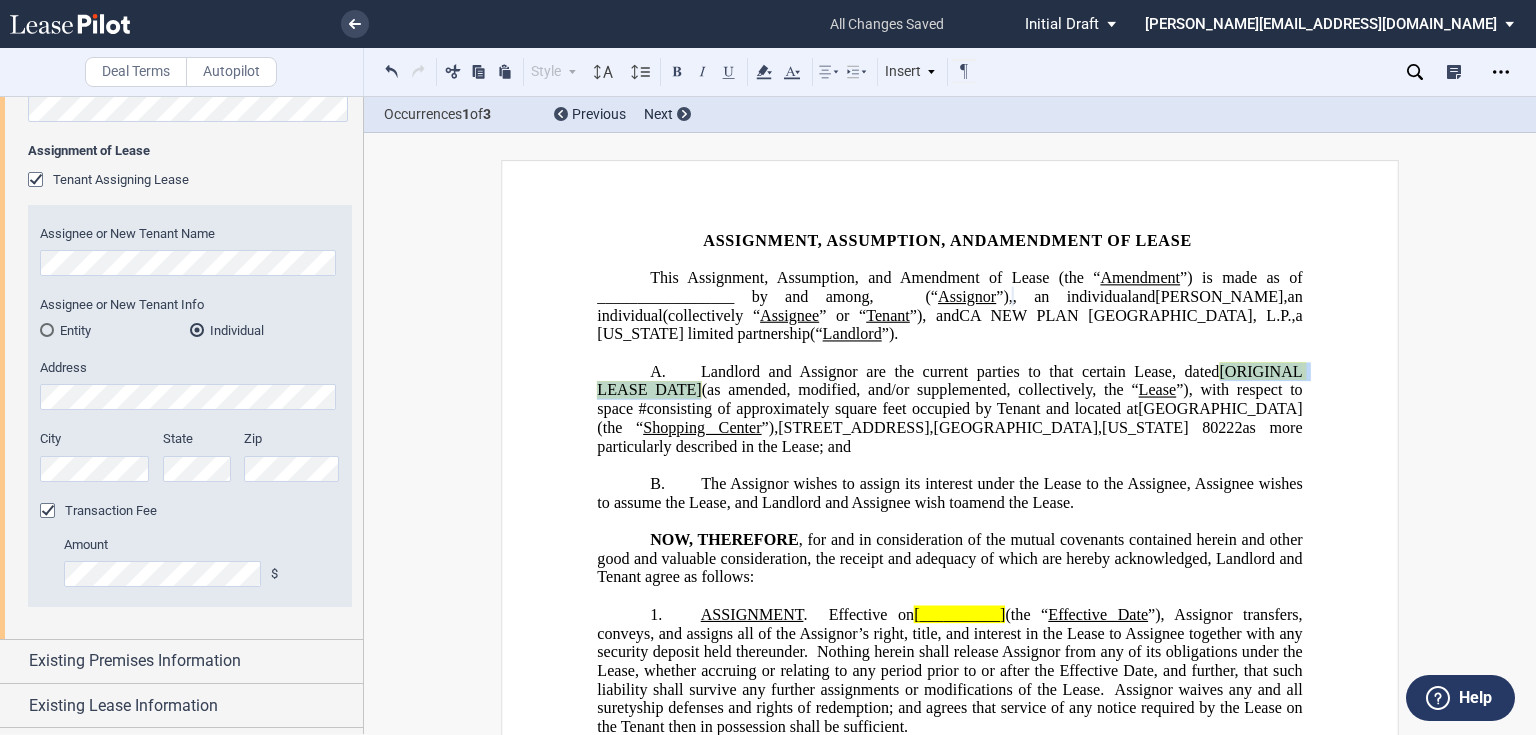 drag, startPoint x: 1256, startPoint y: 370, endPoint x: 695, endPoint y: 382, distance: 561.12836 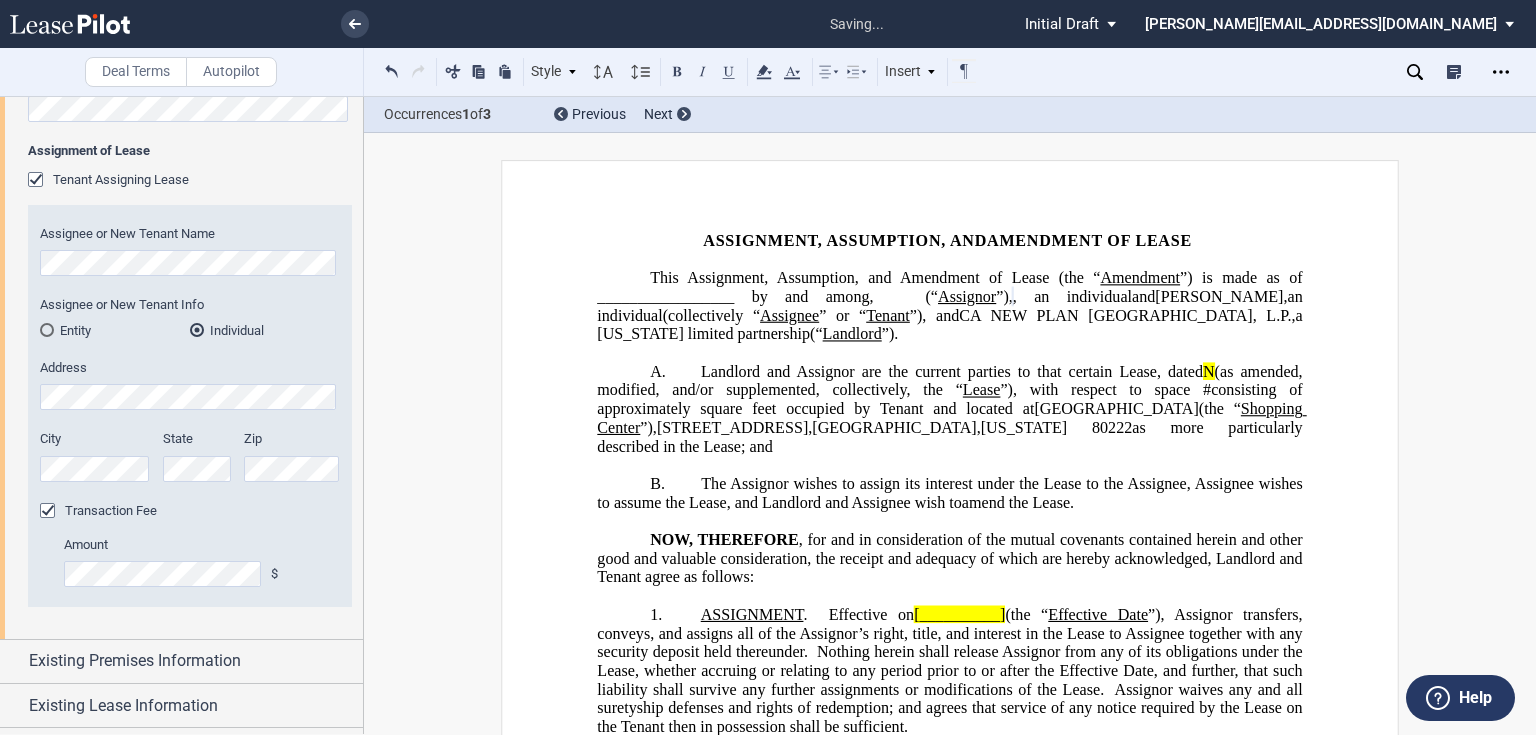 type 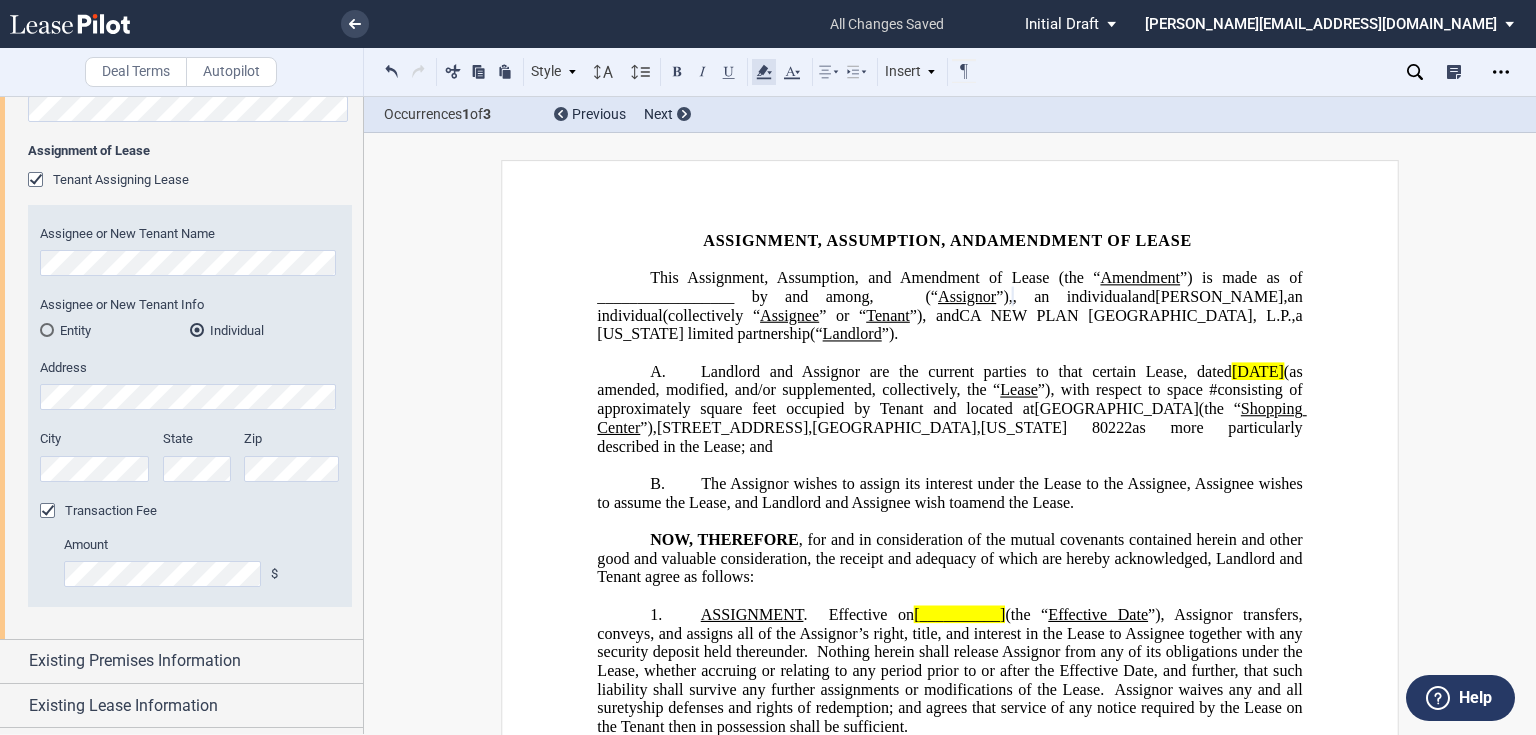 click 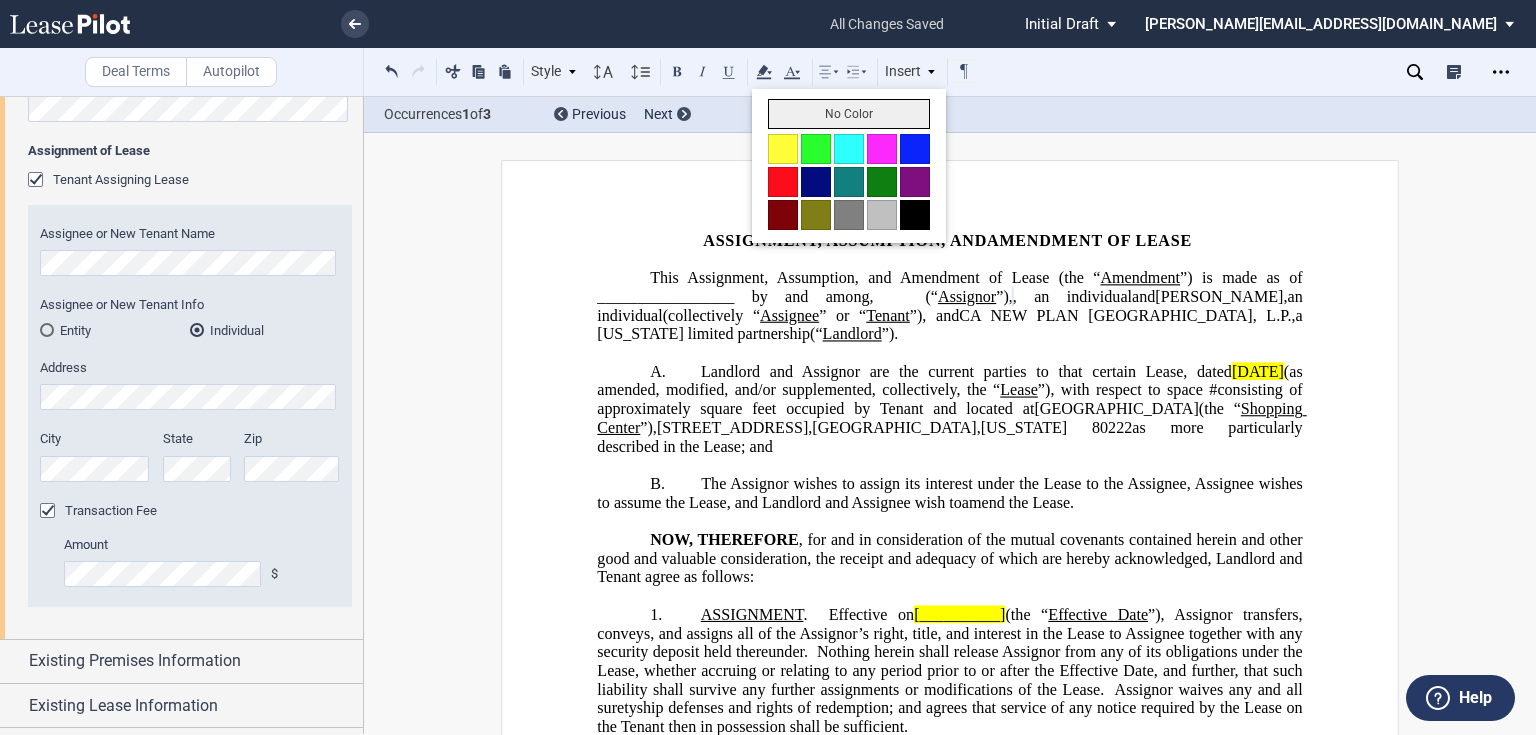 click on "No Color" at bounding box center [849, 114] 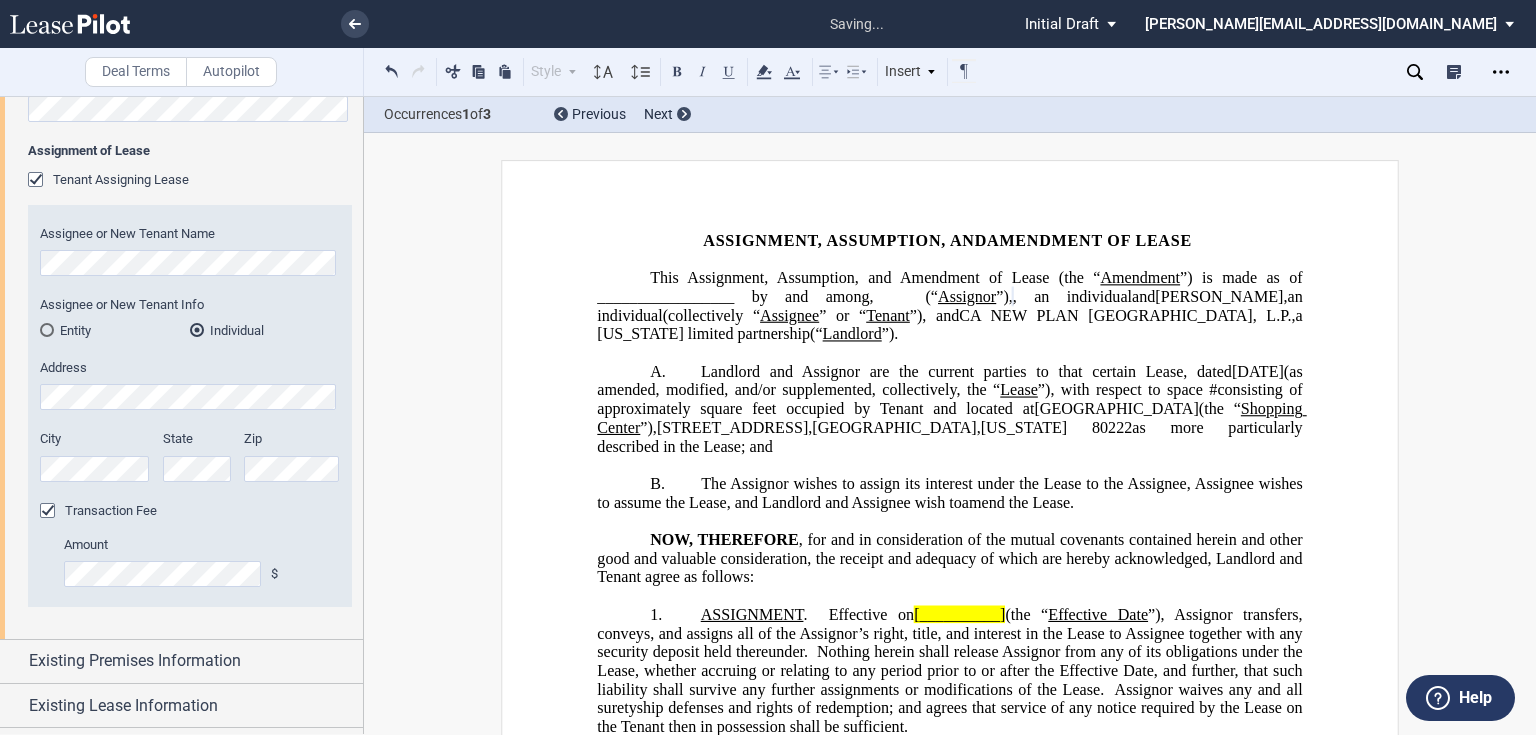 click on "﻿" at bounding box center [949, 465] 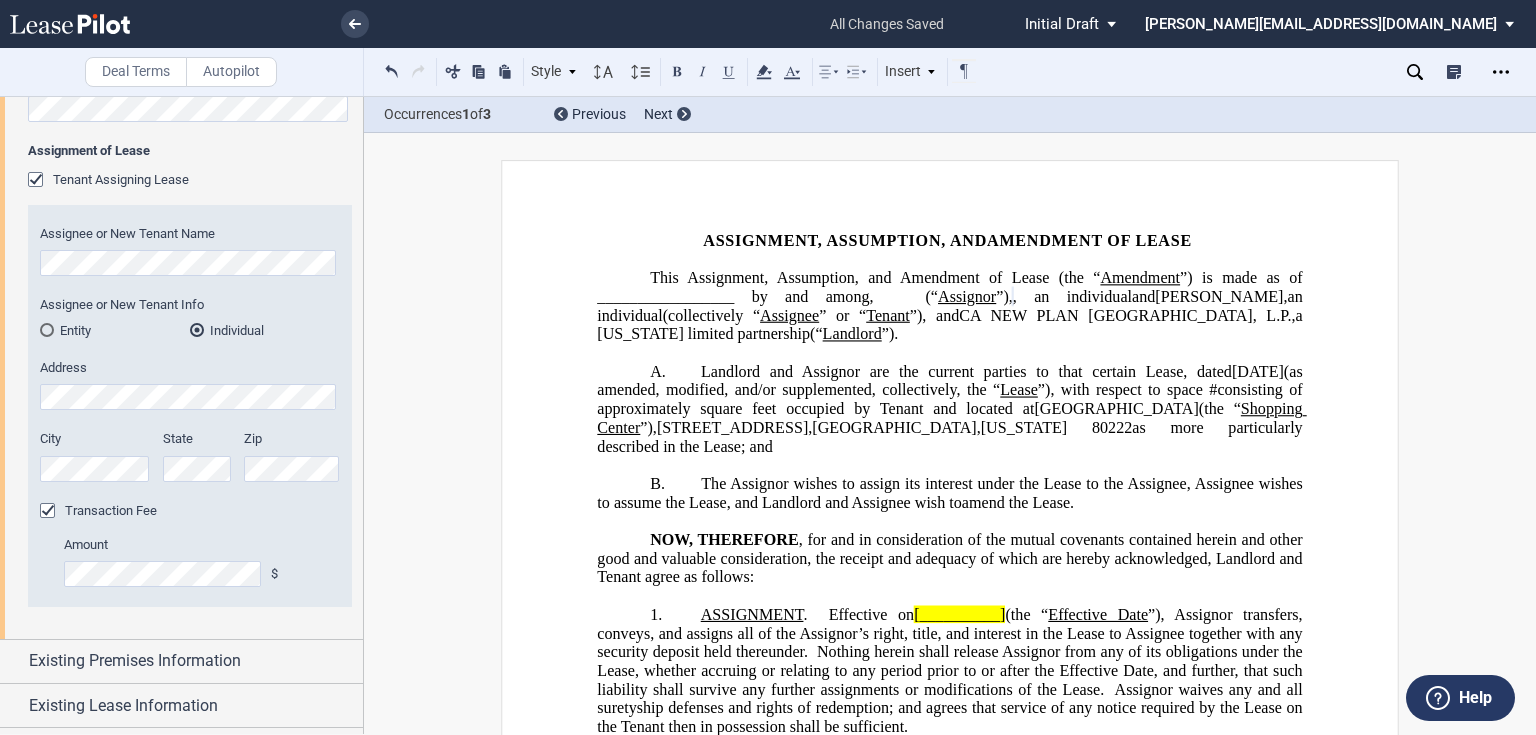 click on ", for and in consideration of the mutual covenants contained herein and other good and valuable consideration, the receipt and adequacy of which are hereby acknowledged, Landlord and Tenant agree as follows:" 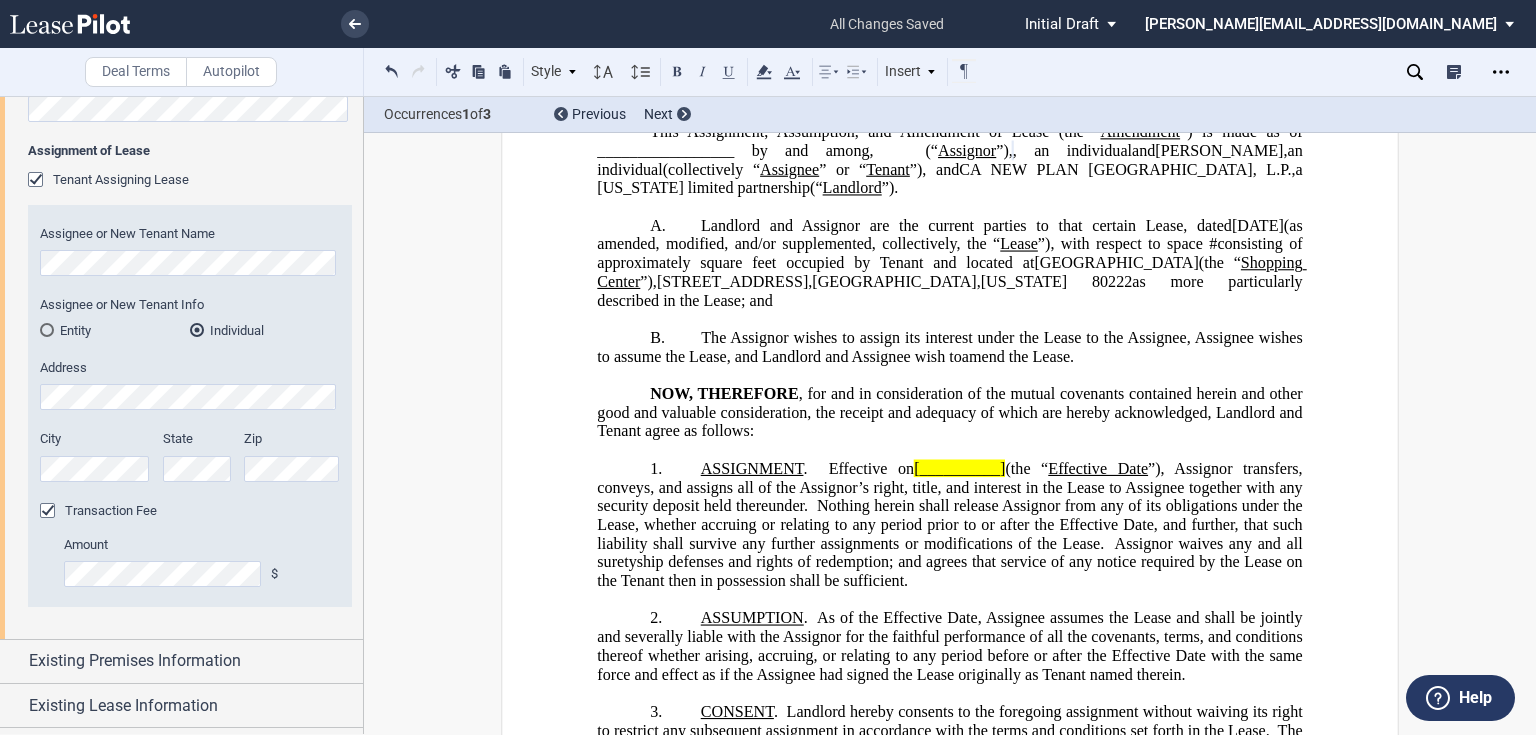 scroll, scrollTop: 160, scrollLeft: 0, axis: vertical 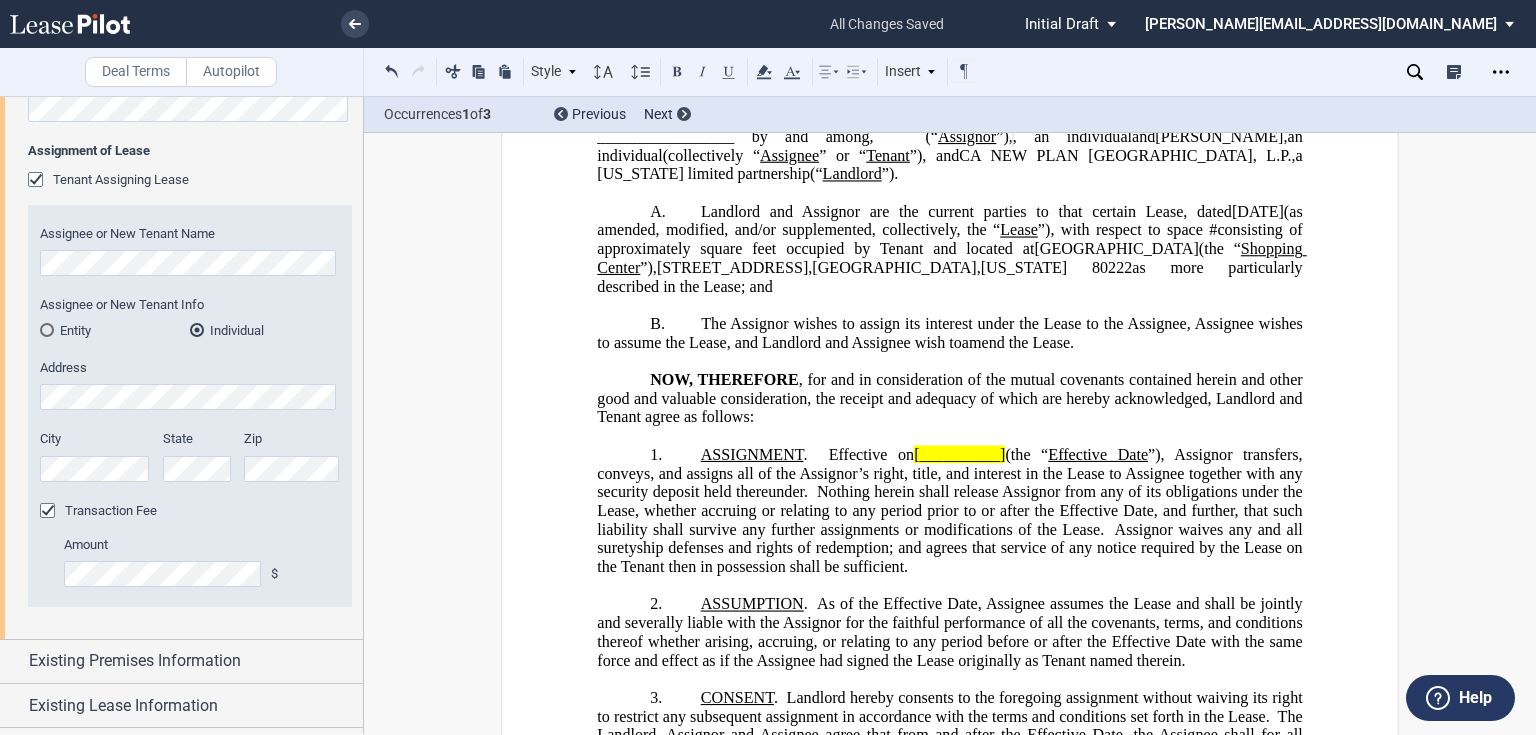 click on "”), Assignor transfers, conveys, and assigns all of the Assignor’s right, title, and interest in the Lease to Assignee together with any security deposit held thereunder." 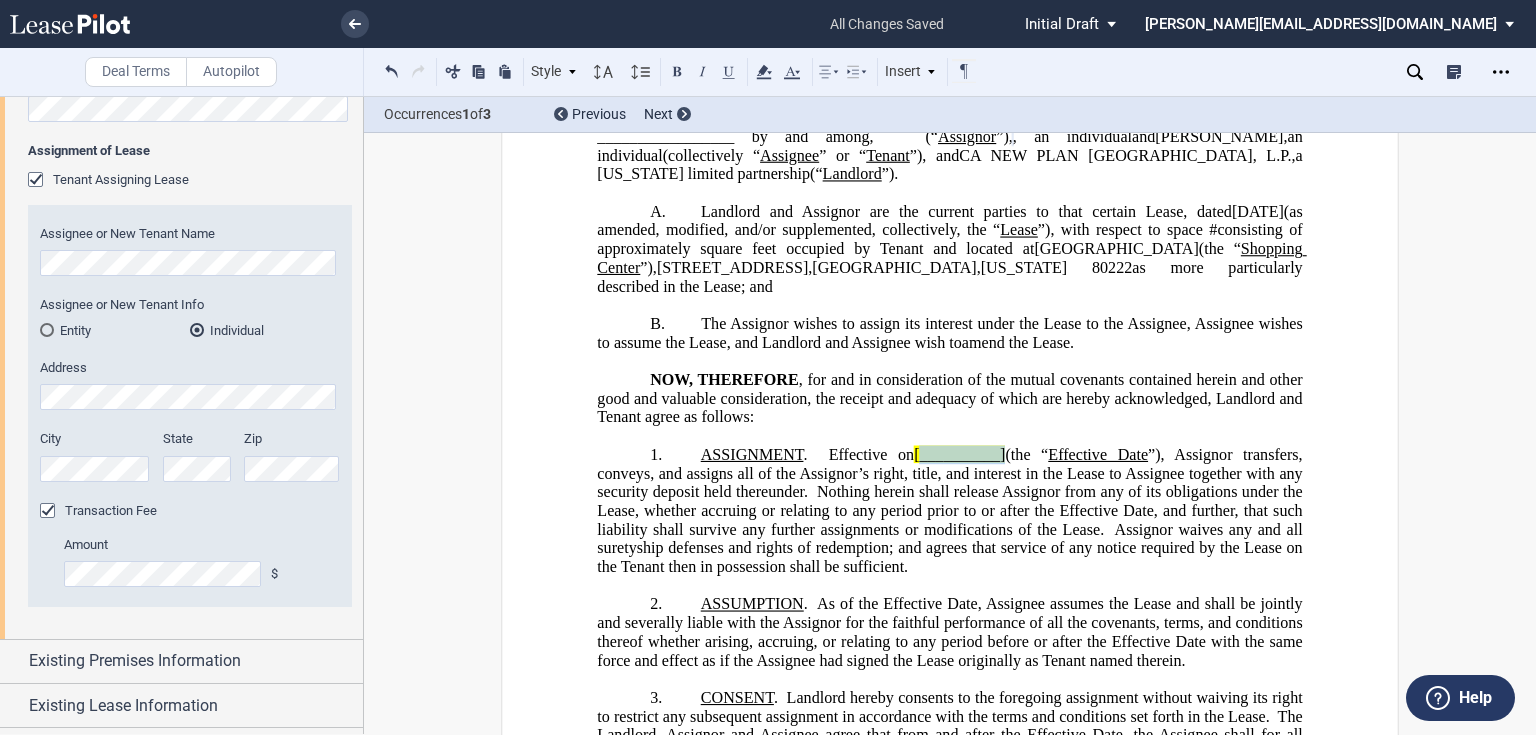 drag, startPoint x: 914, startPoint y: 444, endPoint x: 1000, endPoint y: 447, distance: 86.05231 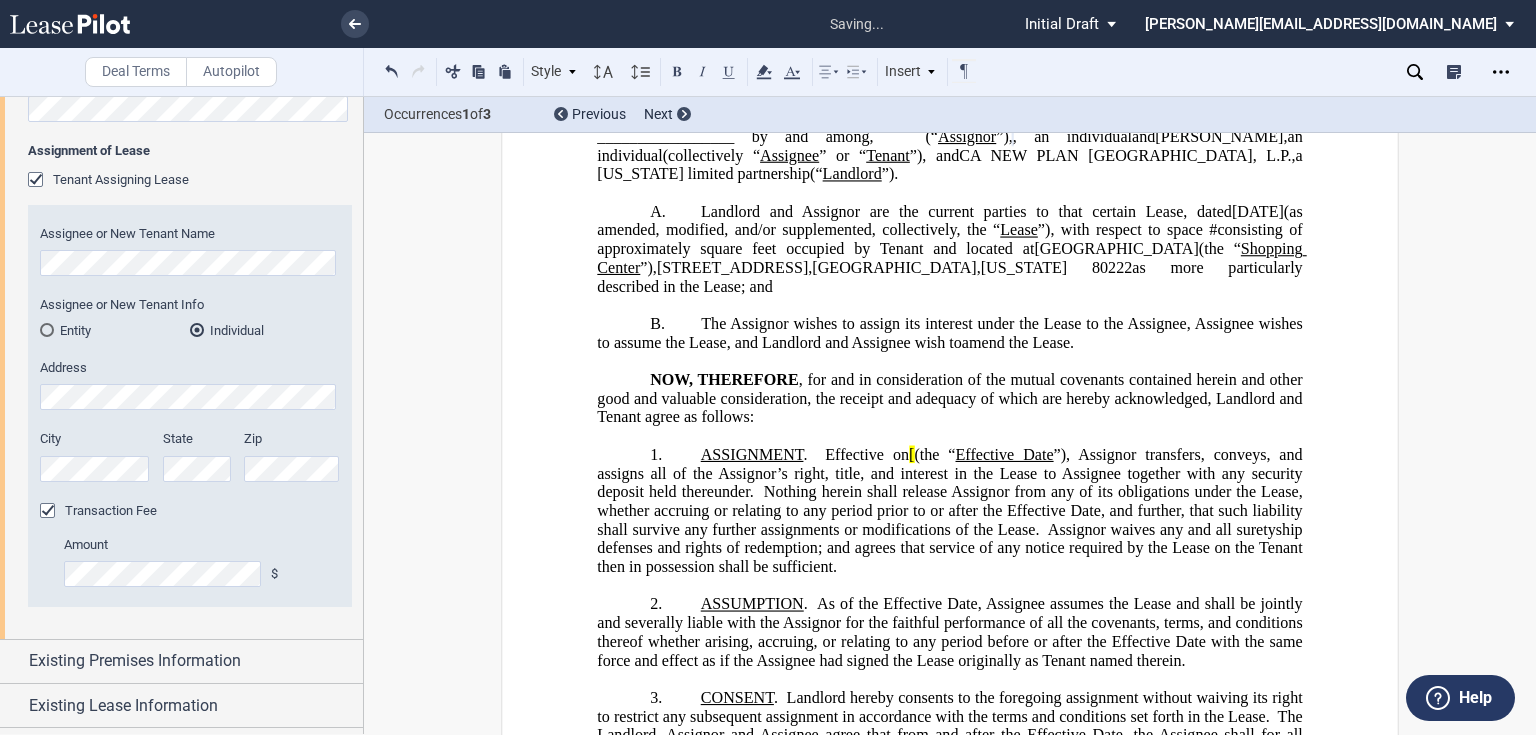 type 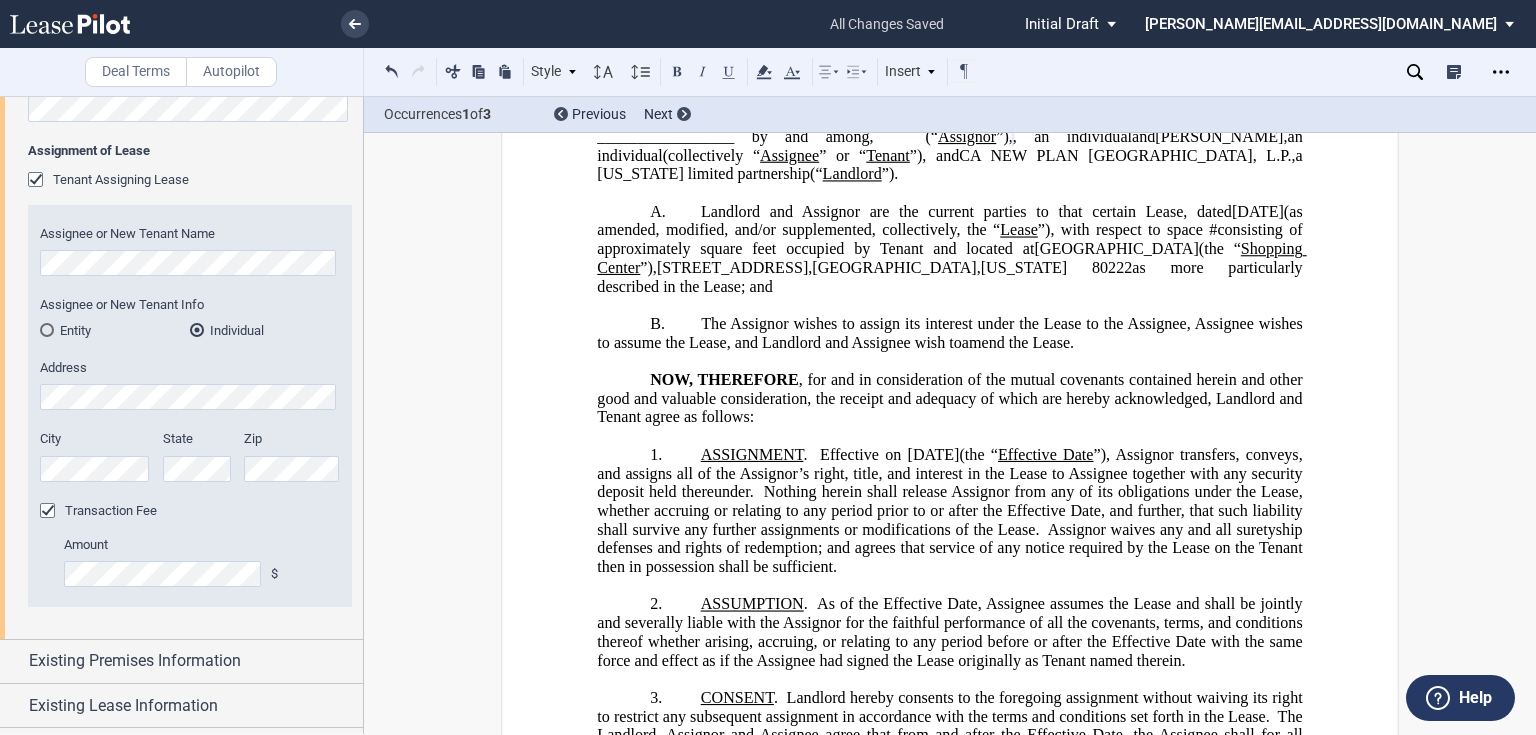 scroll, scrollTop: 0, scrollLeft: 0, axis: both 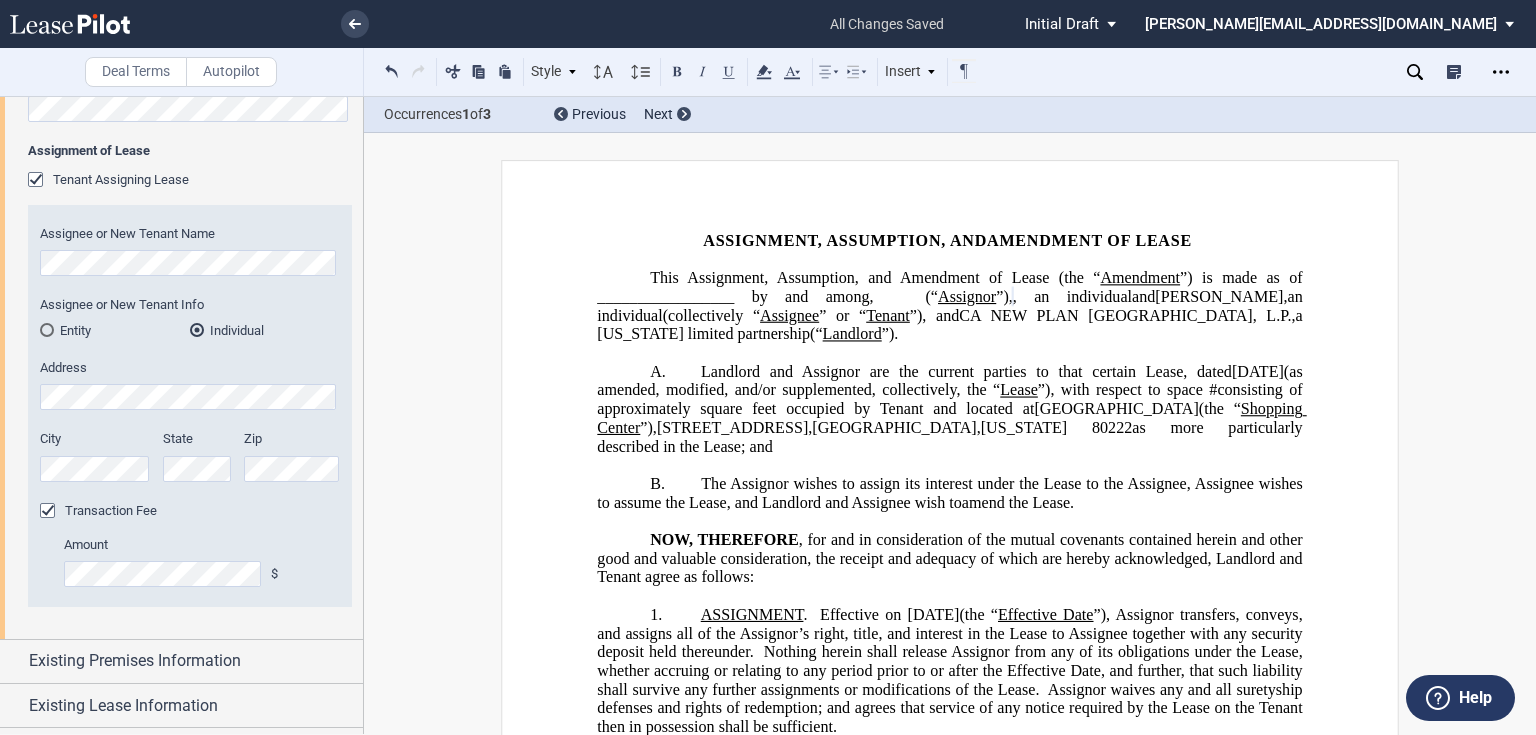 click on "﻿" at bounding box center [949, 521] 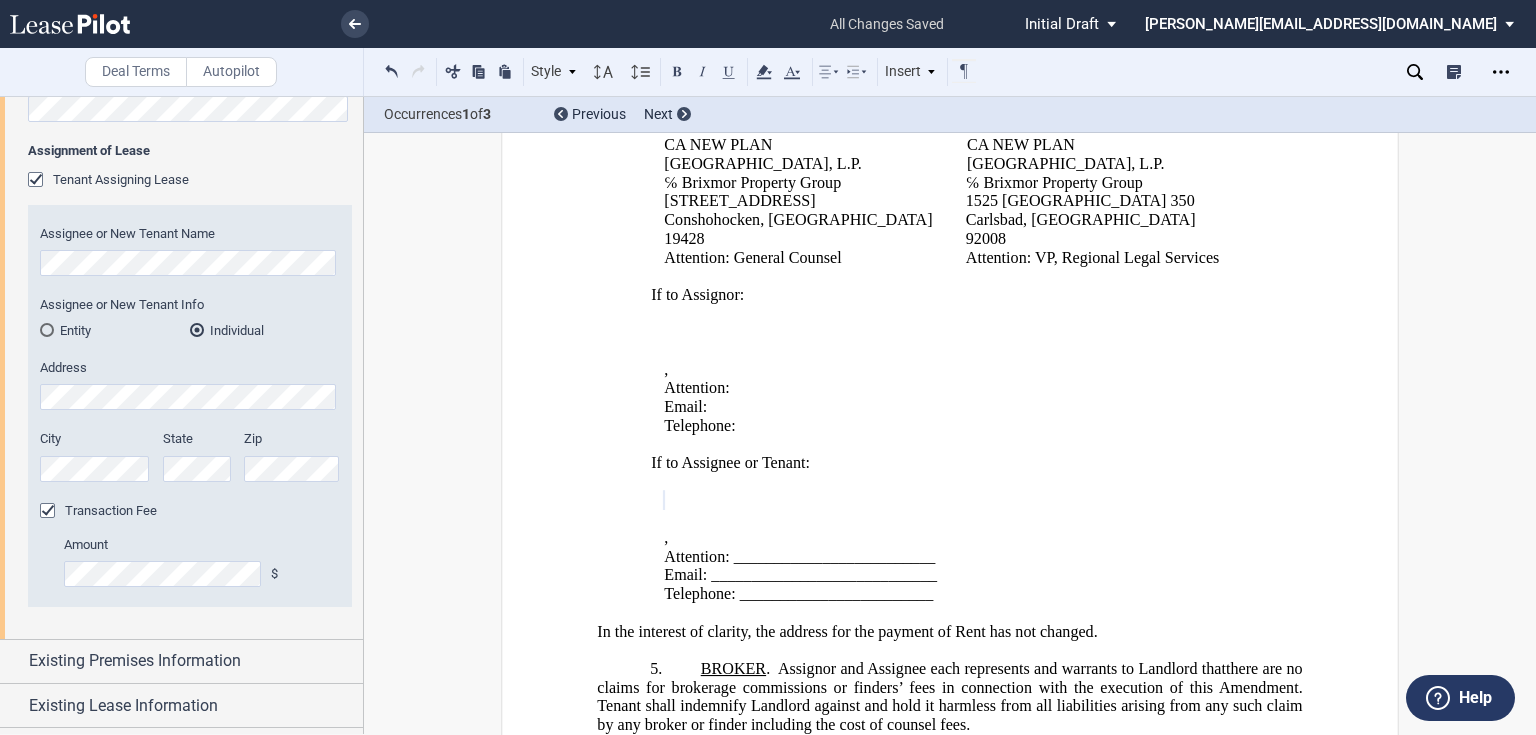 scroll, scrollTop: 960, scrollLeft: 0, axis: vertical 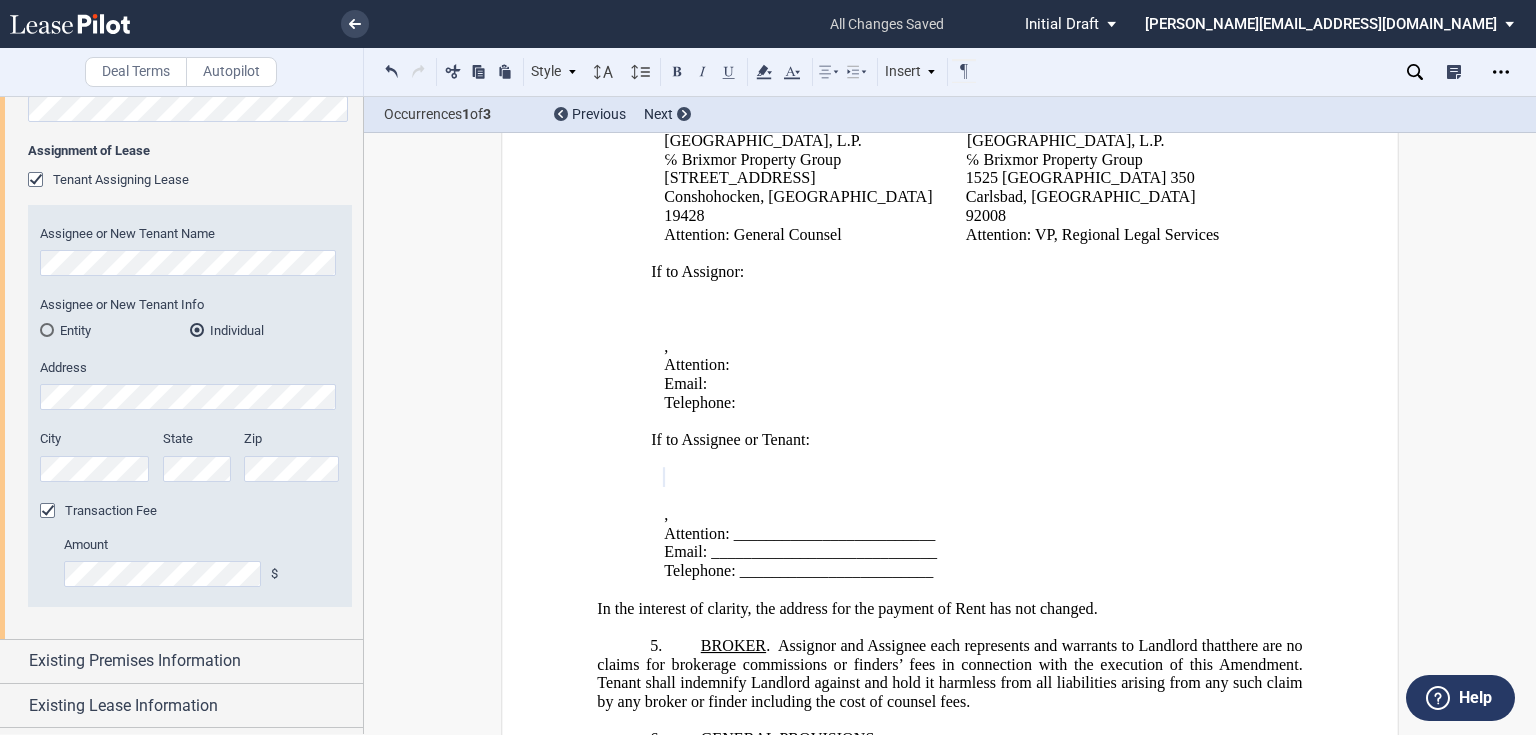 click on "﻿ ﻿" at bounding box center (960, 477) 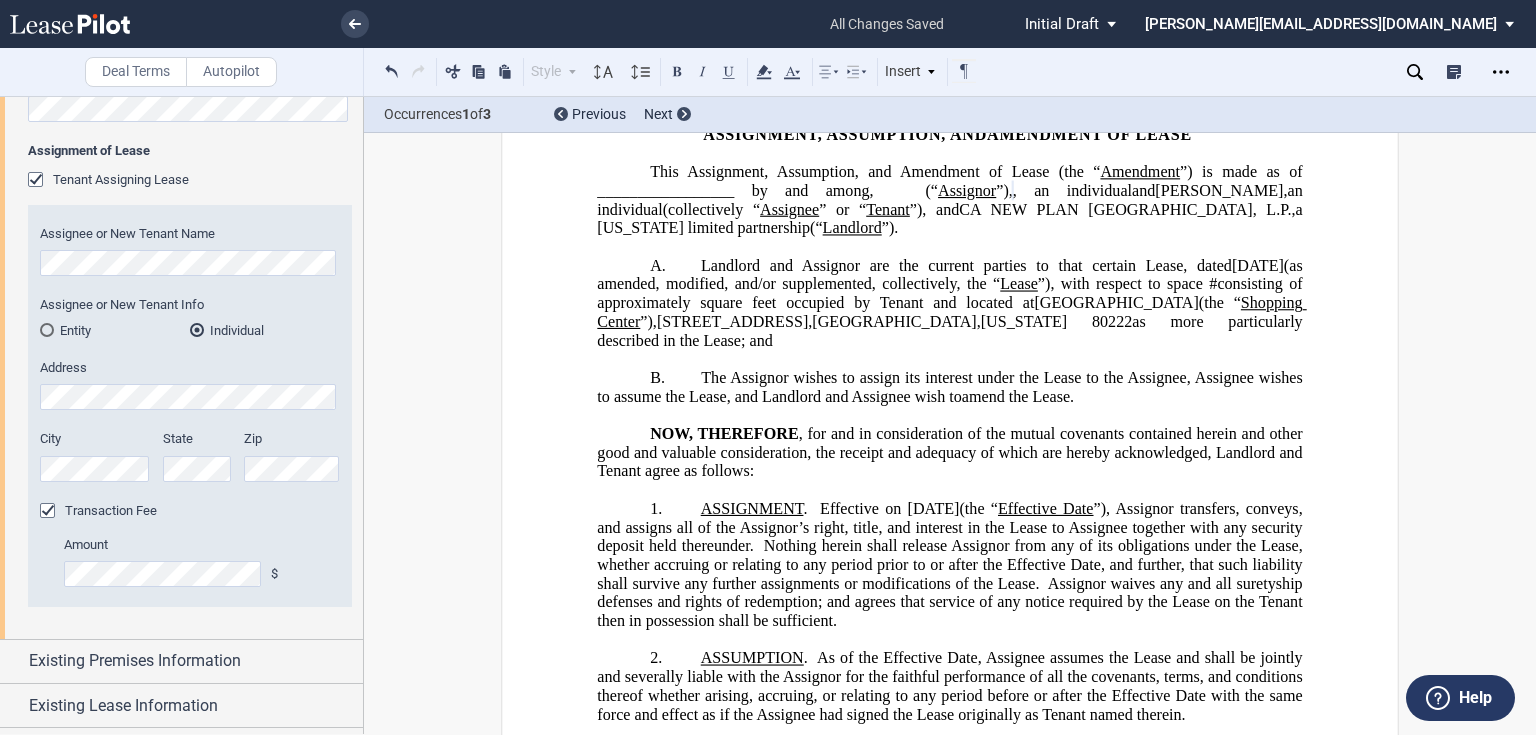 scroll, scrollTop: 0, scrollLeft: 0, axis: both 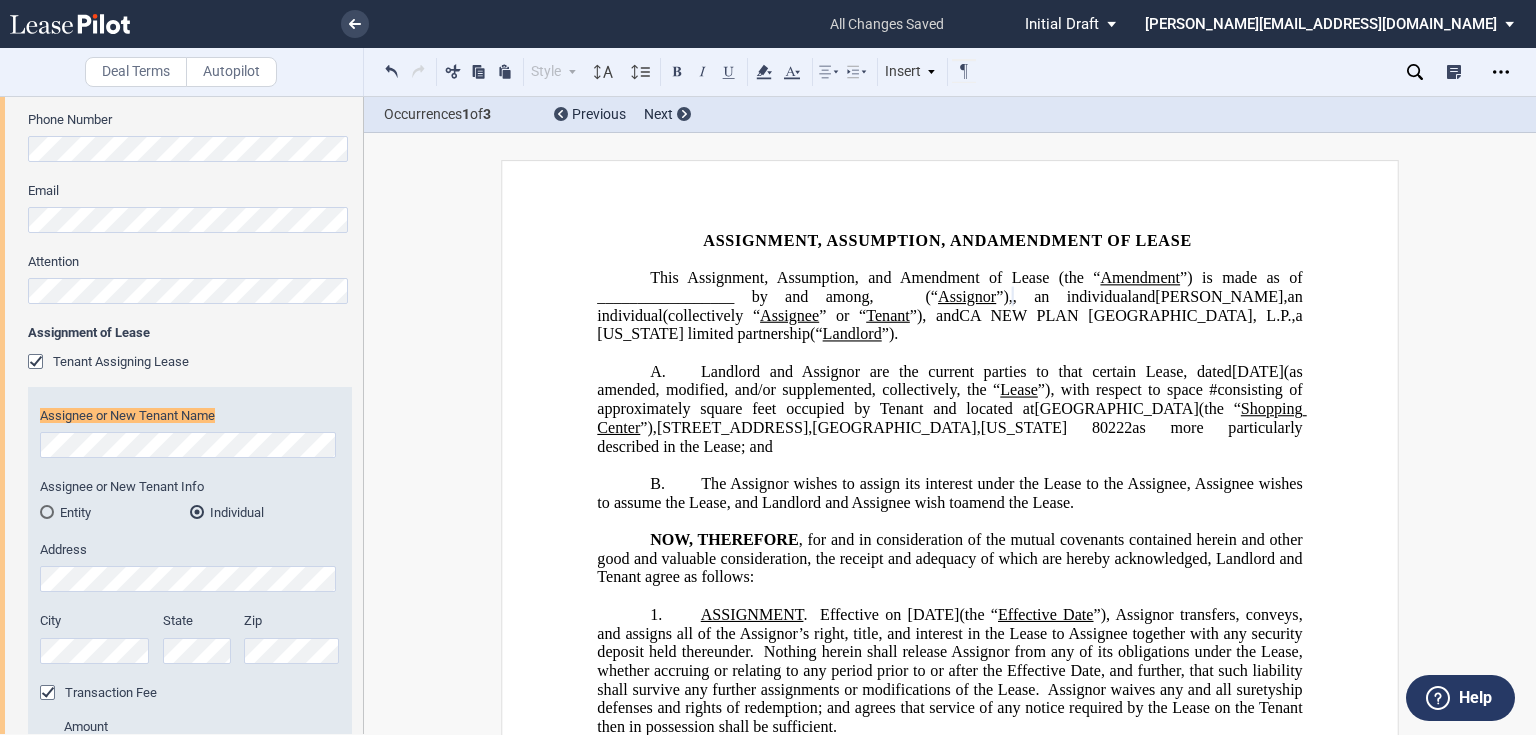 click on ".bocls-1{fill:#26354a;fill-rule:evenodd}
Loading...
×
all changes saved
Pending...
Pending...
Initial Draft
Initial Draft
In Negotiation
Final Draft
[PERSON_NAME][EMAIL_ADDRESS][DOMAIN_NAME]
Sign Out
Deal Terms
Autopilot
Style
Normal
8pt
9pt
10pt
10.5pt
11pt
12pt
14pt
16pt
Normal
1
1.15
1.5
2
3
No Color
Automatic
Align Left" at bounding box center (768, 367) 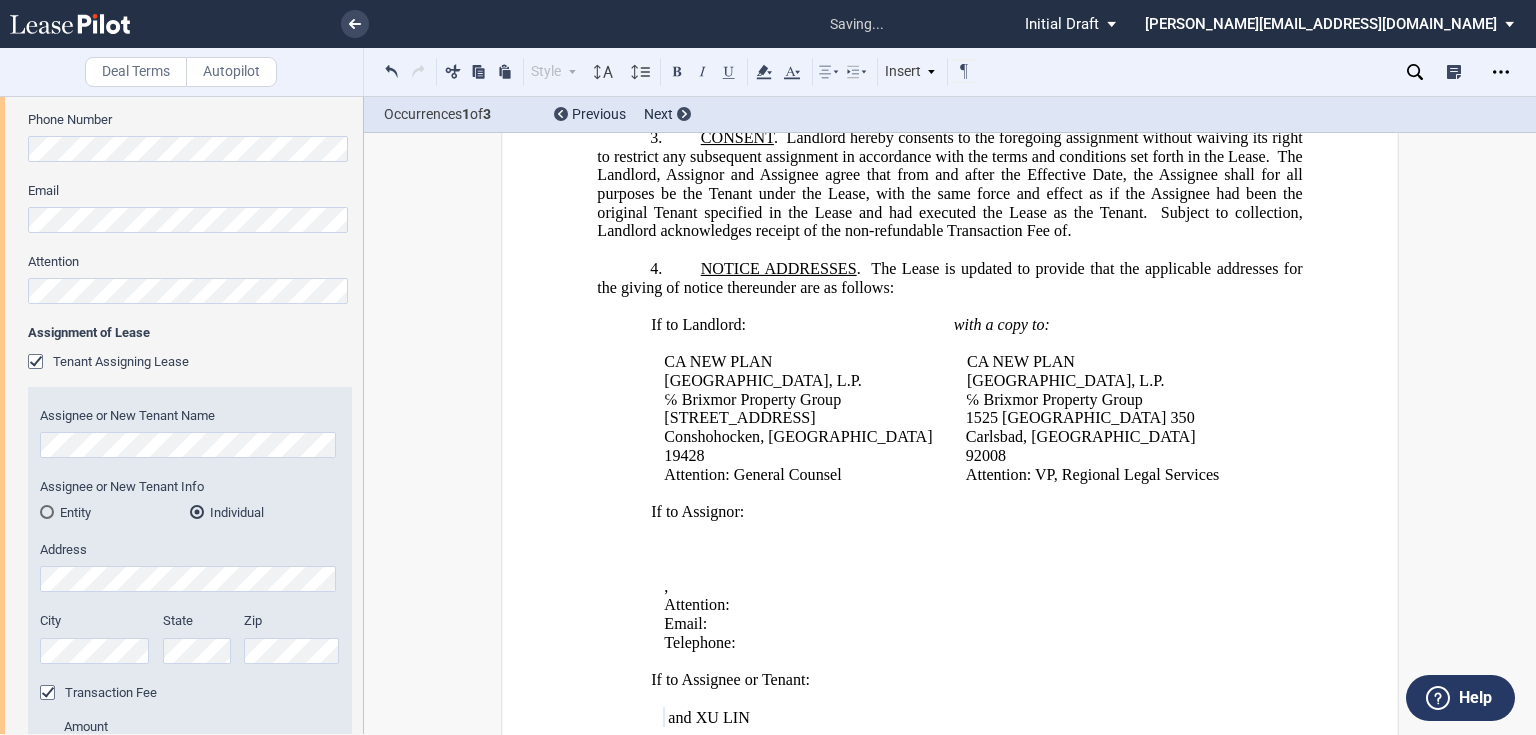 scroll, scrollTop: 1040, scrollLeft: 0, axis: vertical 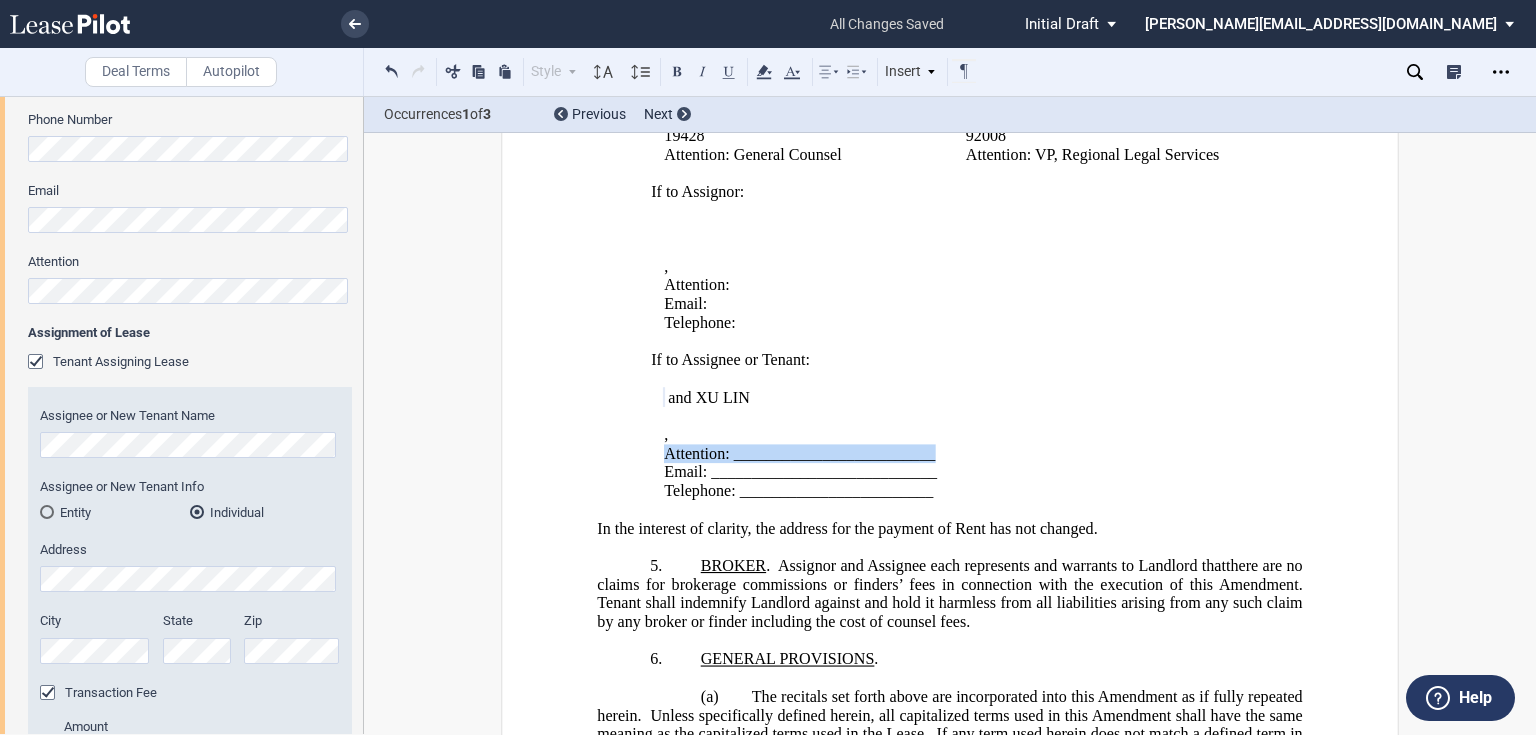 drag, startPoint x: 660, startPoint y: 397, endPoint x: 930, endPoint y: 396, distance: 270.00186 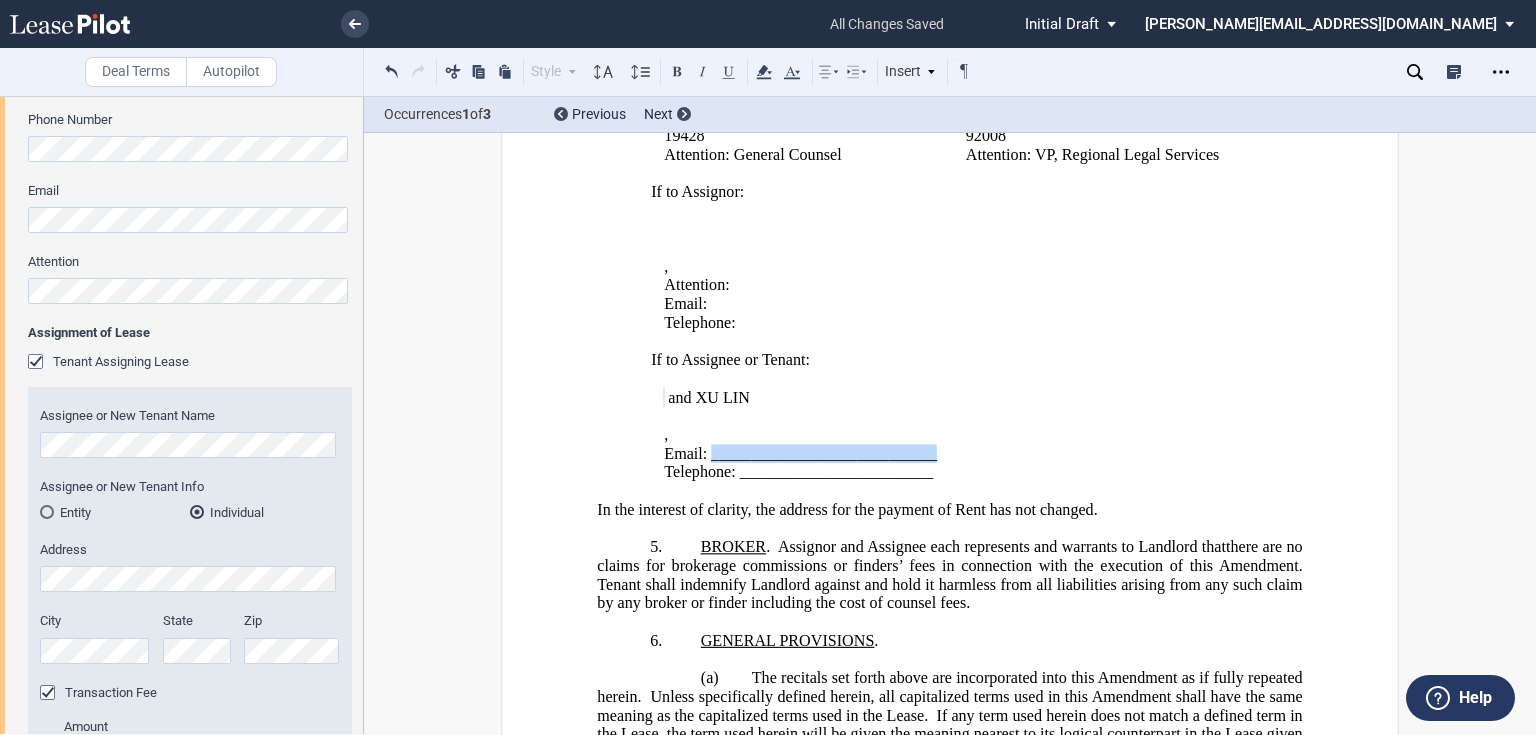 drag, startPoint x: 934, startPoint y: 404, endPoint x: 705, endPoint y: 402, distance: 229.00873 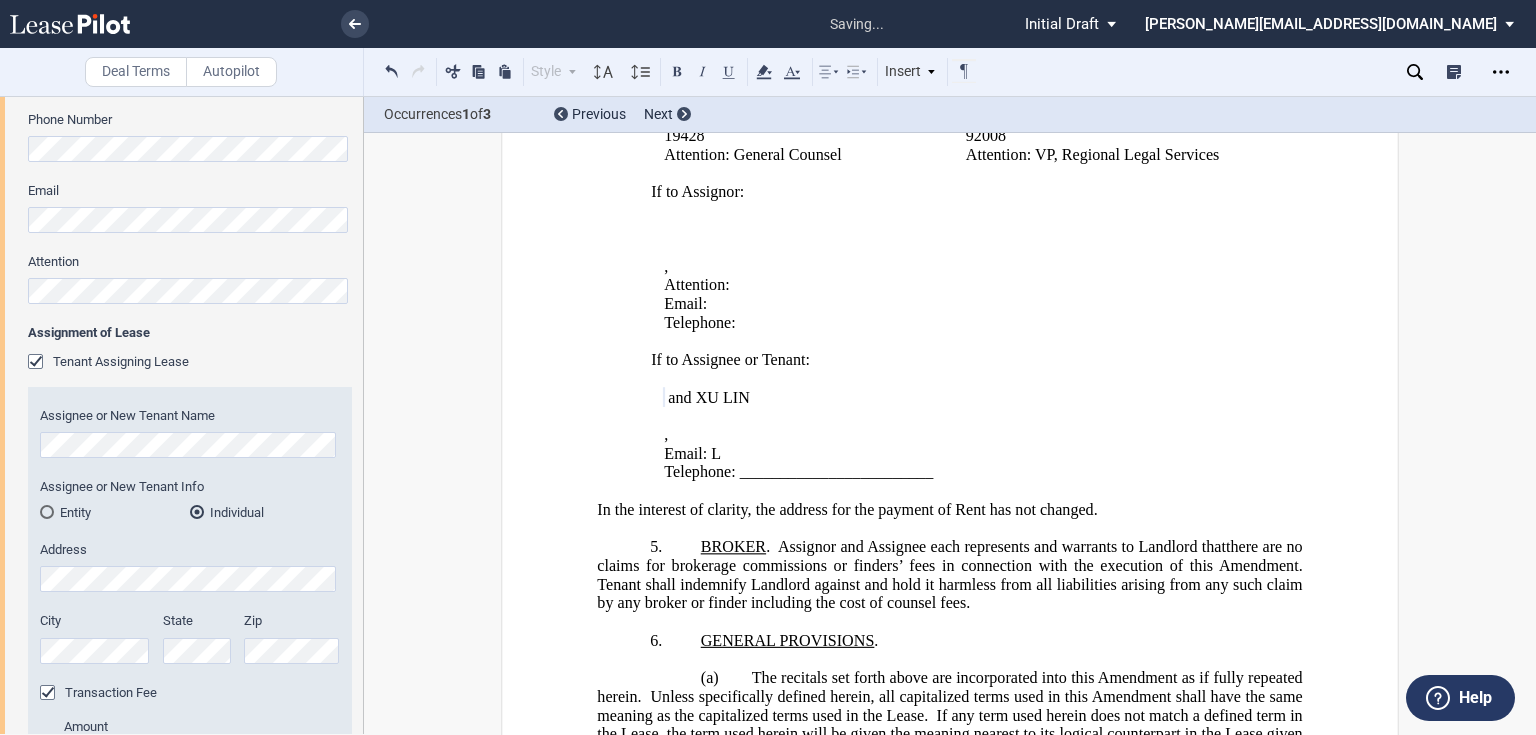 type 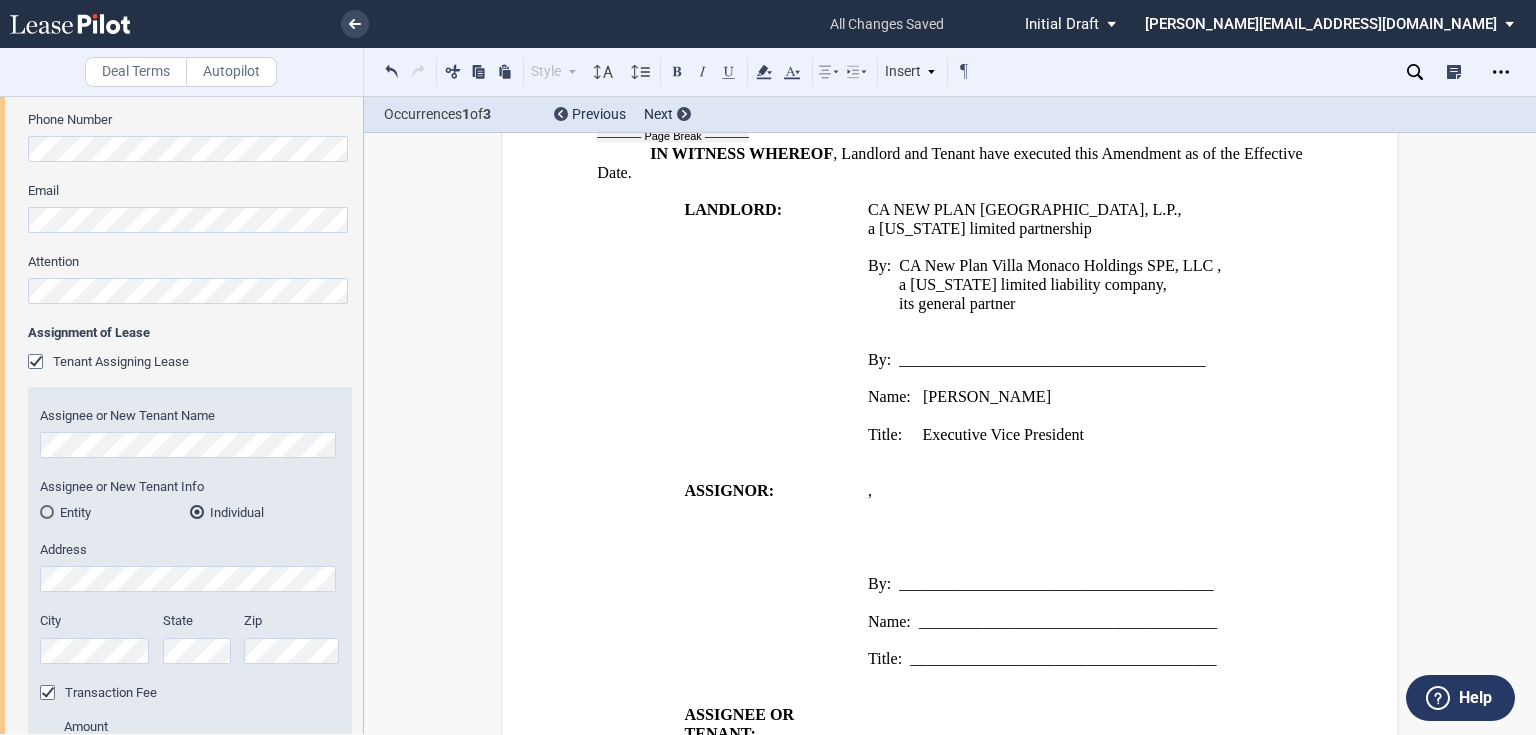 scroll, scrollTop: 2268, scrollLeft: 0, axis: vertical 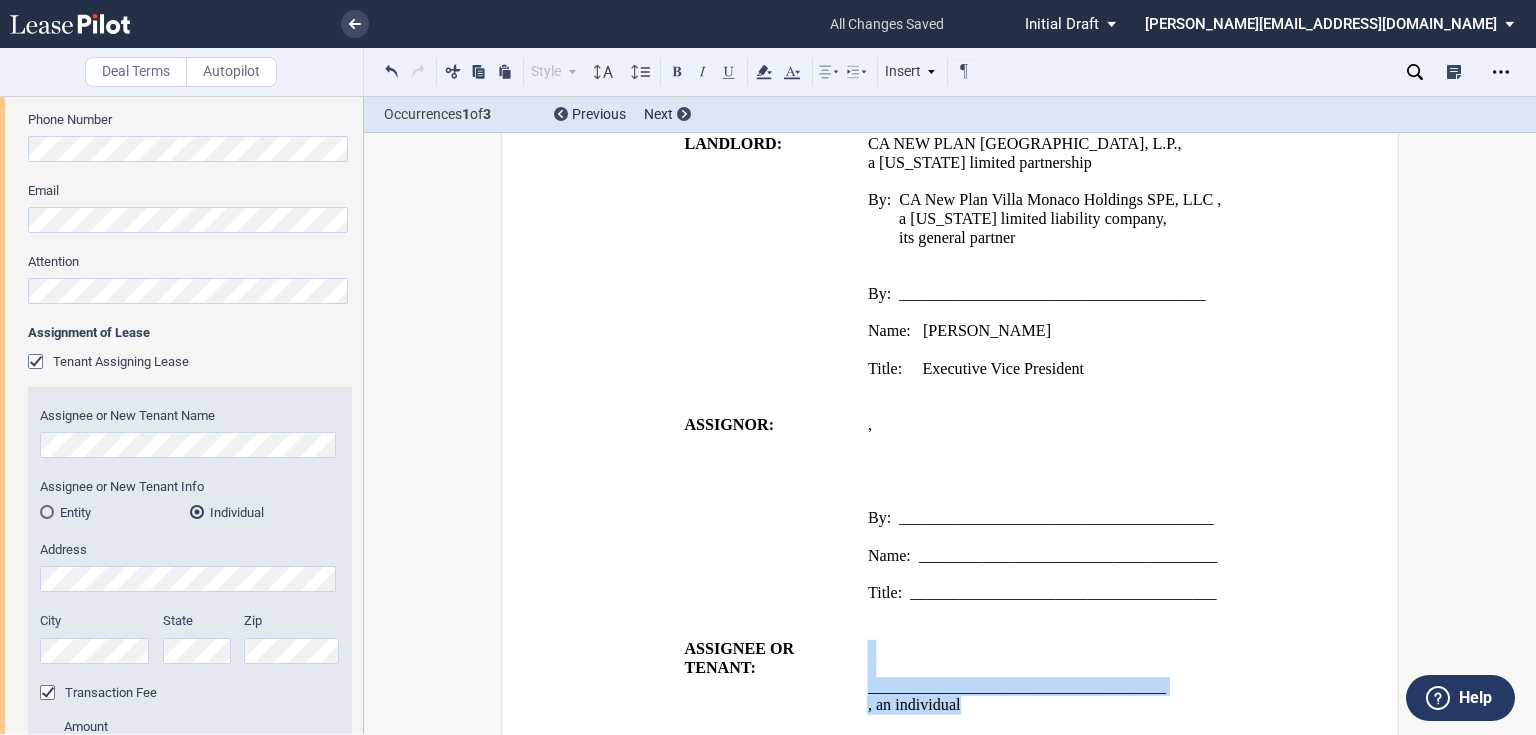 drag, startPoint x: 1060, startPoint y: 634, endPoint x: 854, endPoint y: 611, distance: 207.28 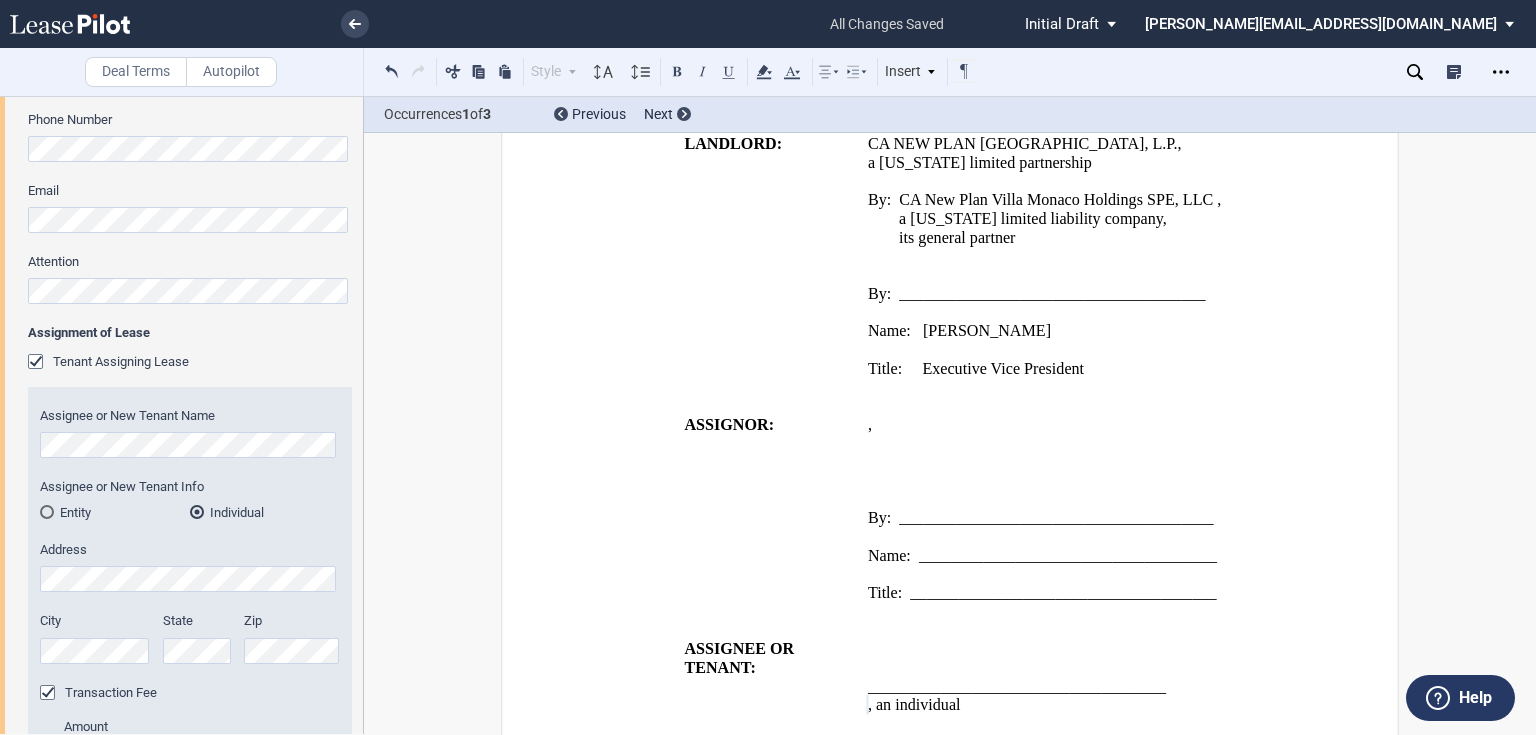 click on "﻿" at bounding box center [1086, 724] 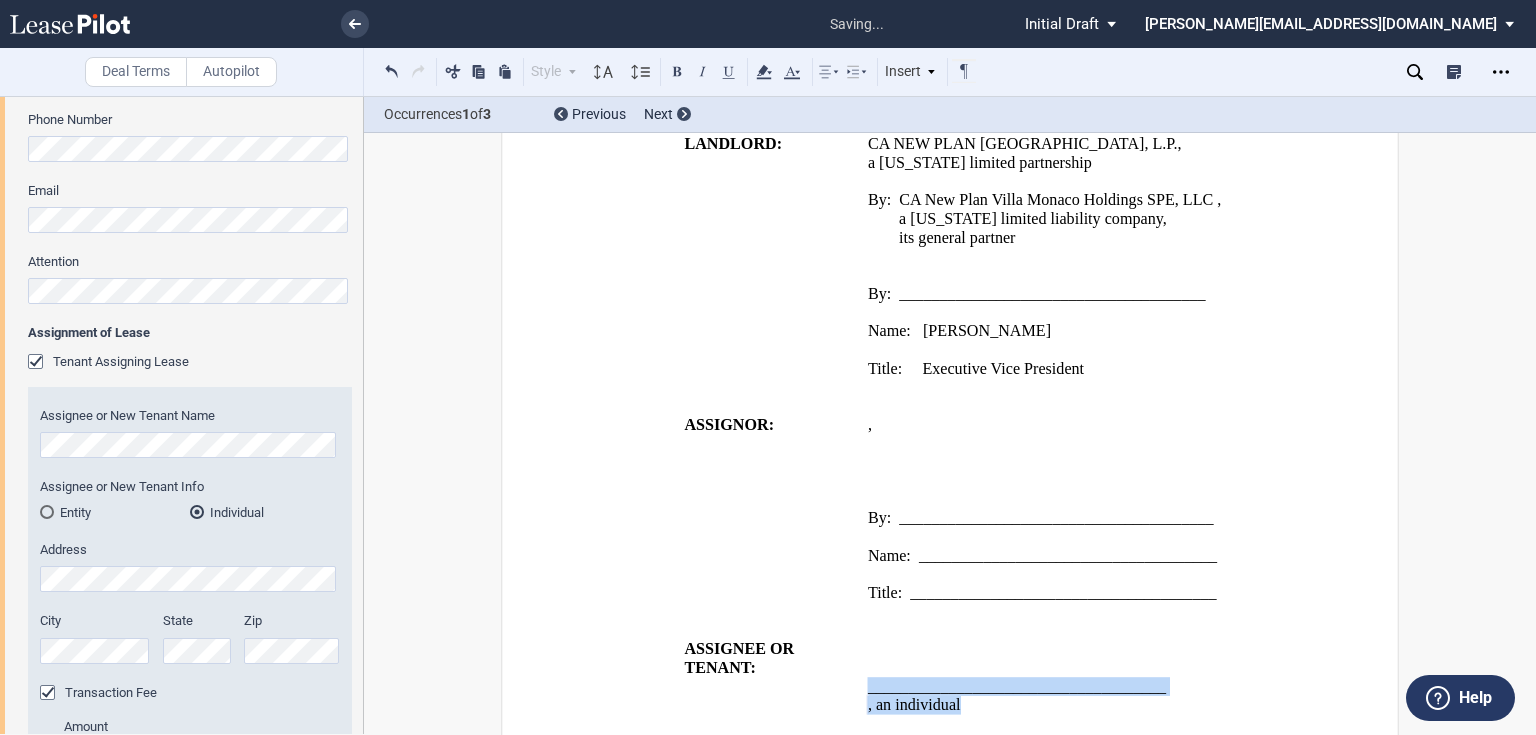 drag, startPoint x: 1035, startPoint y: 639, endPoint x: 861, endPoint y: 625, distance: 174.56232 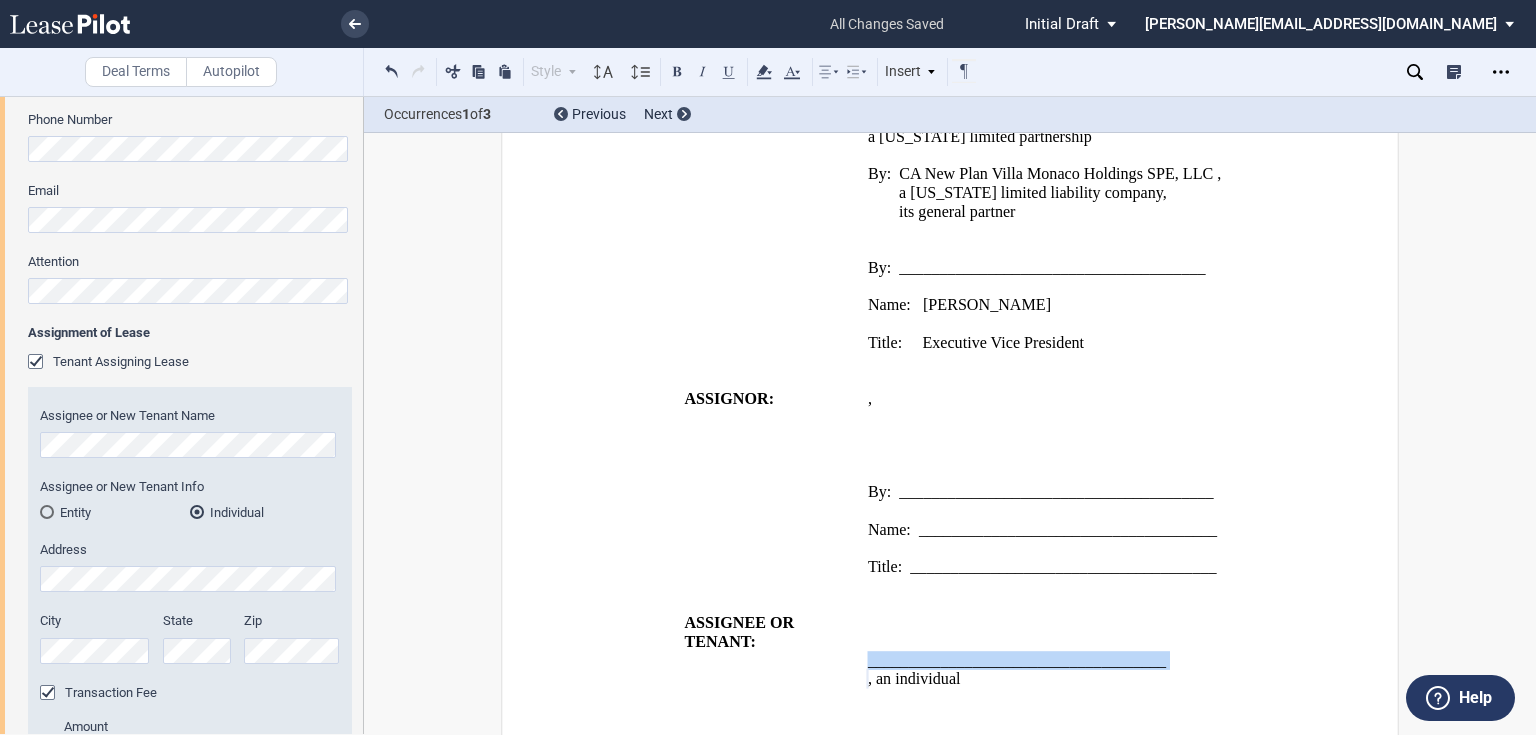 scroll, scrollTop: 2305, scrollLeft: 0, axis: vertical 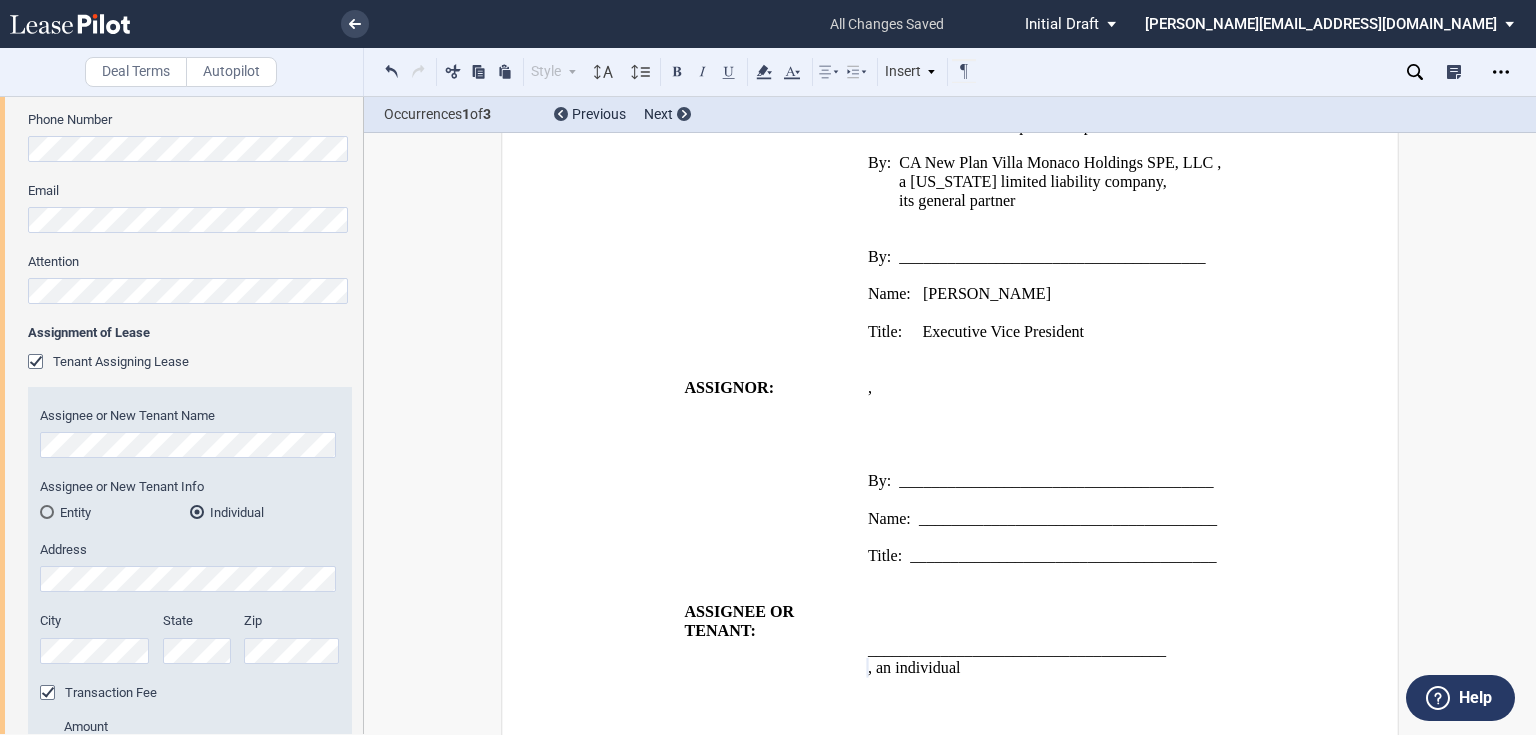 click on "﻿" at bounding box center (1086, 724) 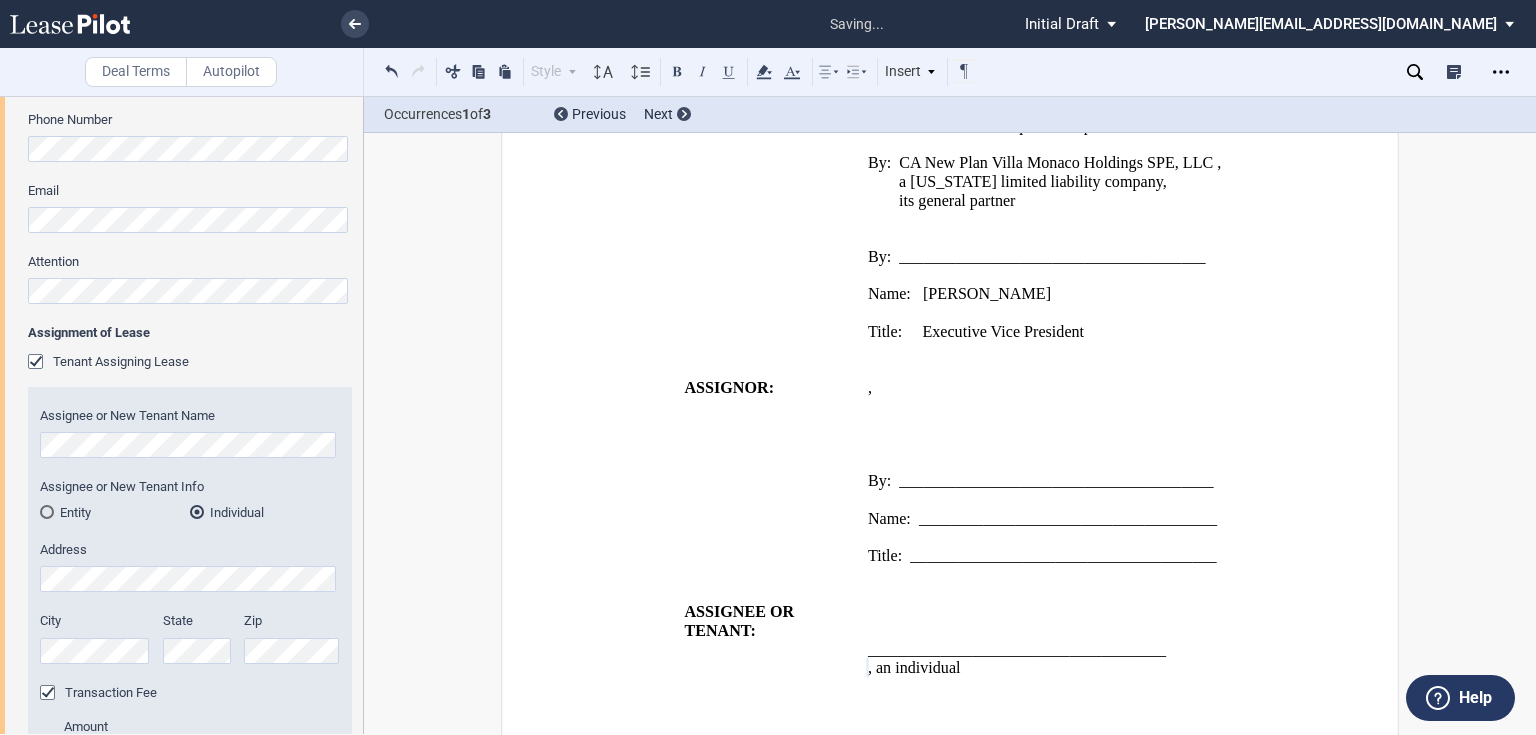drag, startPoint x: 847, startPoint y: 686, endPoint x: 919, endPoint y: 691, distance: 72.1734 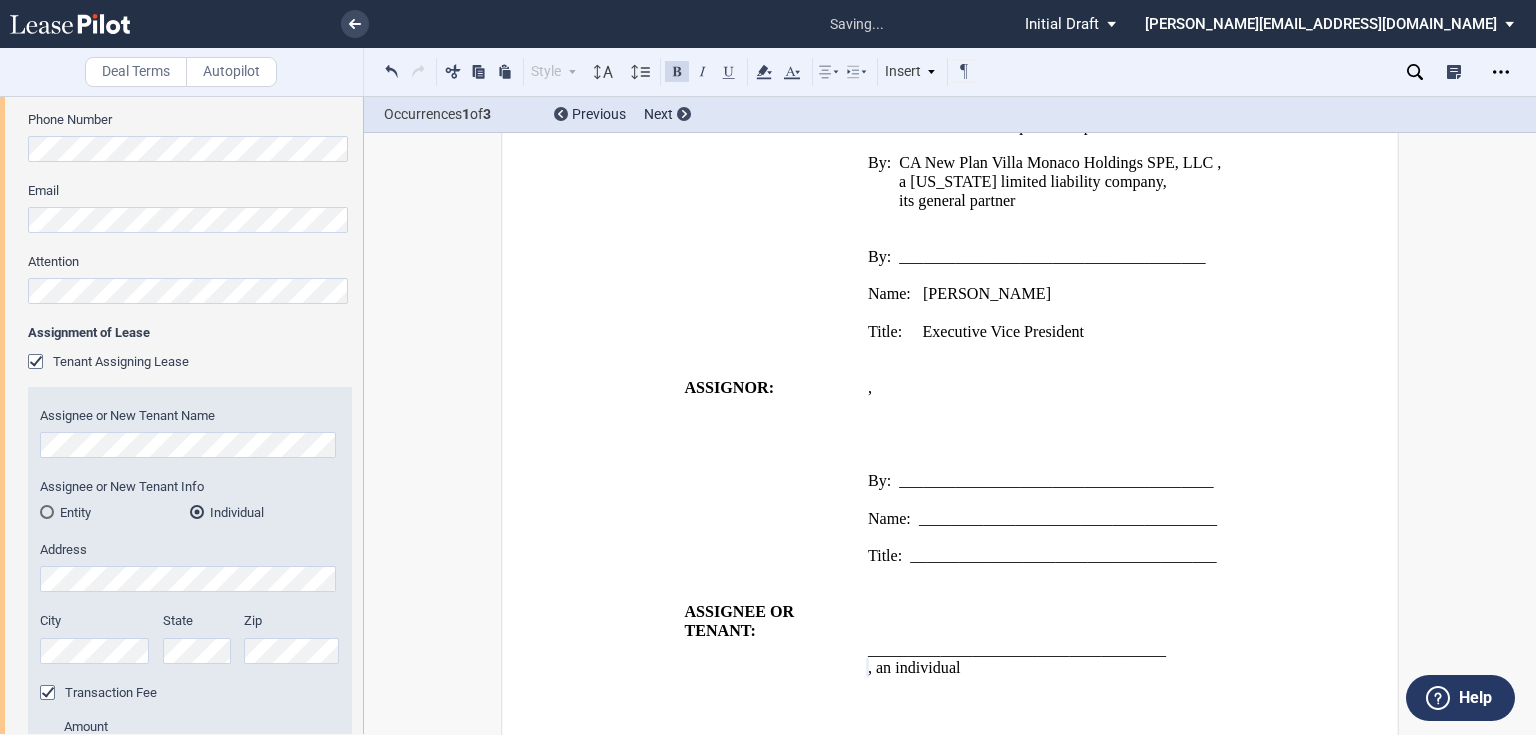 click on ", an individual" 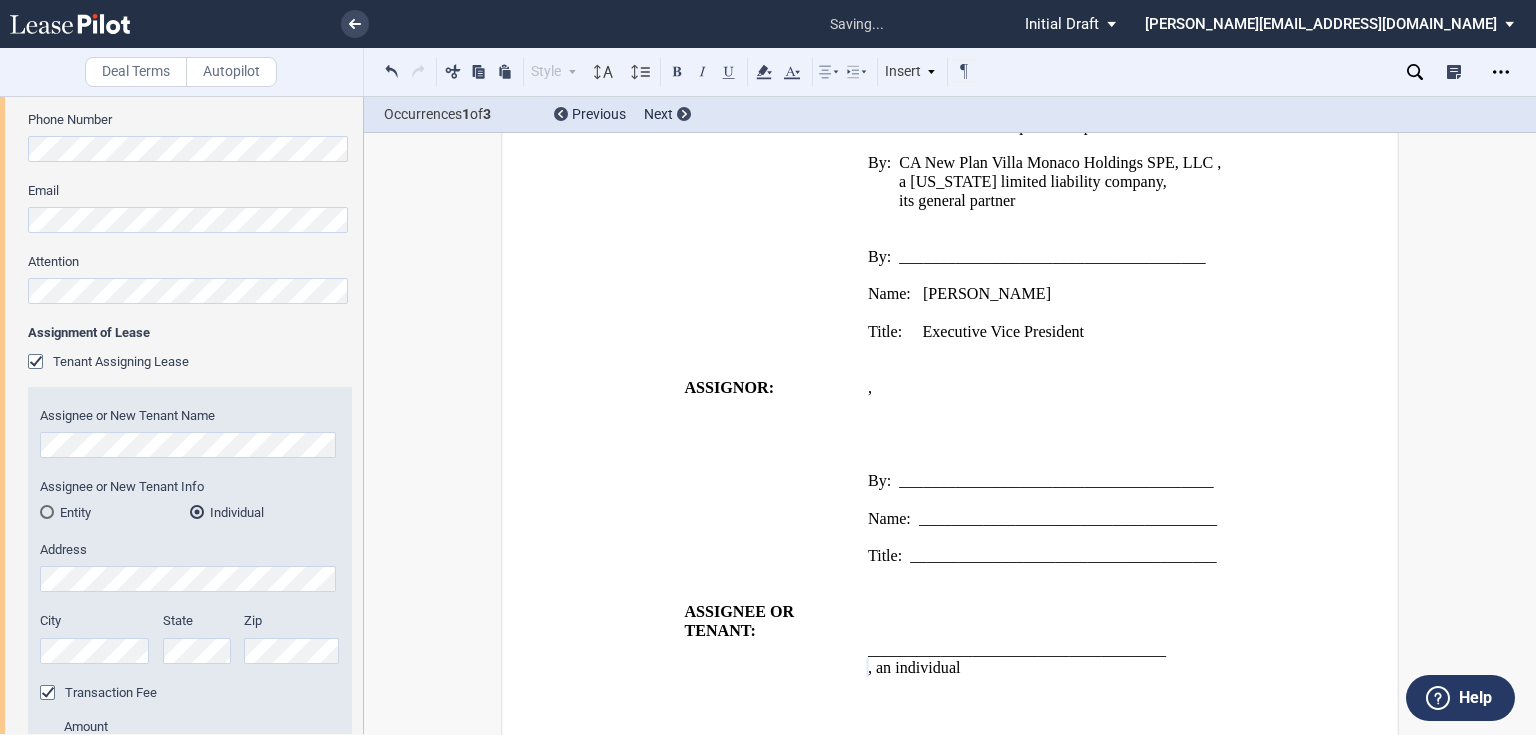 click on "[PERSON_NAME]" 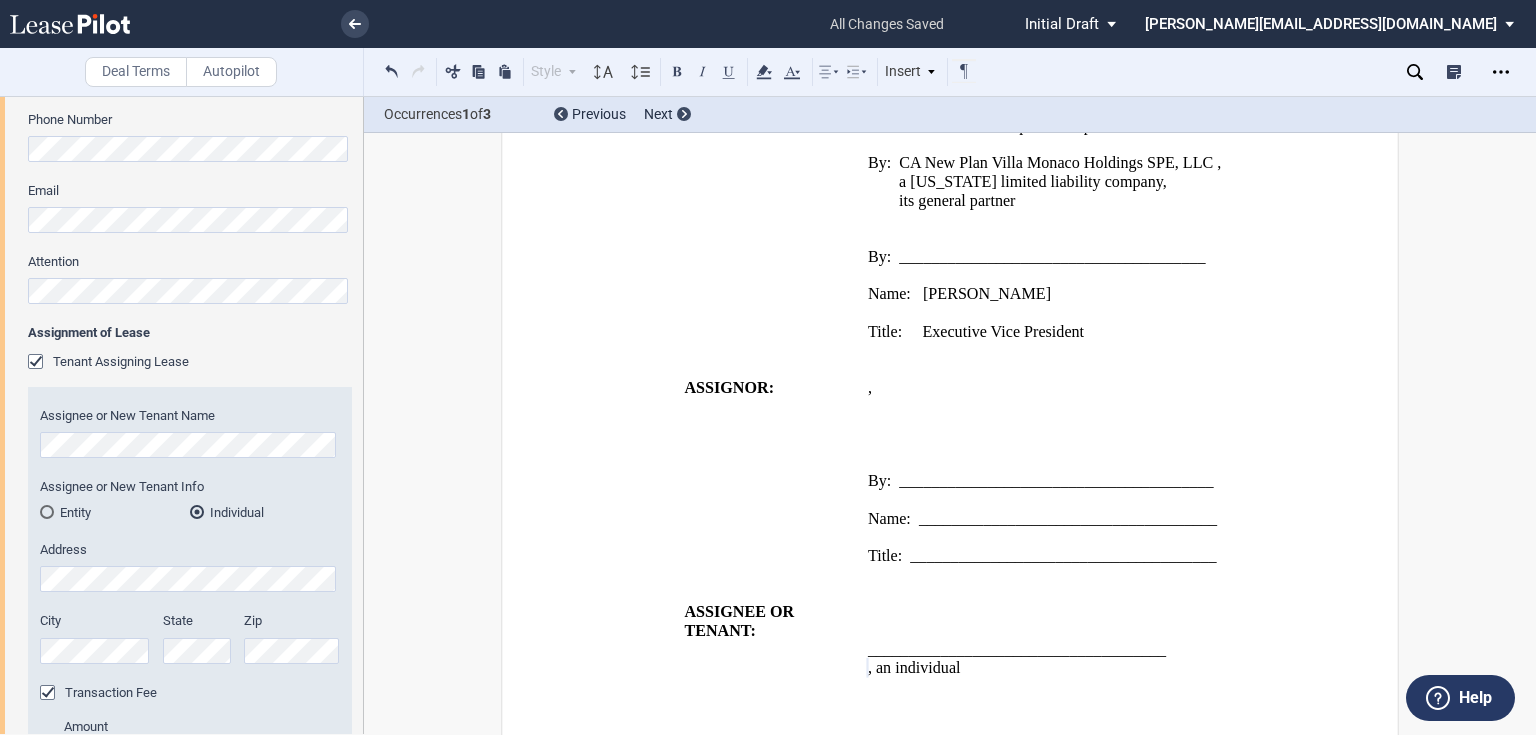 type 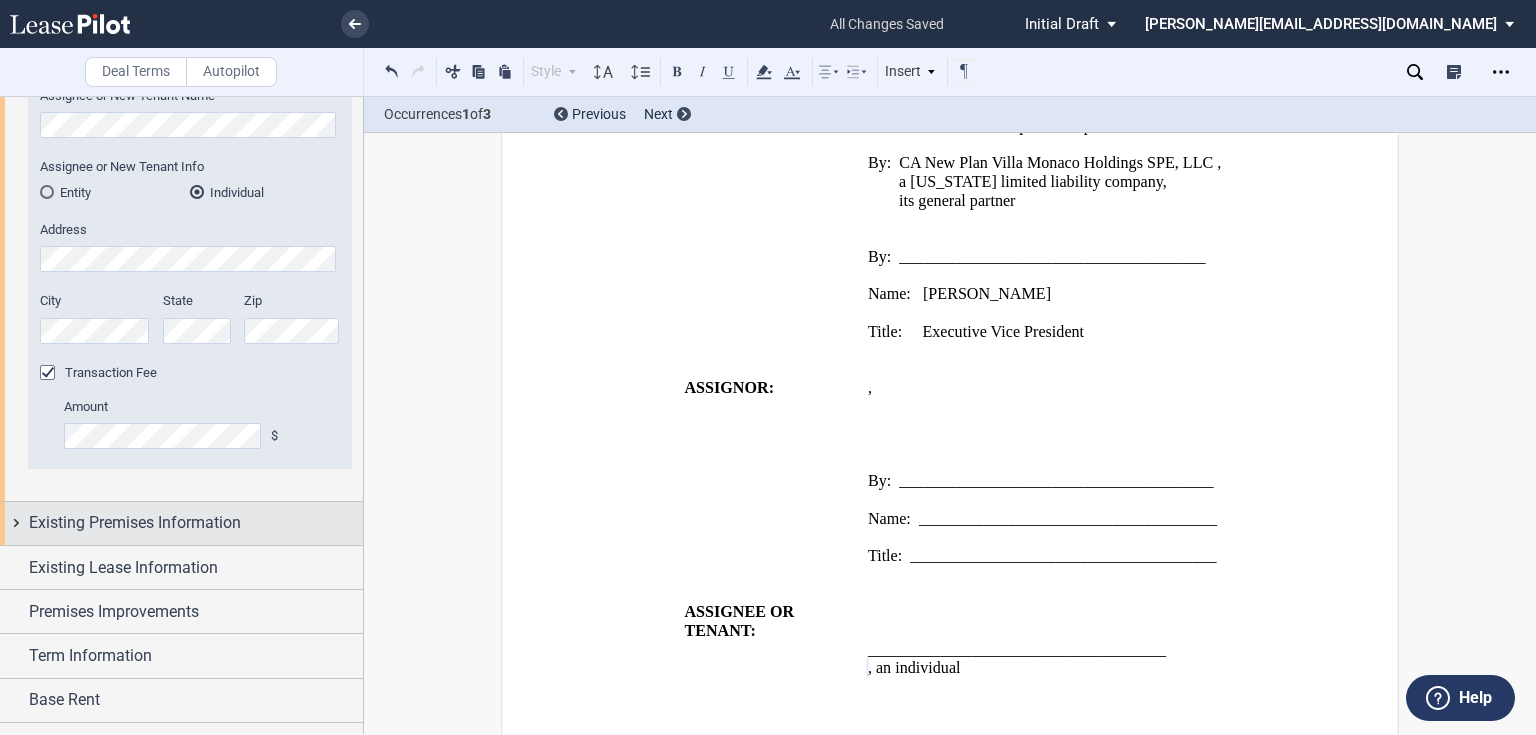 click on "Existing Premises Information" at bounding box center (181, 523) 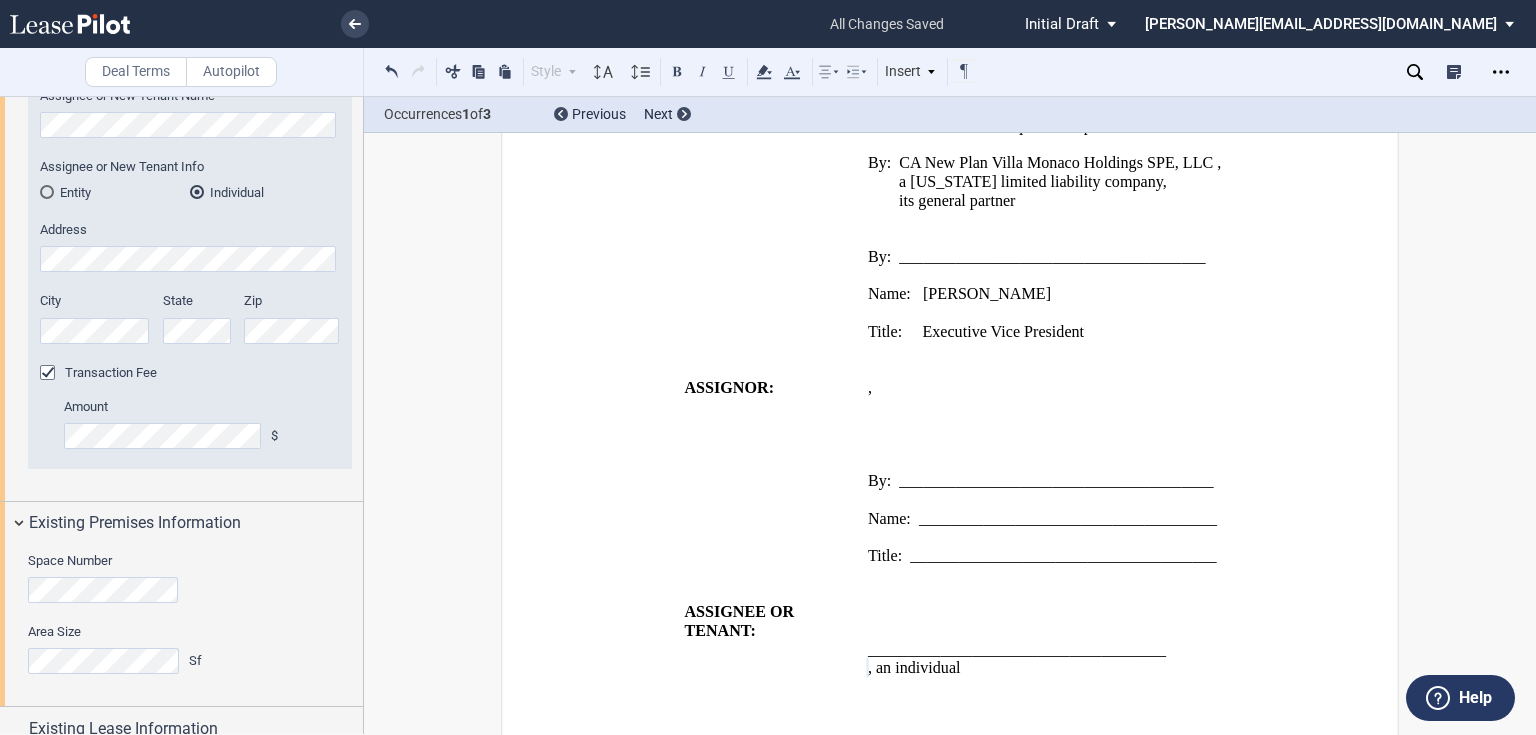 scroll, scrollTop: 1219, scrollLeft: 0, axis: vertical 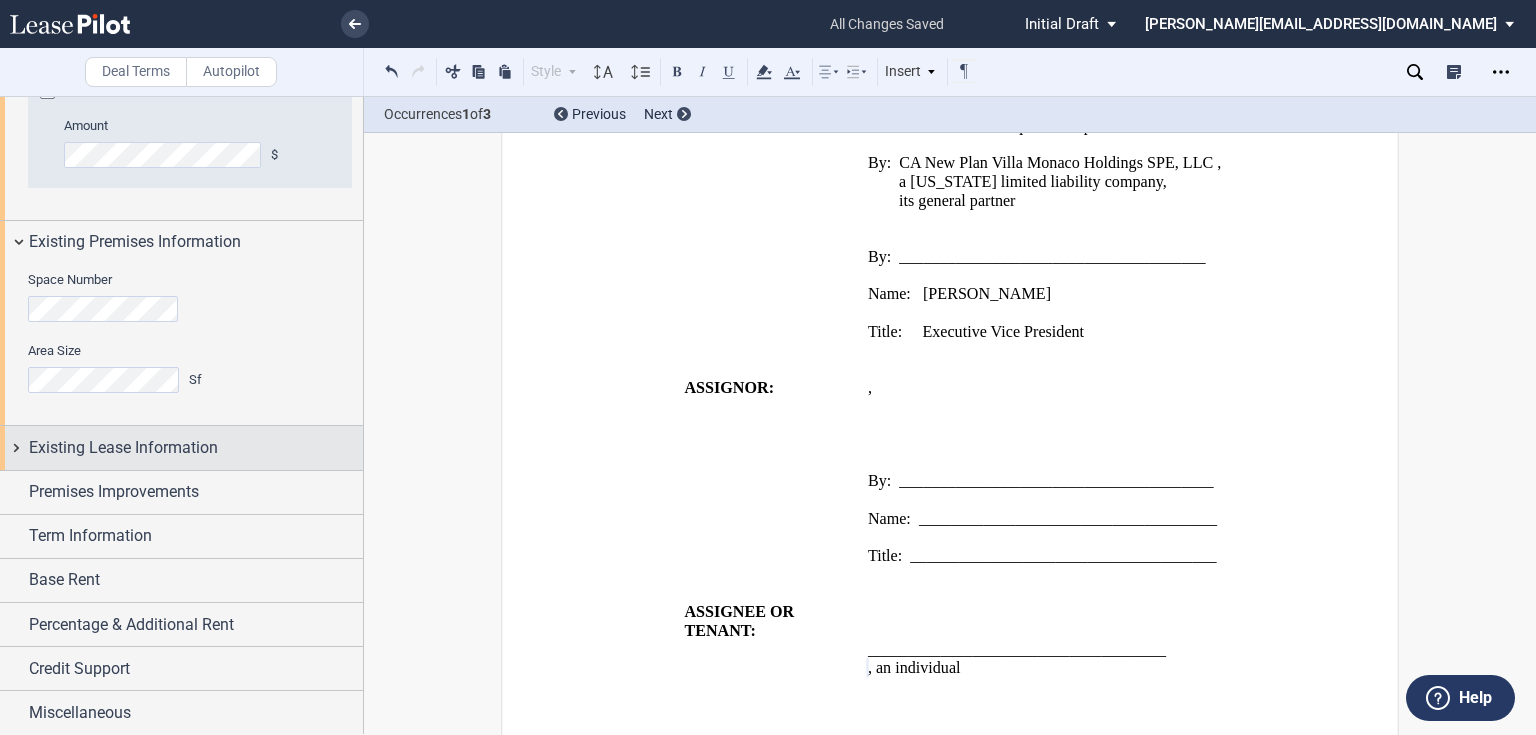 click on "Existing Lease Information" at bounding box center [181, 447] 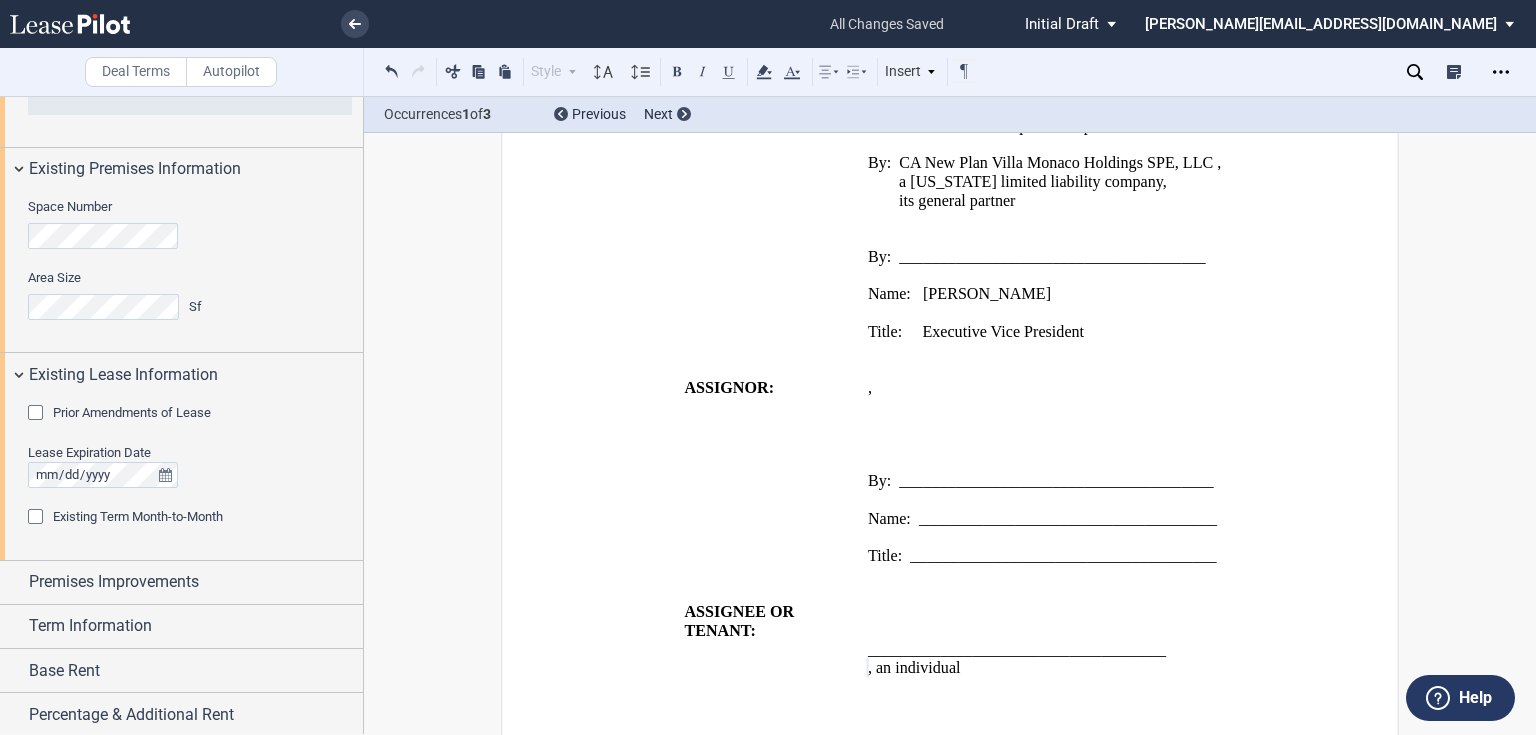 scroll, scrollTop: 1379, scrollLeft: 0, axis: vertical 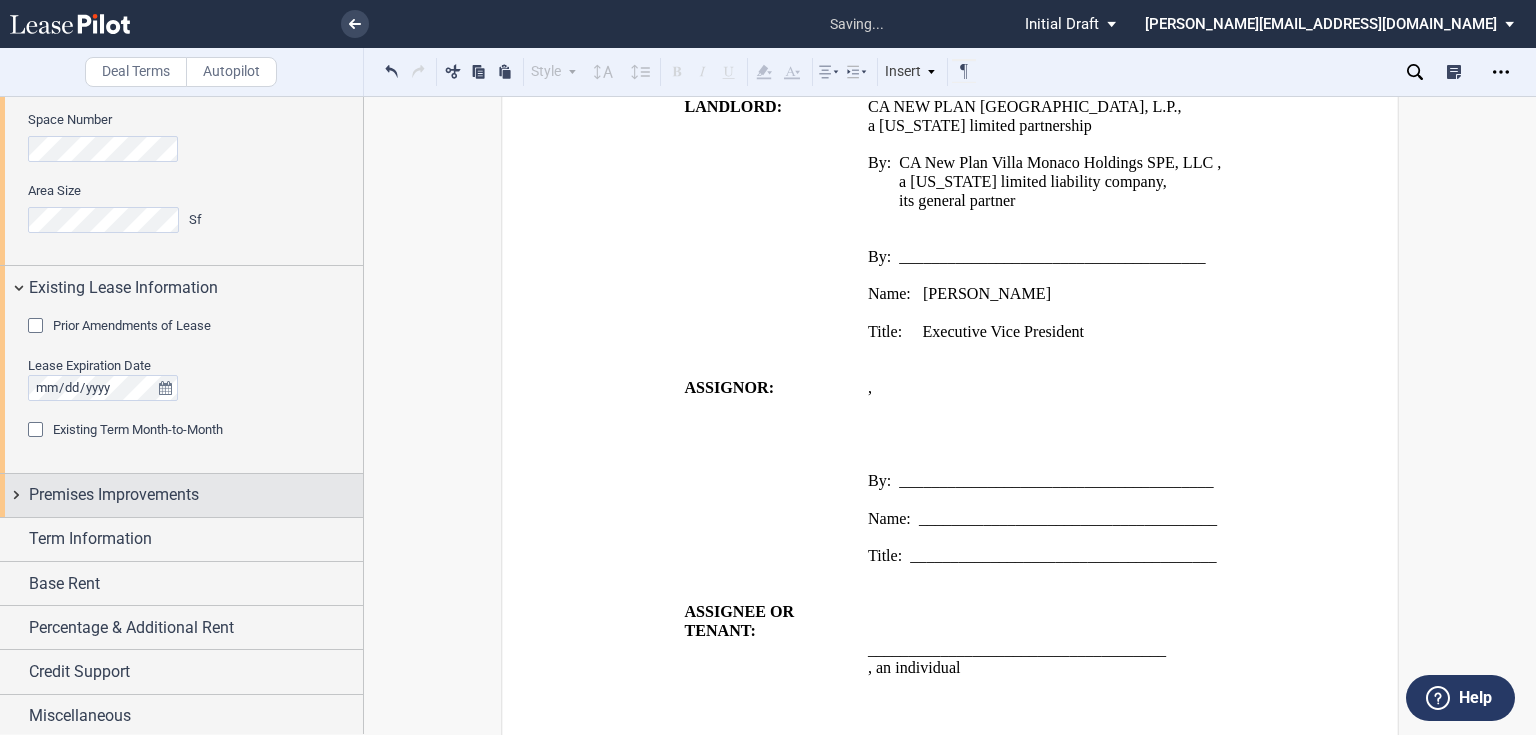 click on "Premises Improvements" at bounding box center [114, 495] 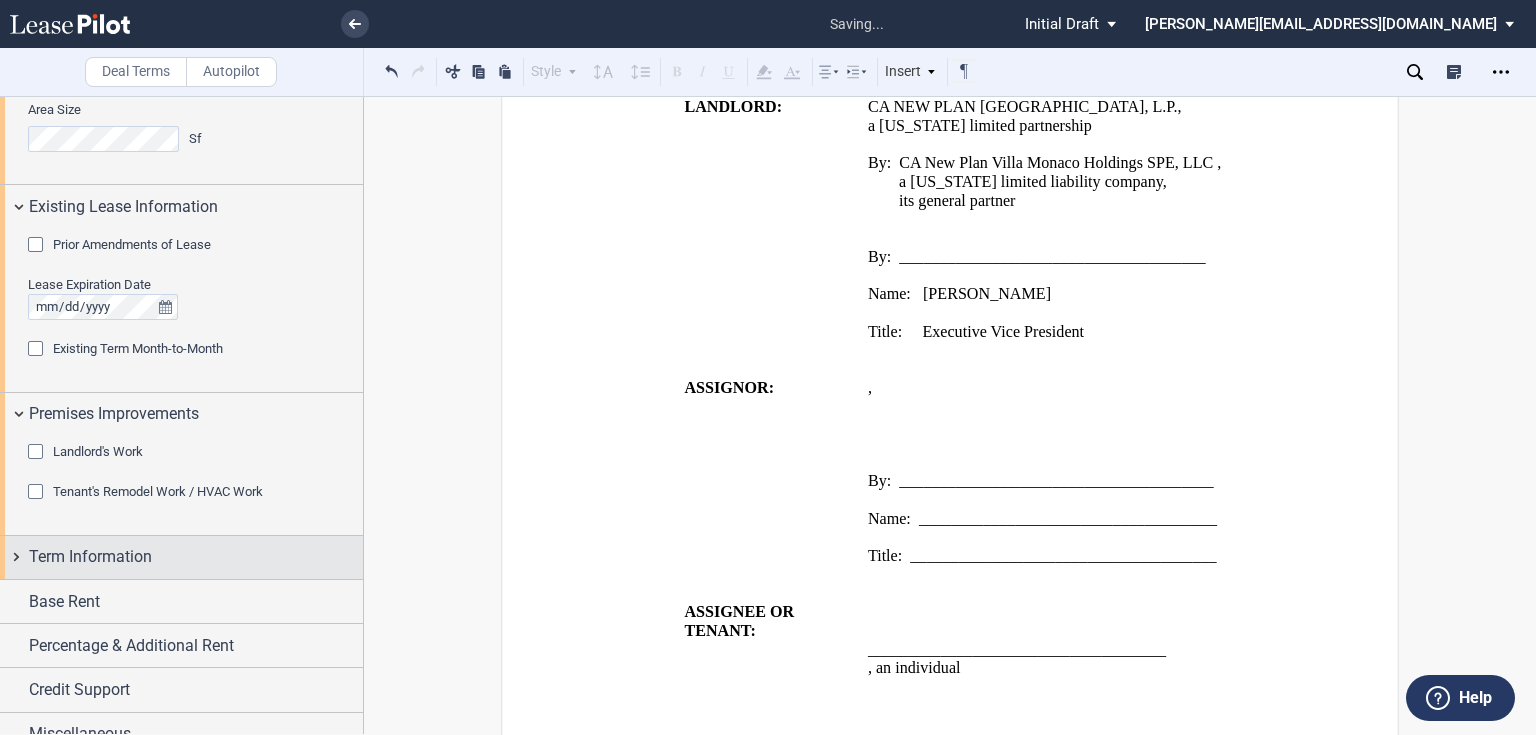 scroll, scrollTop: 1480, scrollLeft: 0, axis: vertical 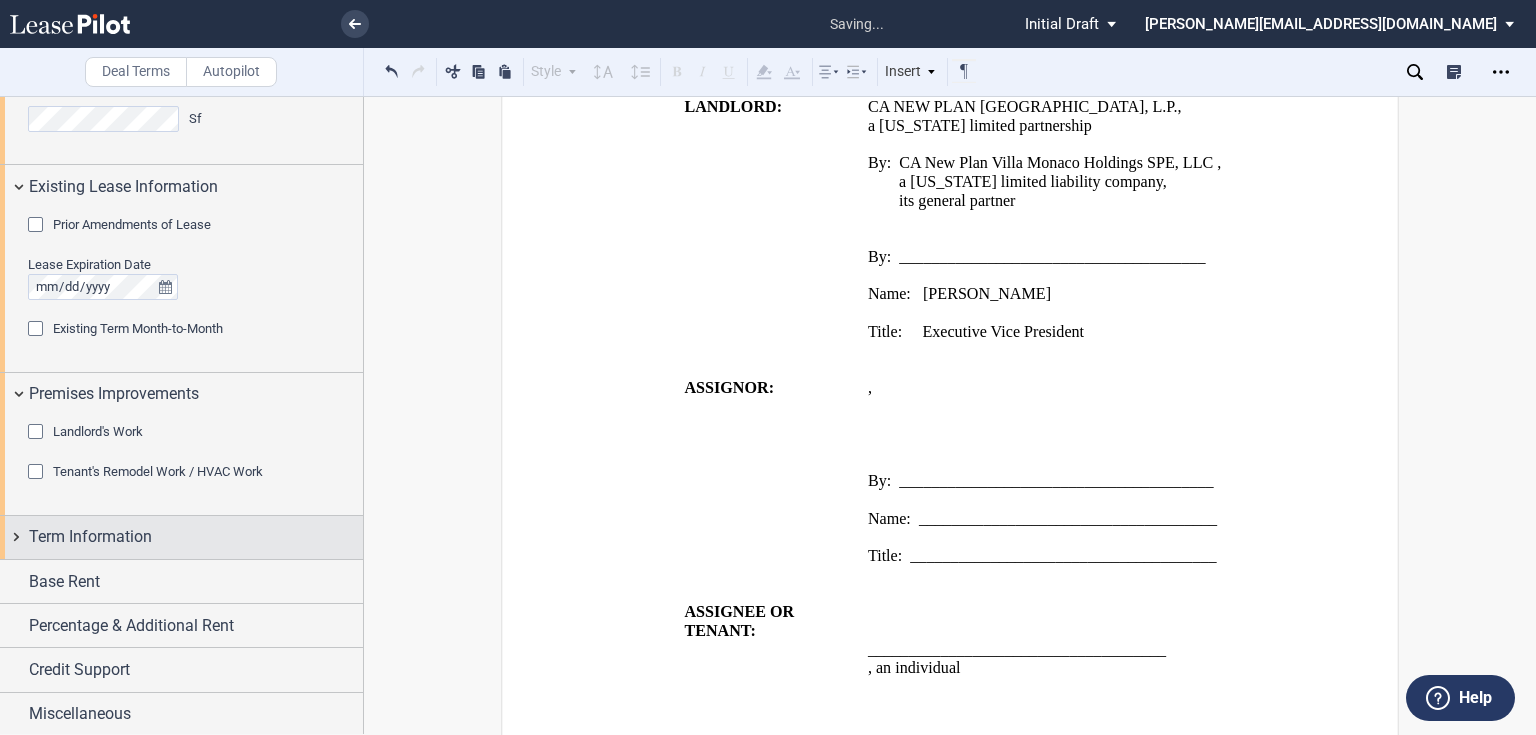 click on "Term Information" at bounding box center [90, 537] 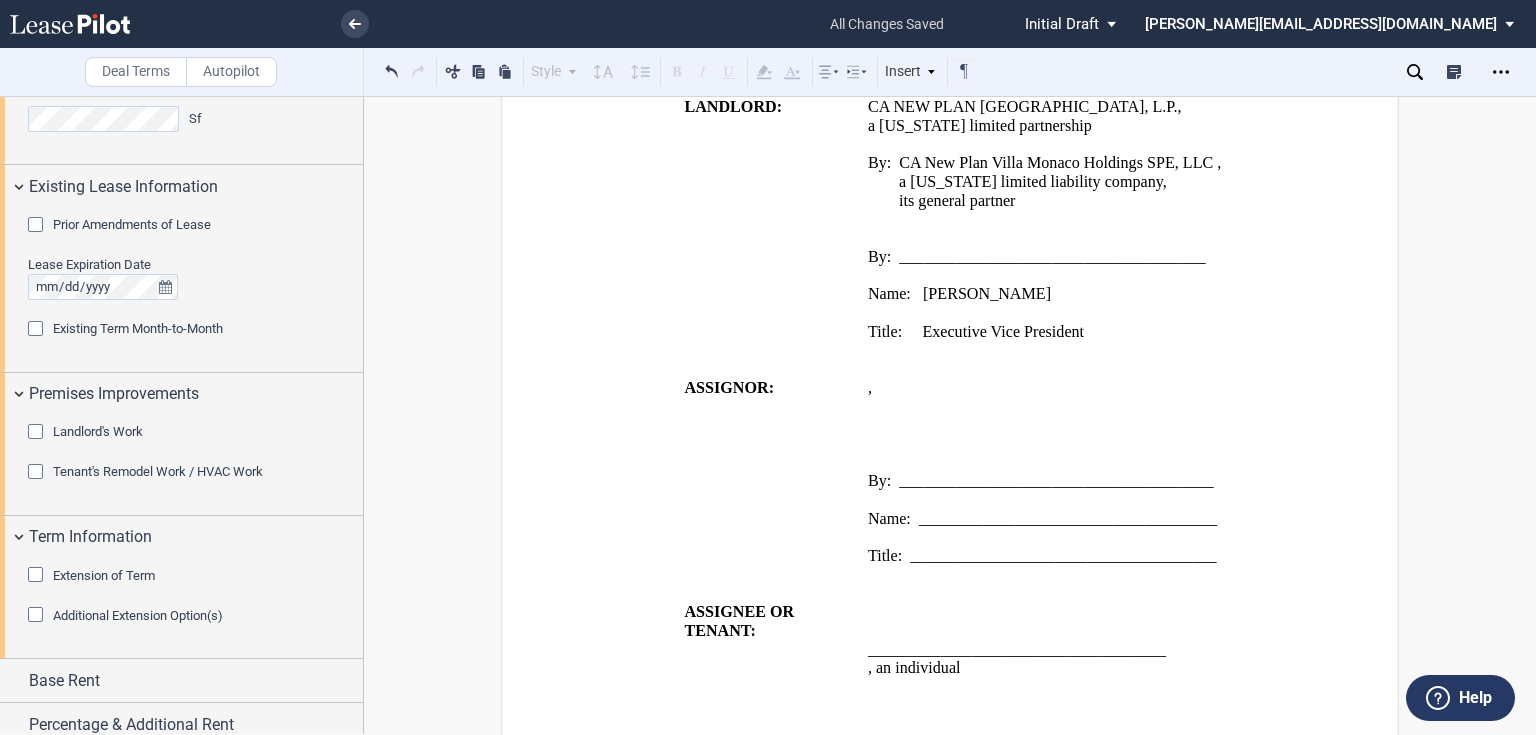 scroll, scrollTop: 1580, scrollLeft: 0, axis: vertical 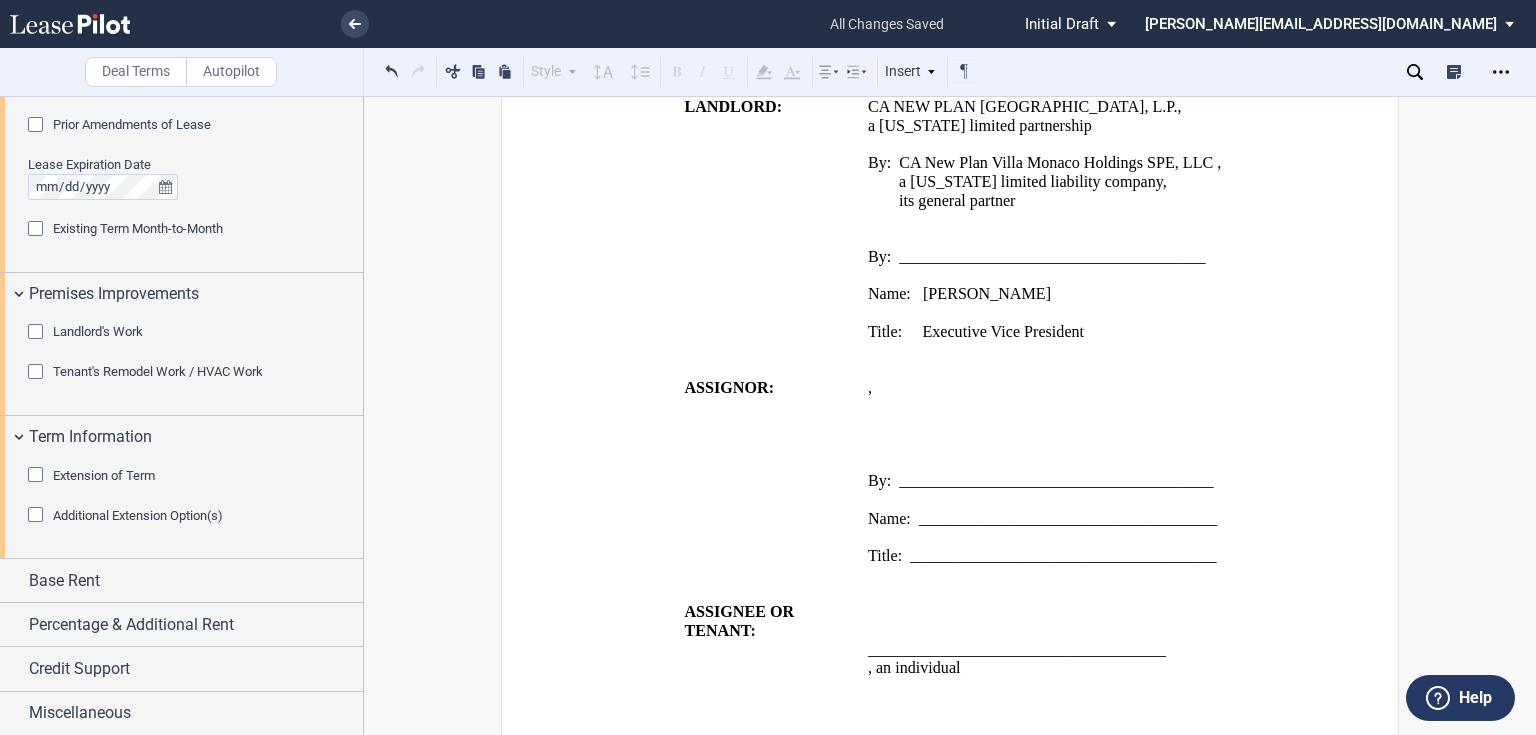 click on "Extension of Term" 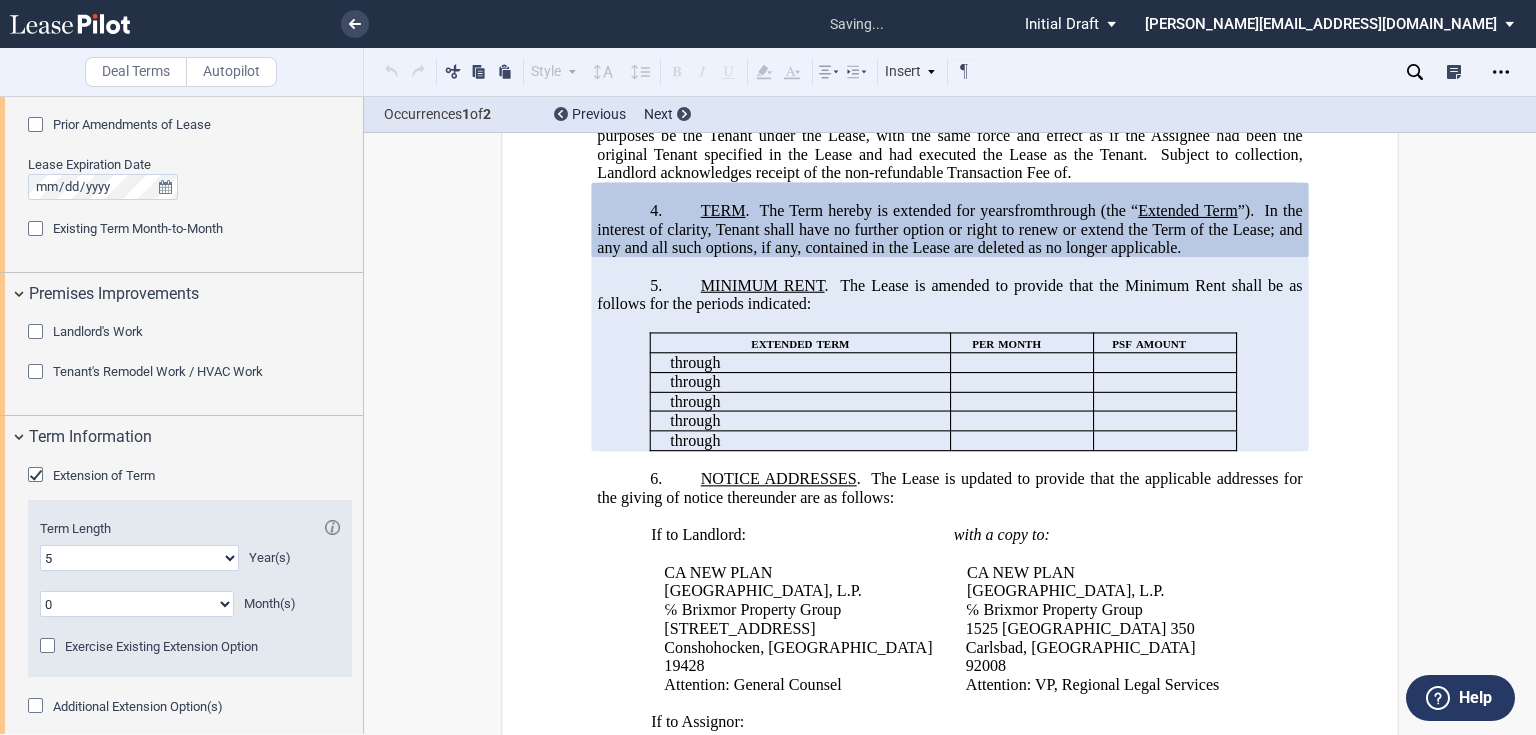scroll, scrollTop: 642, scrollLeft: 0, axis: vertical 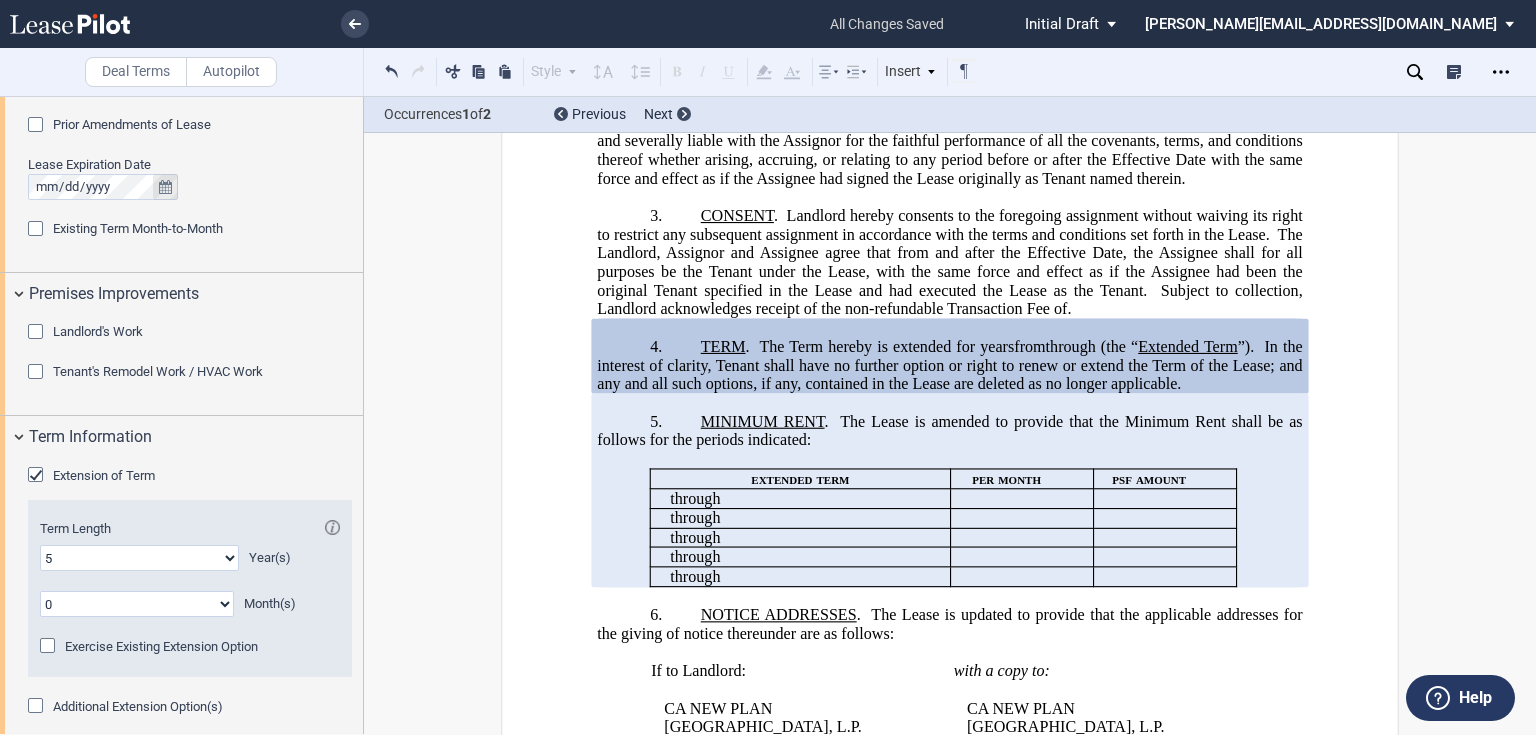 click 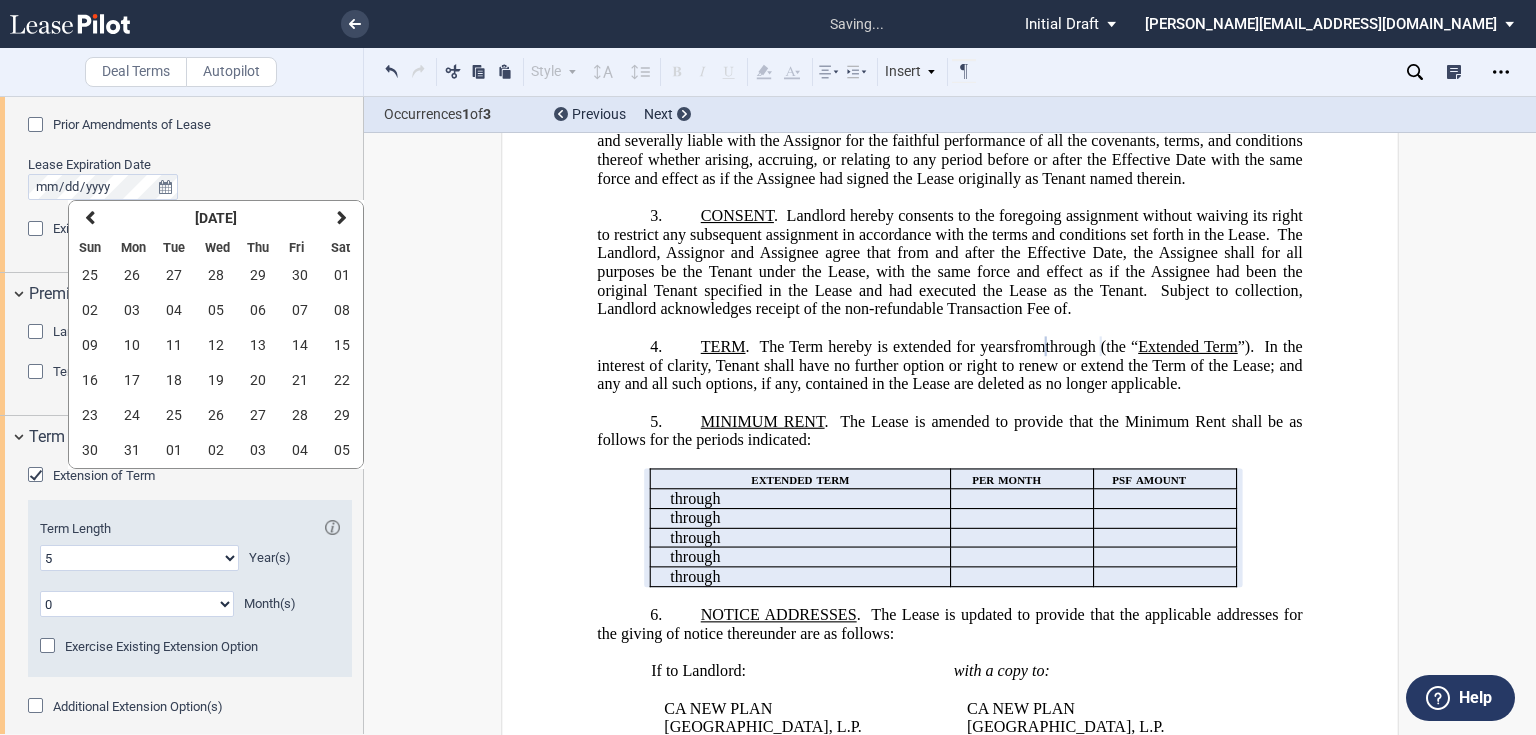click on "Prior Amendments of Lease
Number of Prior Amendments
1 2 3 4 5 6 7 8 9 10 11 12" at bounding box center (190, 136) 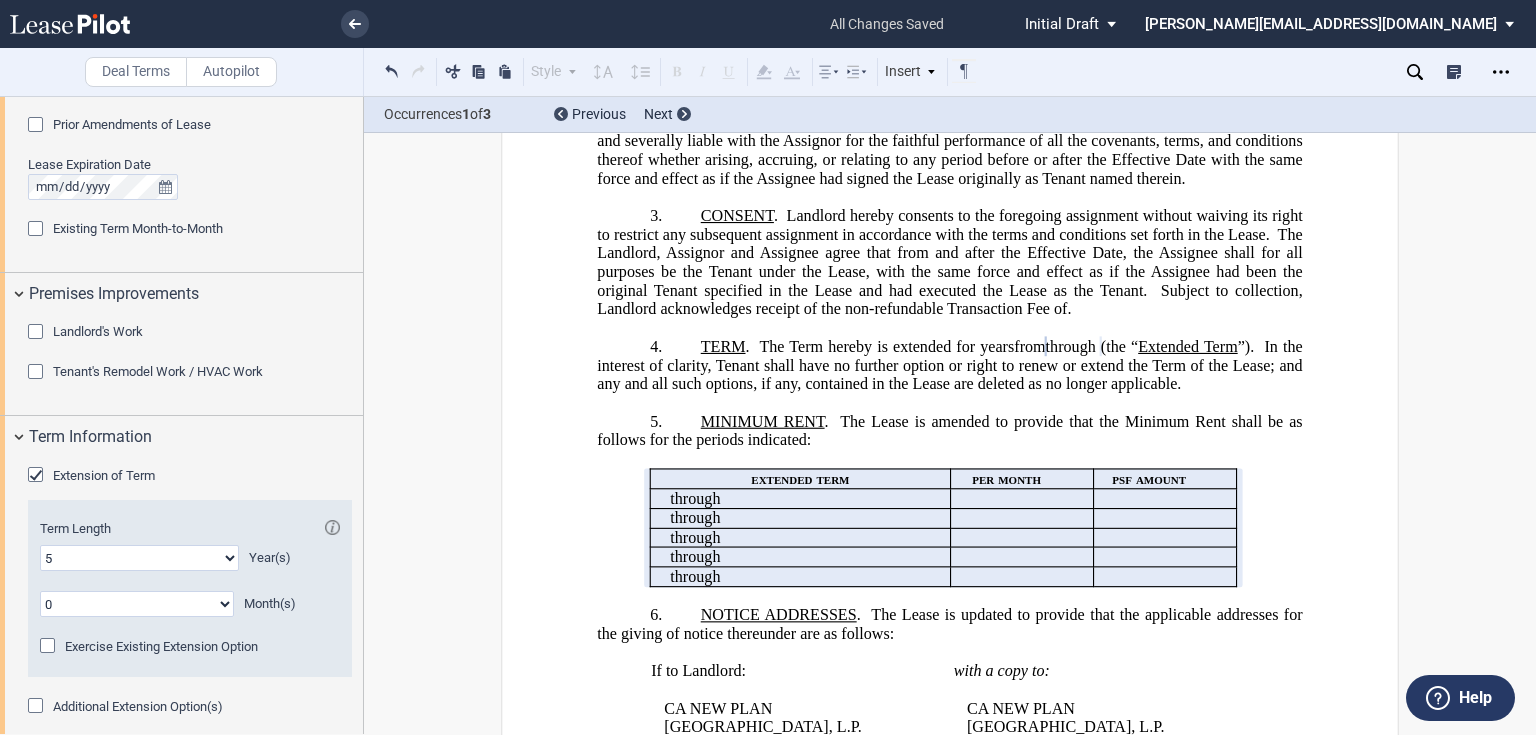 click on "0 1 2 3 4 5 6 7 8 9 10 11 12 13 14 15 16 17 18 19 20" 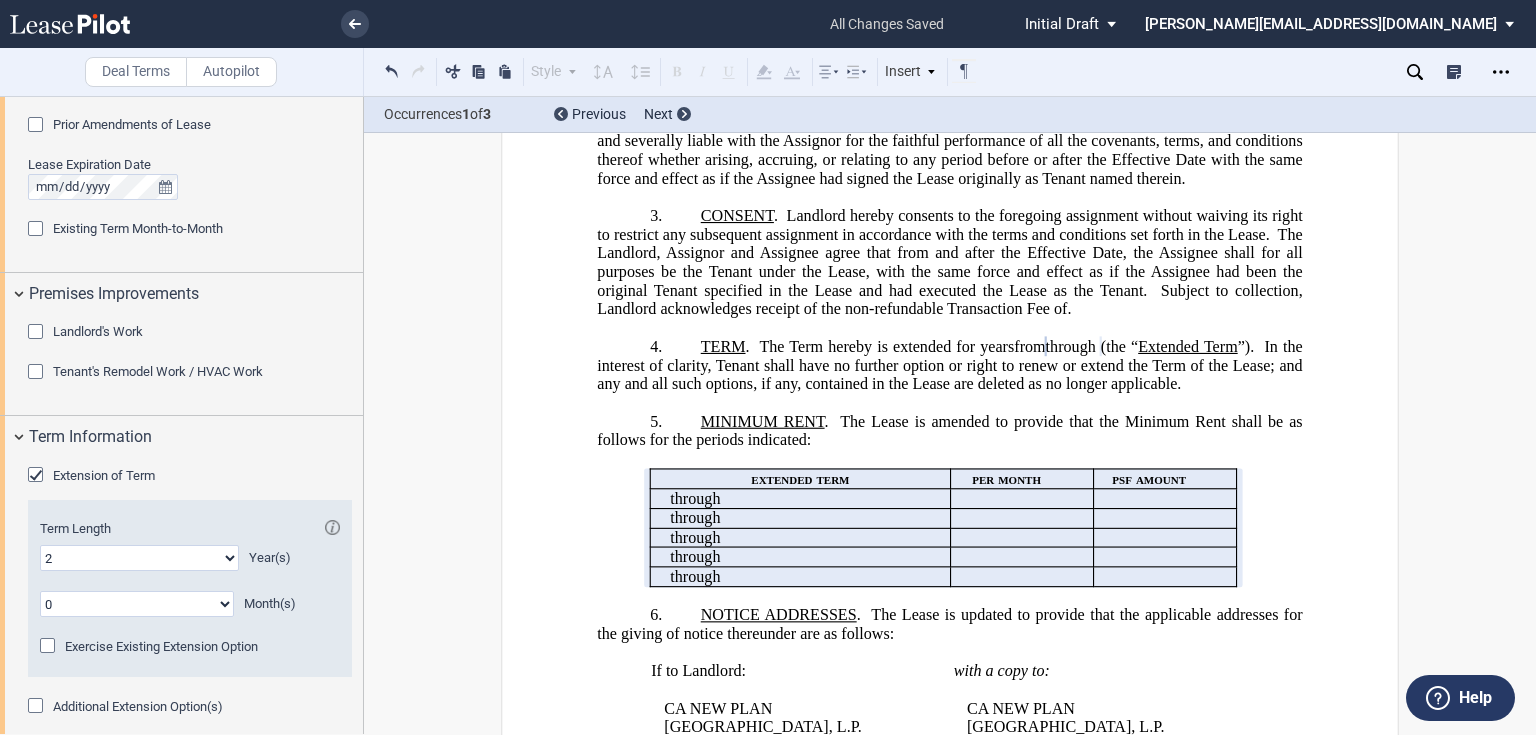 click on "0 1 2 3 4 5 6 7 8 9 10 11 12 13 14 15 16 17 18 19 20" 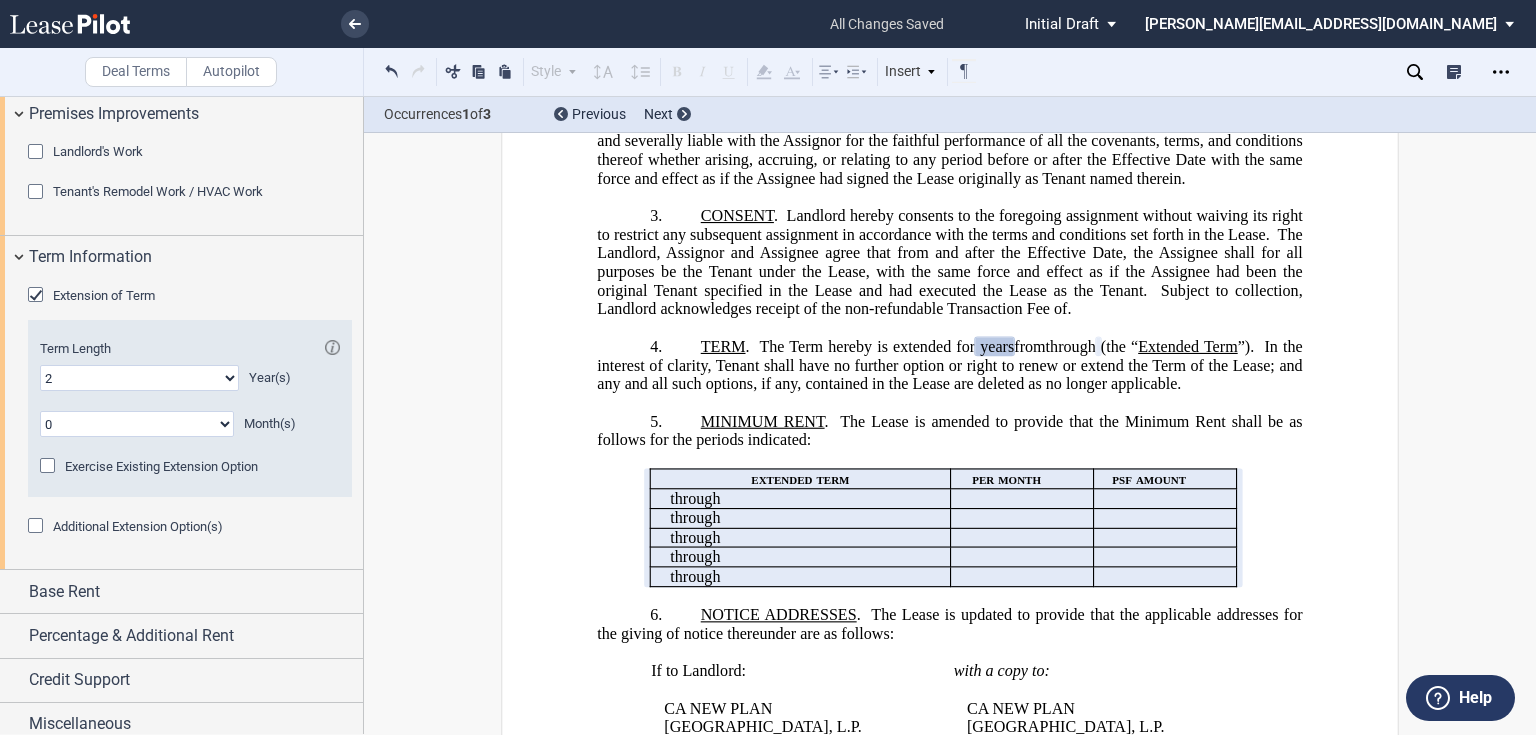scroll, scrollTop: 1771, scrollLeft: 0, axis: vertical 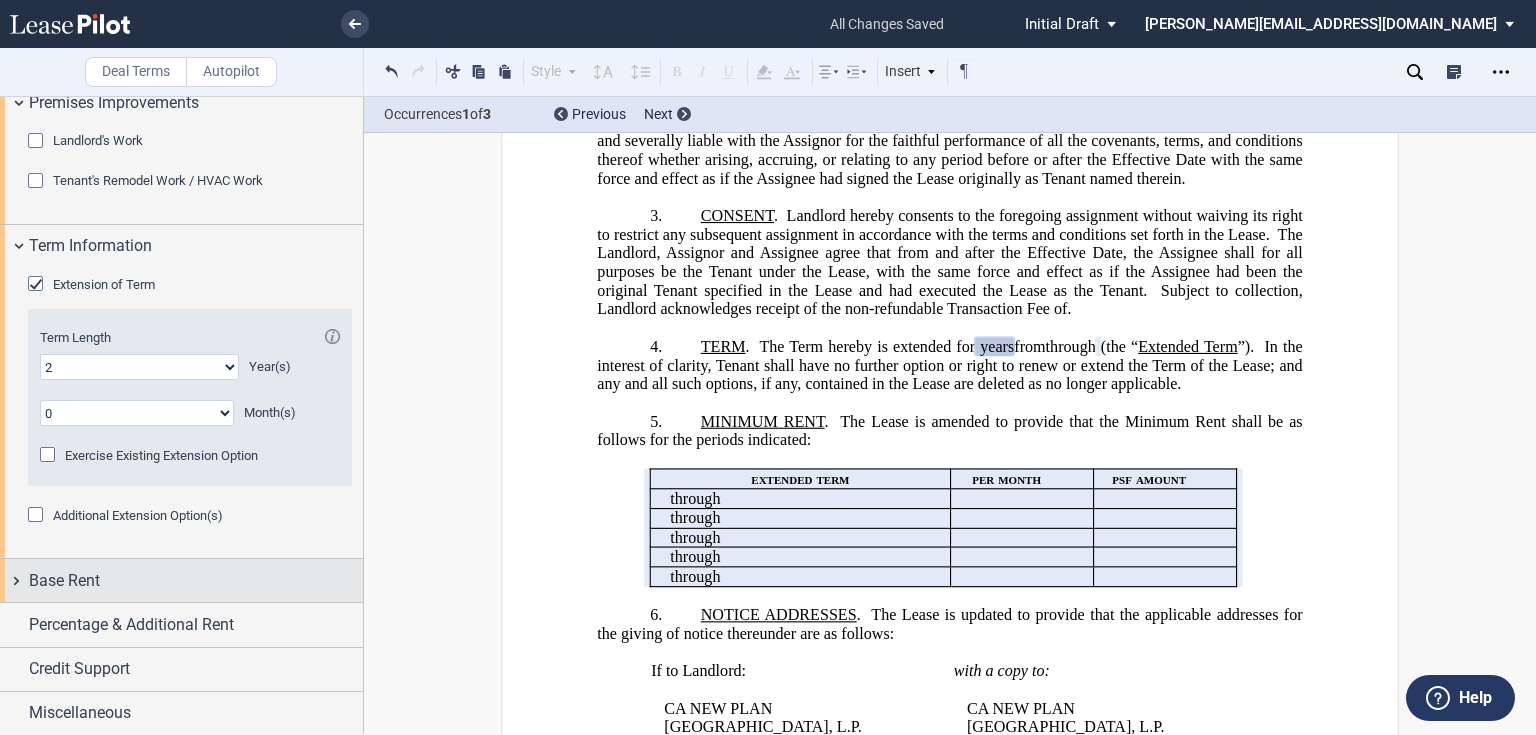 click on "Base Rent" at bounding box center [196, 581] 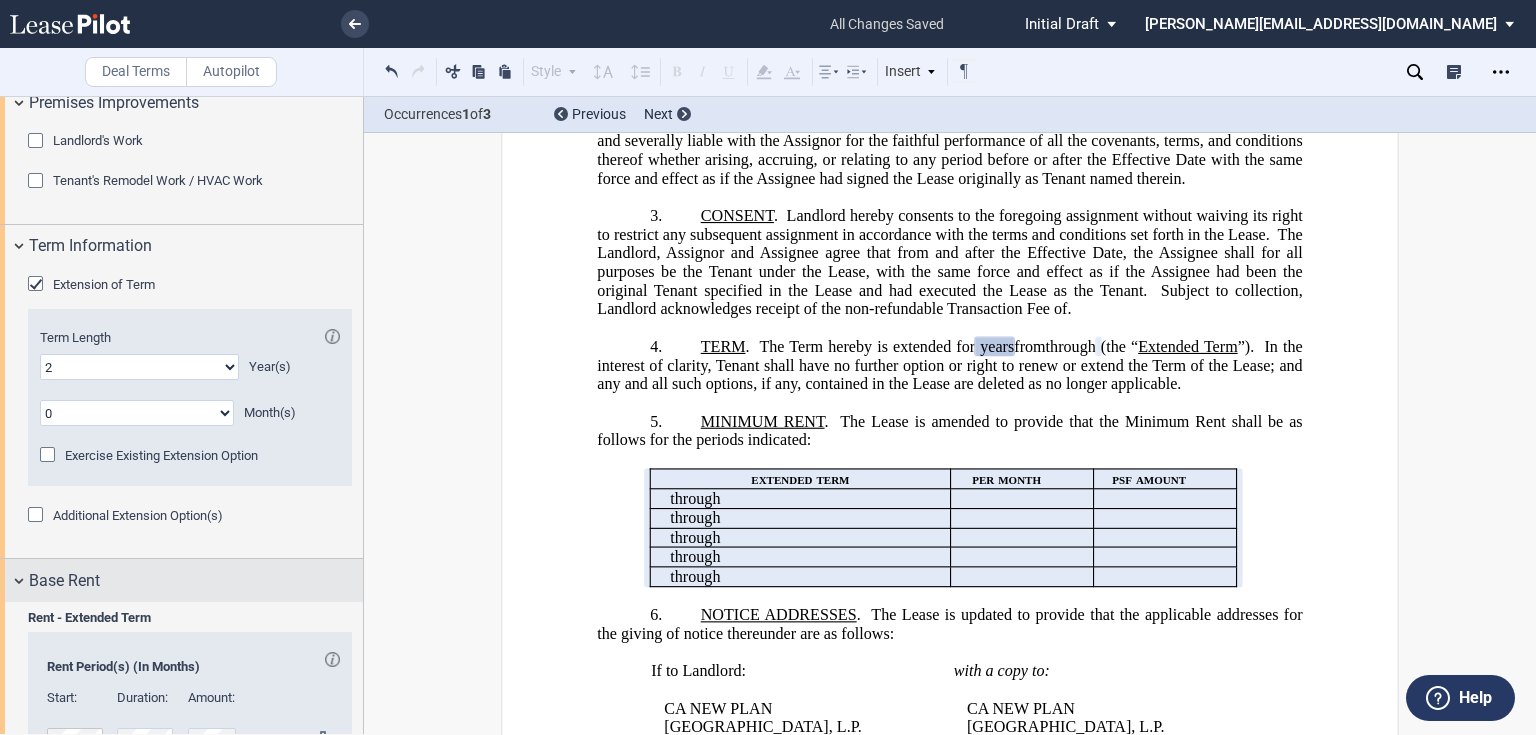 scroll, scrollTop: 2011, scrollLeft: 0, axis: vertical 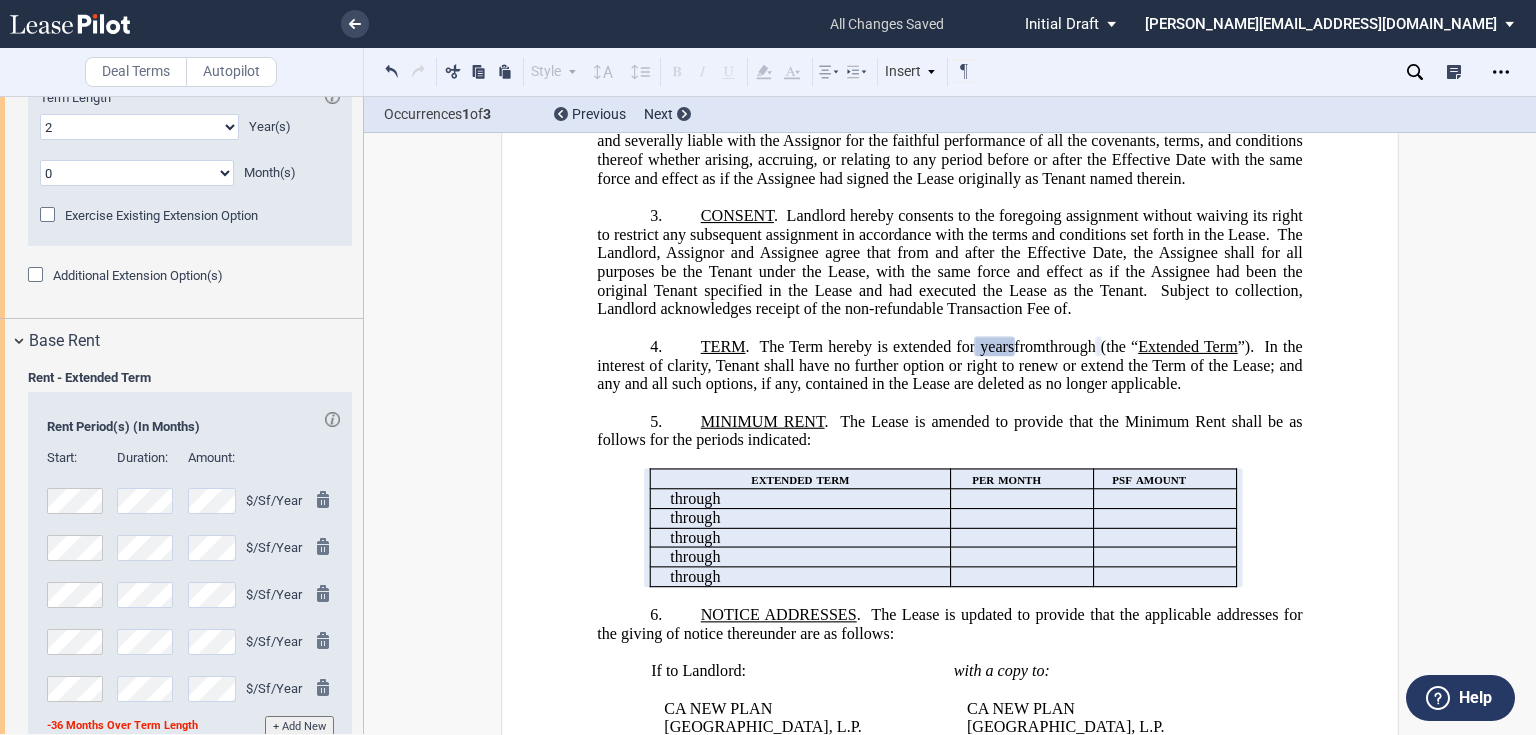 click on "In the interest of clarity, Tenant shall have no further option or right to renew or extend the Term of the Lease; and any and all such options, if any, contained in the Lease are deleted as no longer applicable" 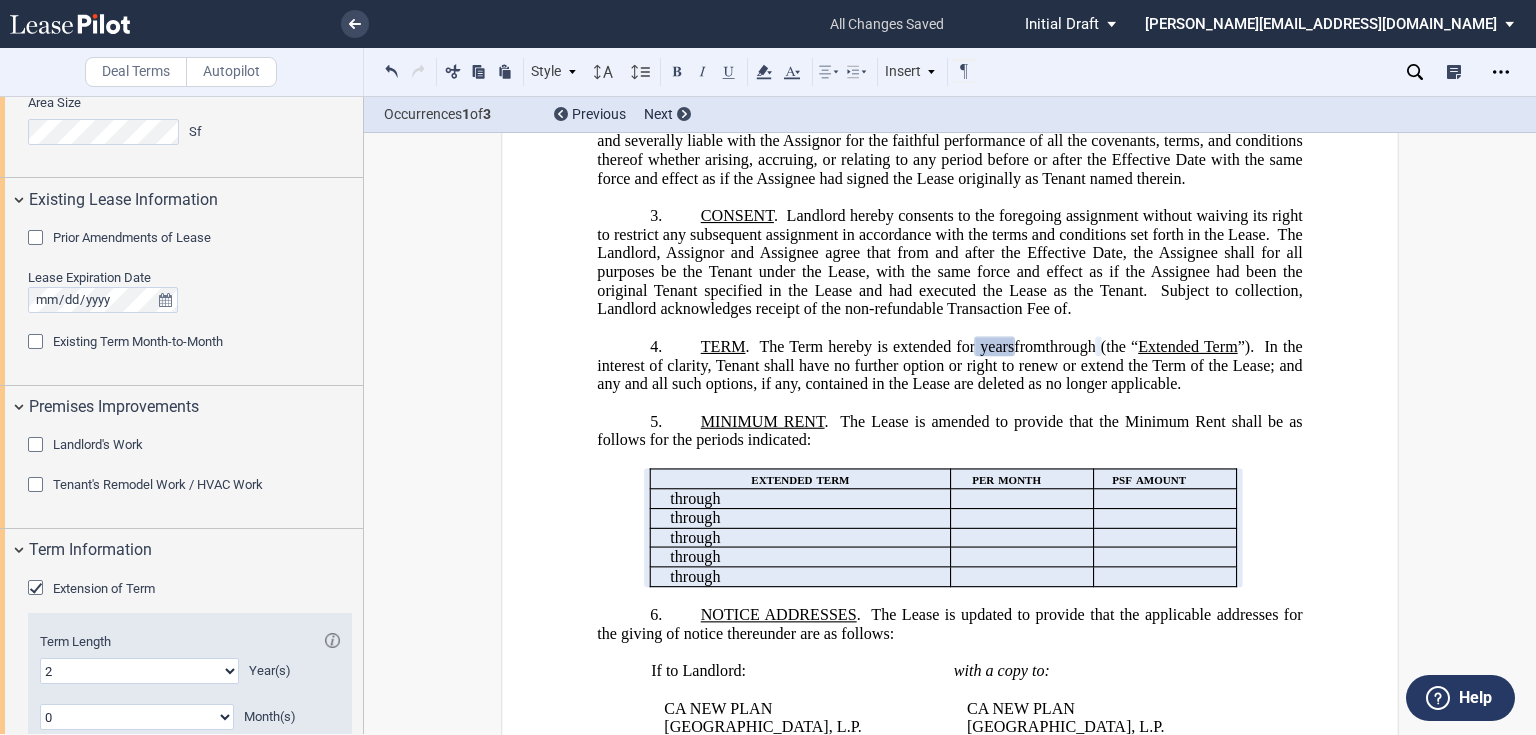 scroll, scrollTop: 1451, scrollLeft: 0, axis: vertical 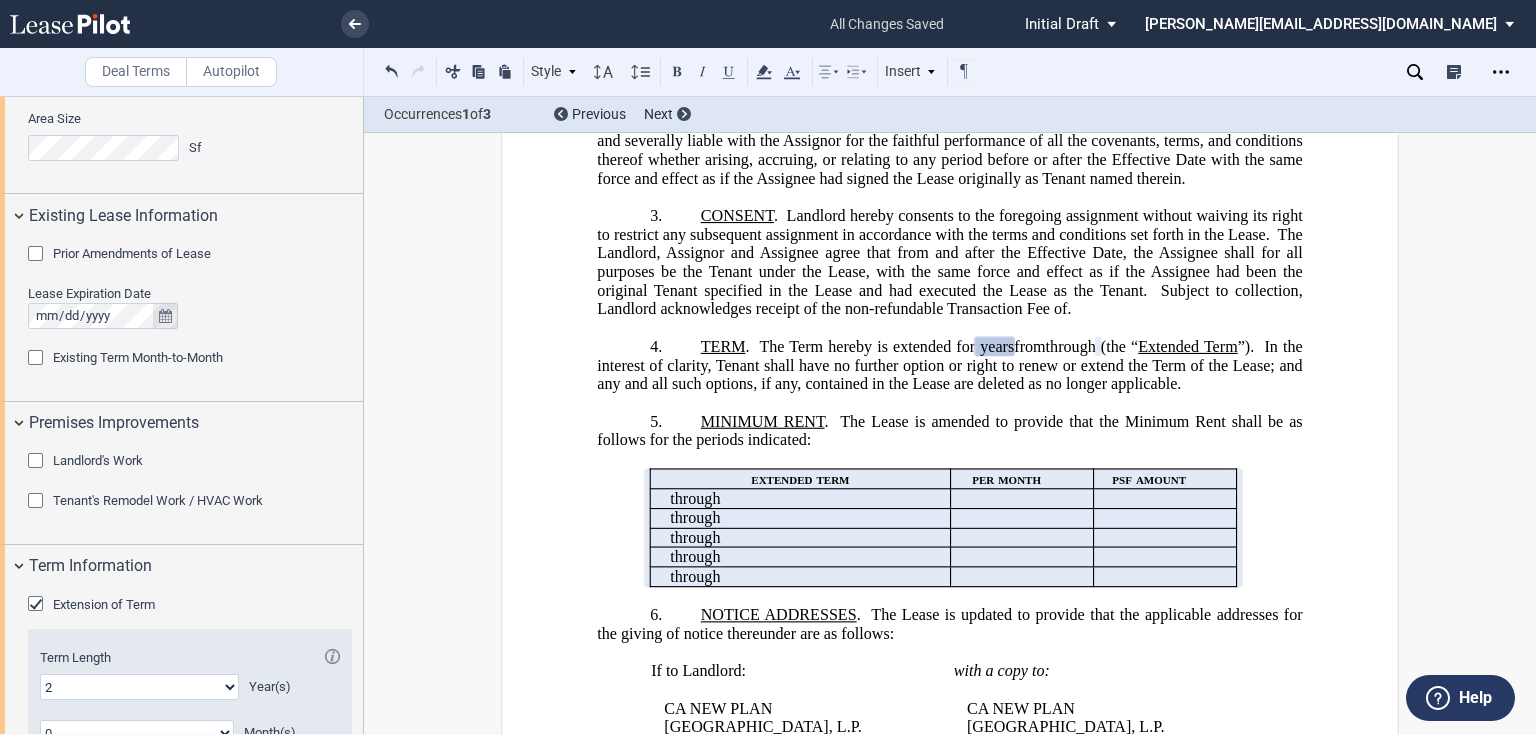 click 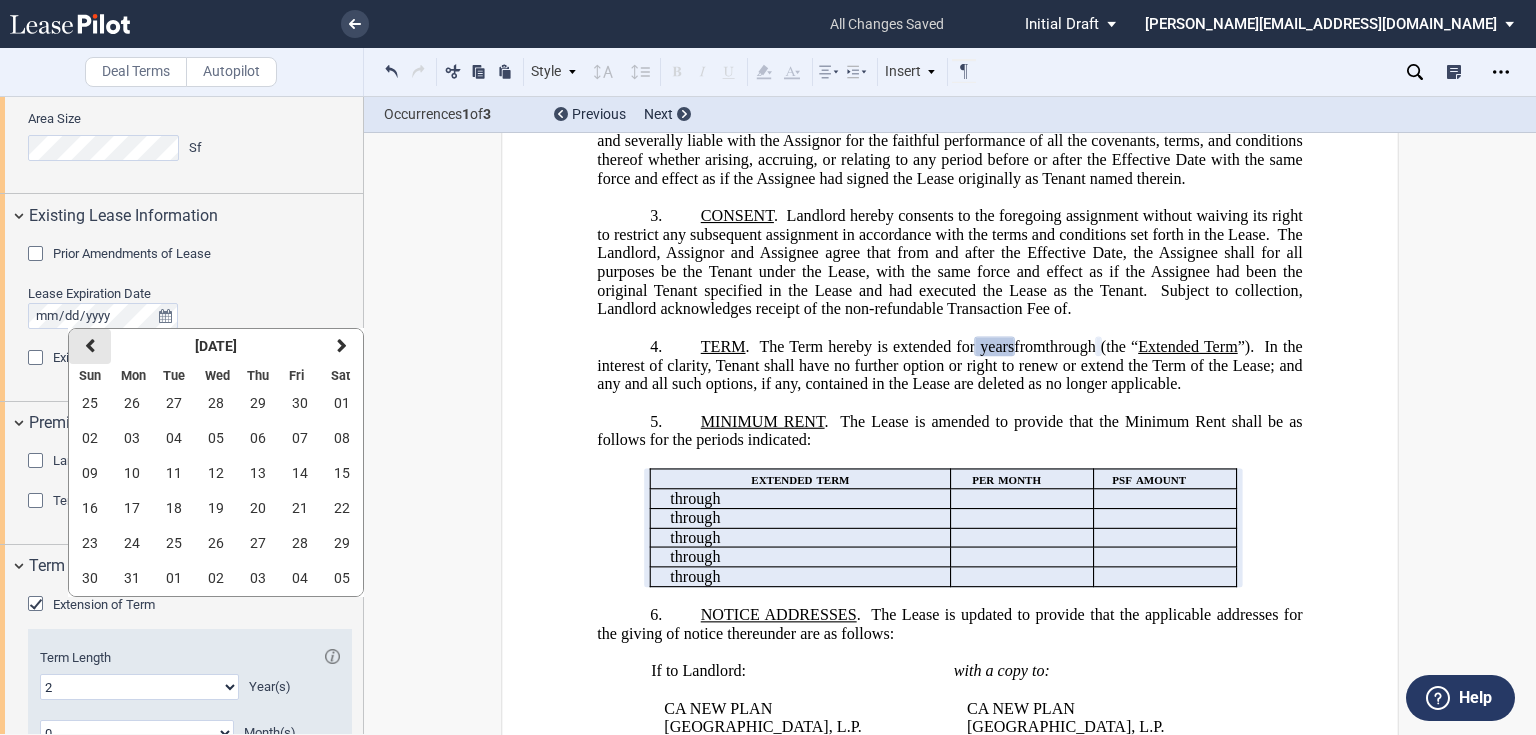 click at bounding box center [90, 346] 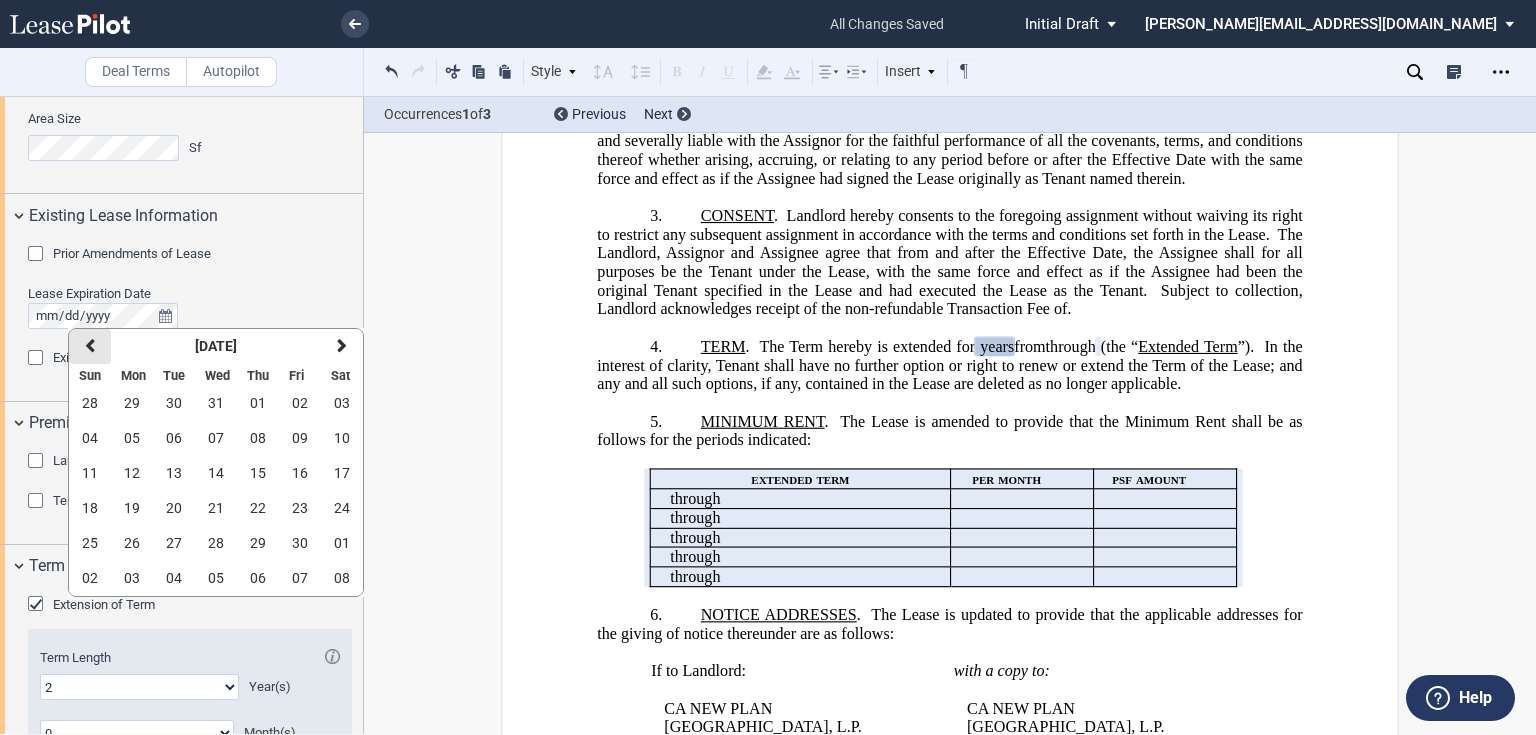 click at bounding box center [90, 346] 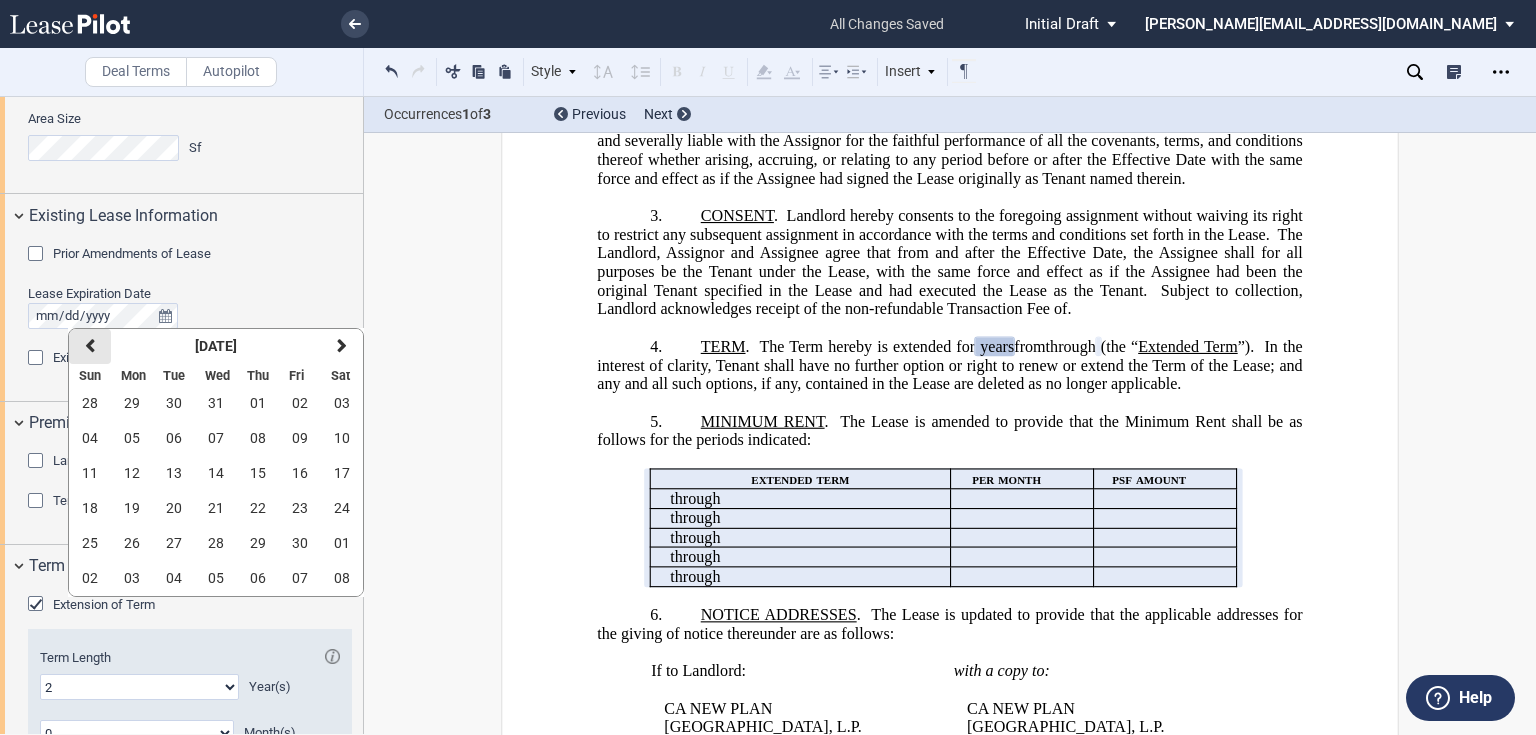 click at bounding box center (90, 346) 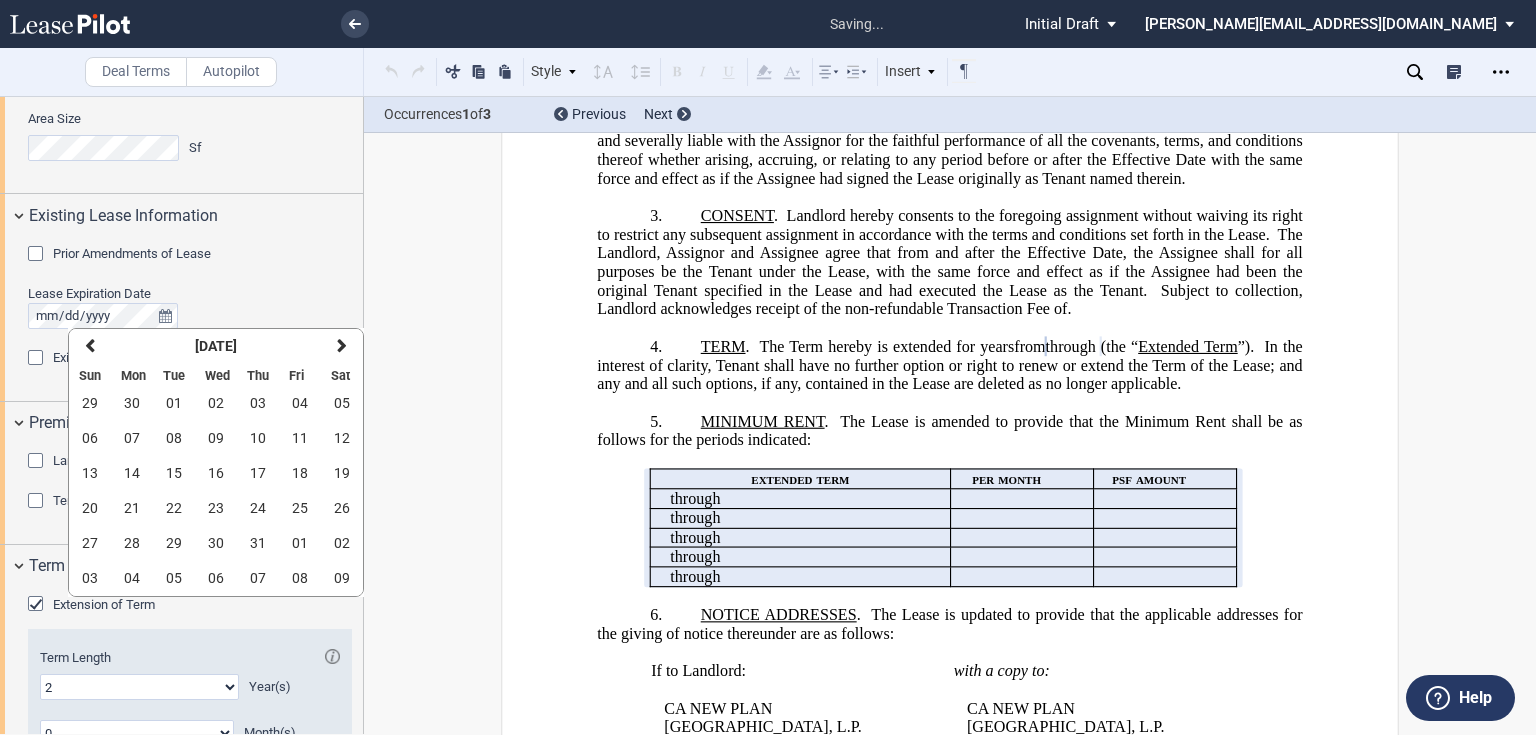 click on "Lease Expiration Date" 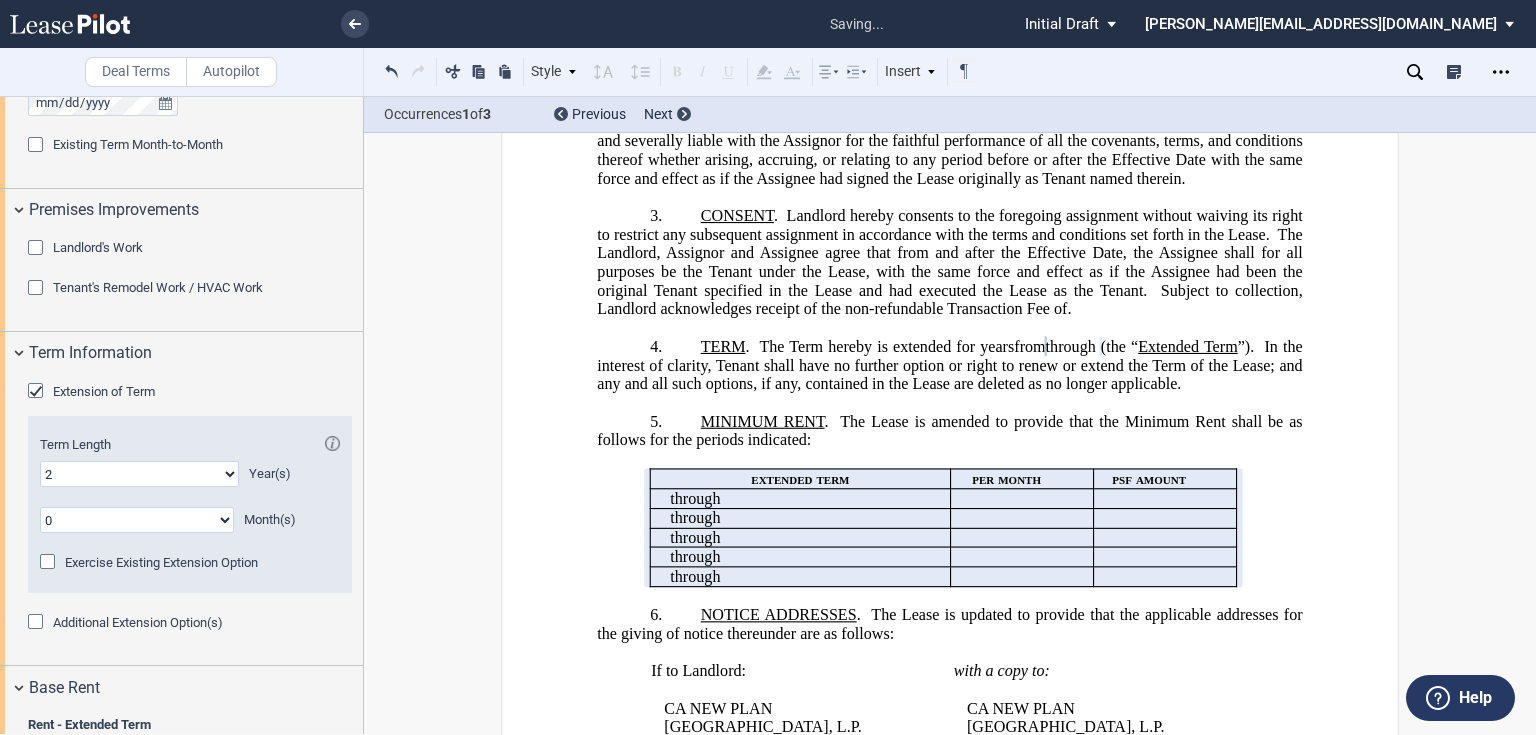 scroll, scrollTop: 1771, scrollLeft: 0, axis: vertical 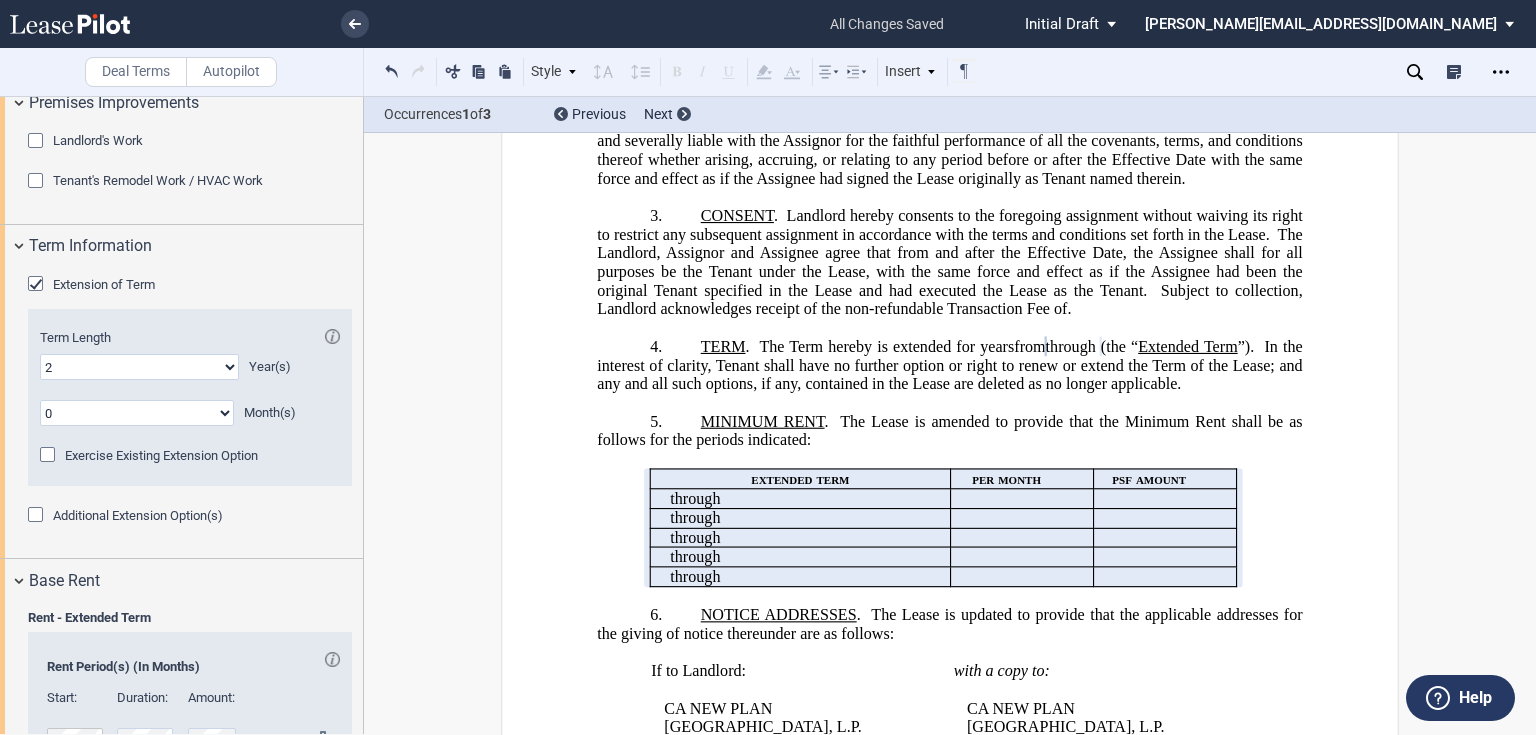 click on "0 1 2 3 4 5 6 7 8 9 10 11 12 13 14 15 16 17 18 19 20" 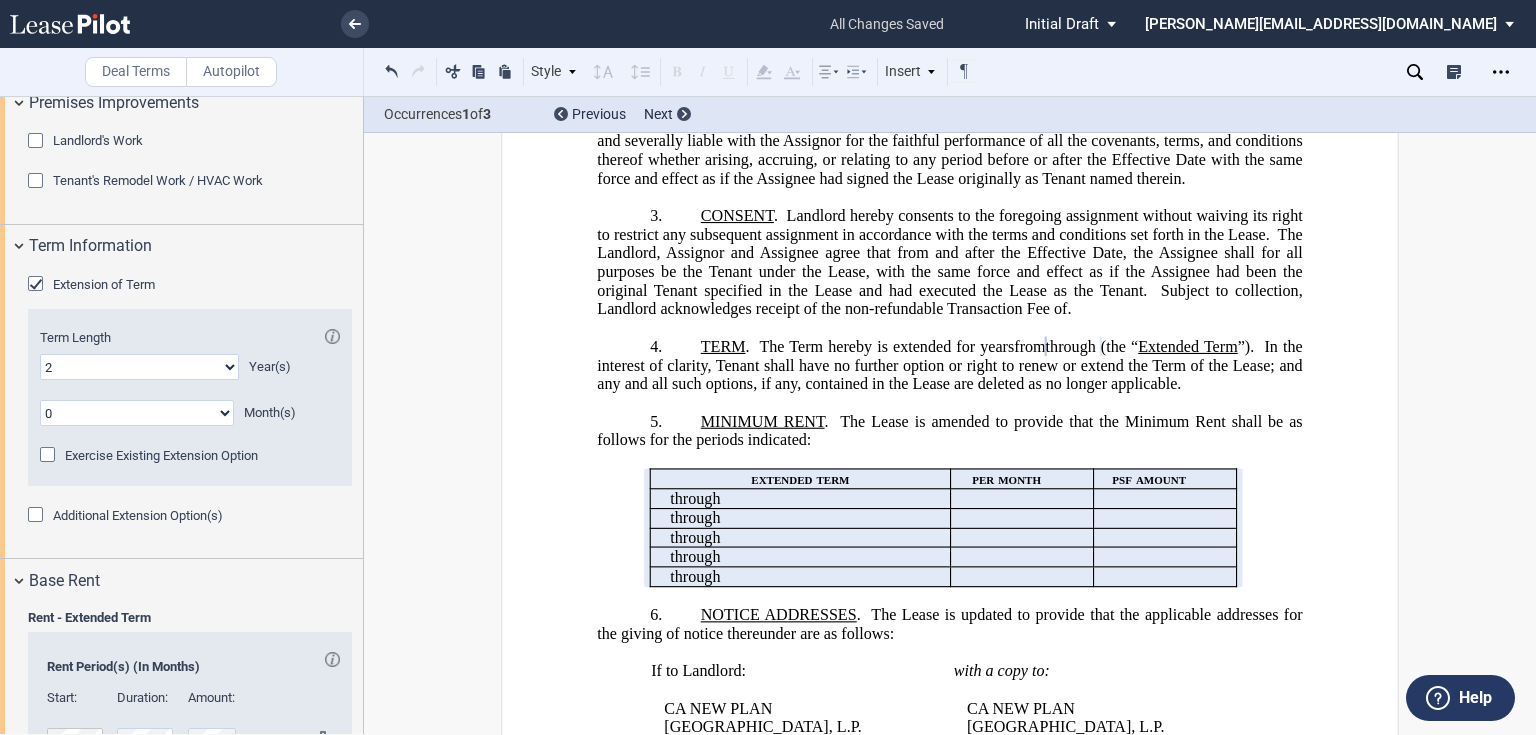 select on "number:5" 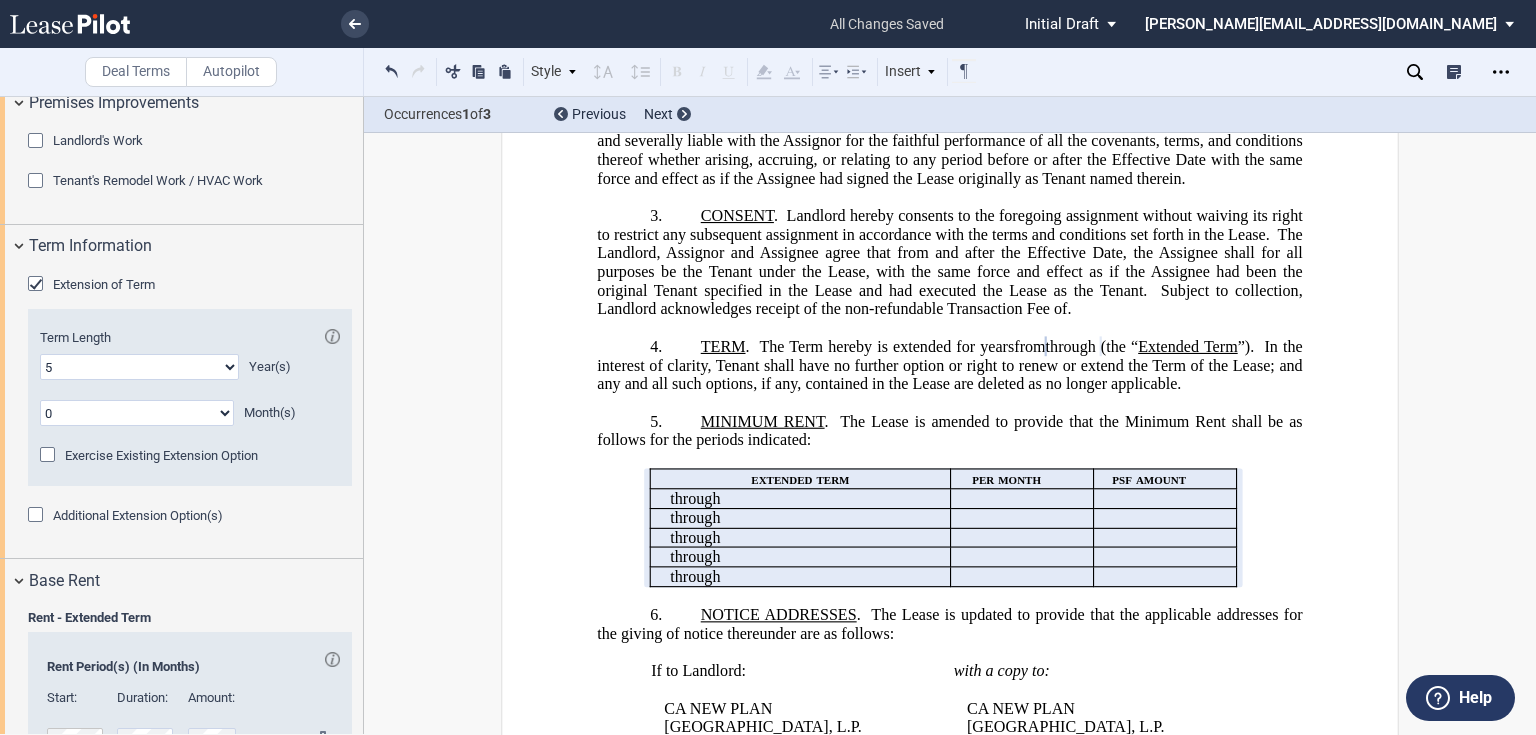 click on "0 1 2 3 4 5 6 7 8 9 10 11 12 13 14 15 16 17 18 19 20" 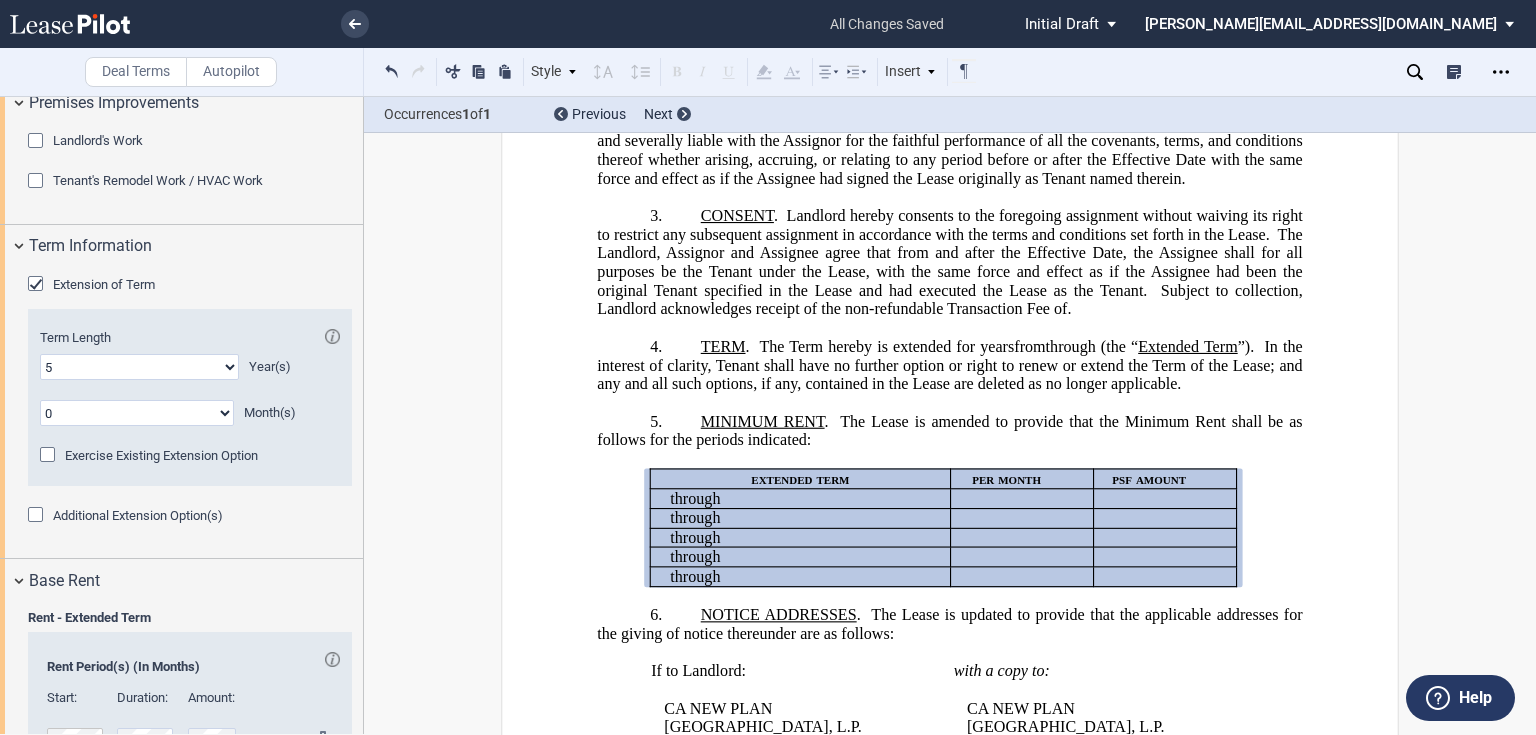 click on "Additional Extension Option(s)
Number of Option Terms
One
Two
Three
Four
Option Term Length
0 1 2 3 4 5 6 7 8 9 10 11 12 13 14 15 16 17 18 19 20
Year(s)" at bounding box center [190, 526] 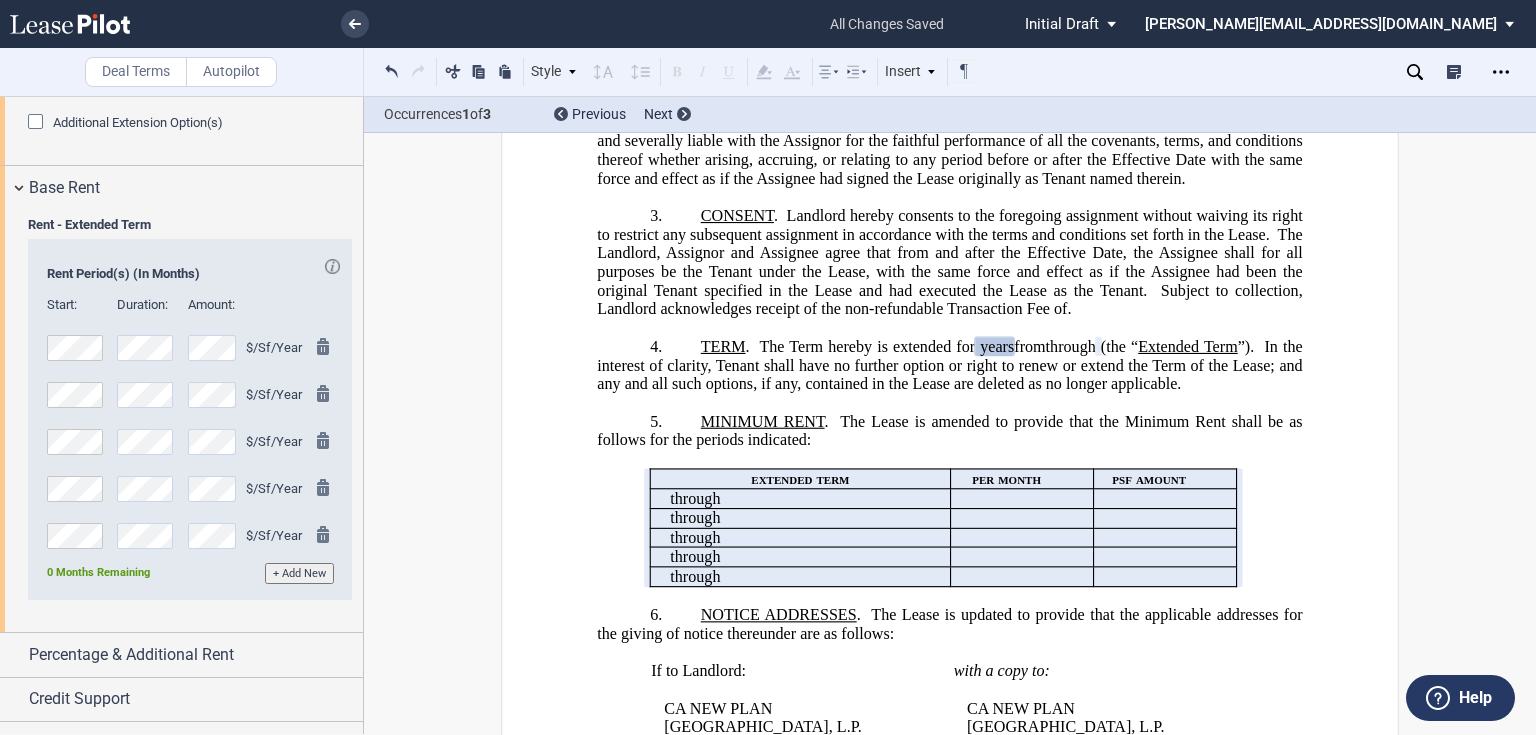 scroll, scrollTop: 2193, scrollLeft: 0, axis: vertical 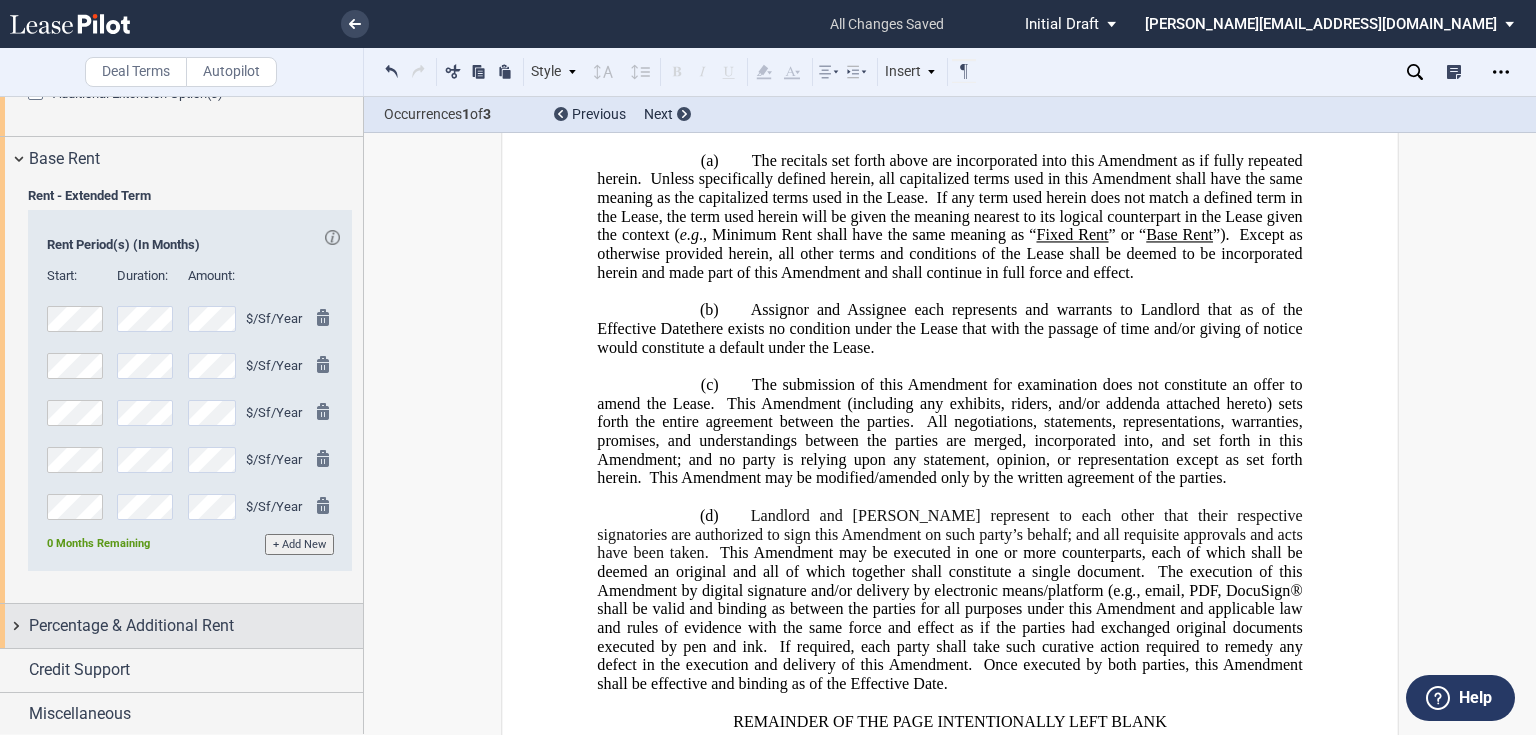 click on "Percentage & Additional Rent" at bounding box center [131, 626] 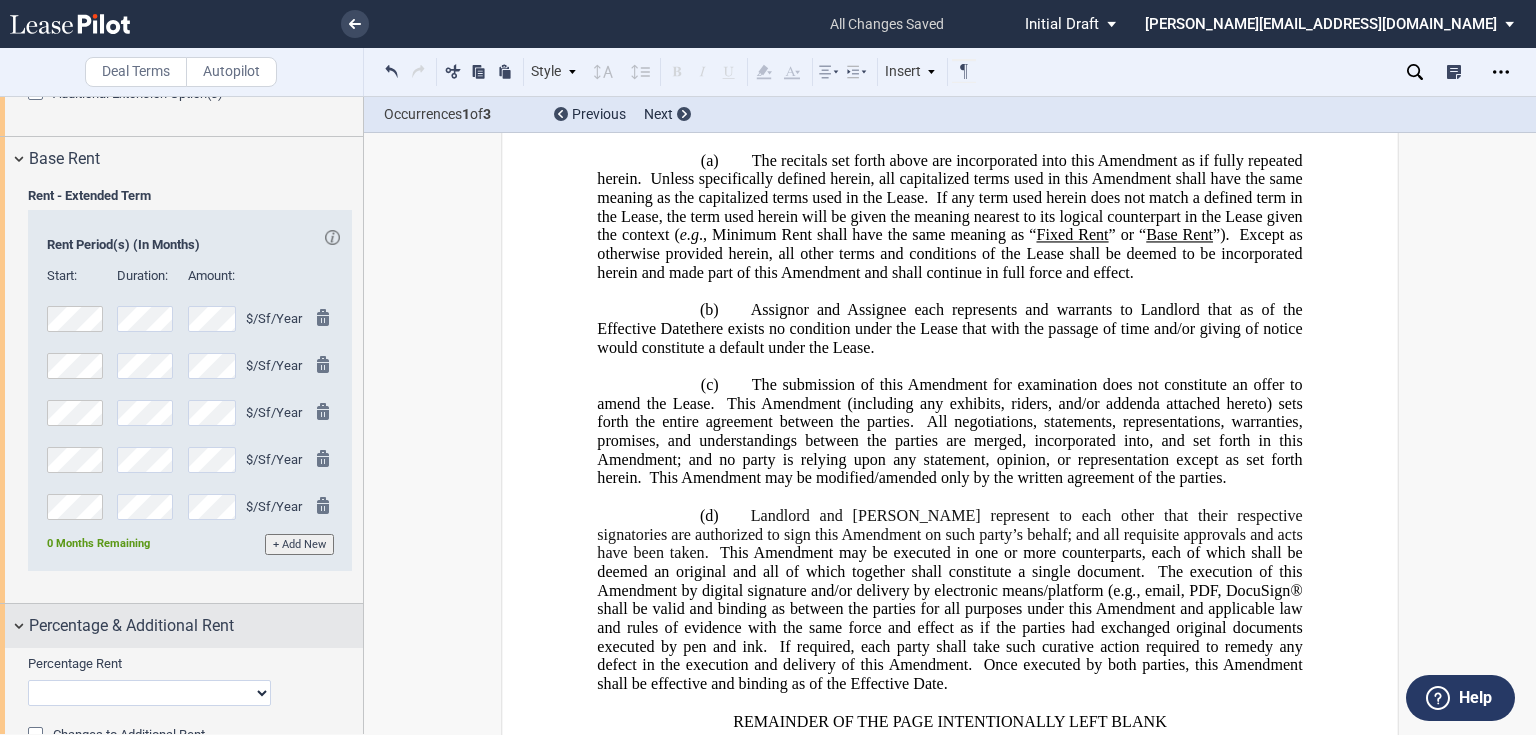 scroll, scrollTop: 2324, scrollLeft: 0, axis: vertical 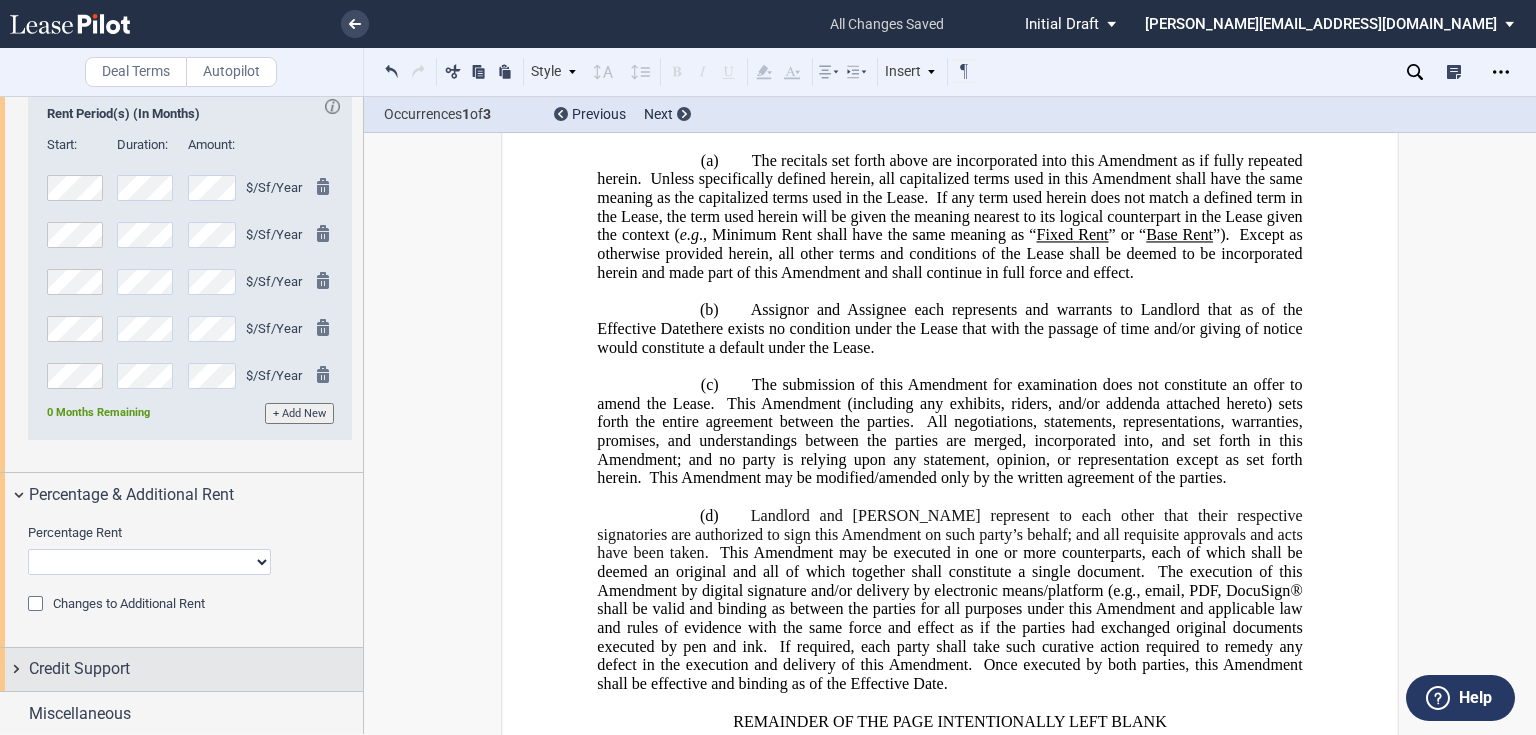 click on "Credit Support" at bounding box center [79, 669] 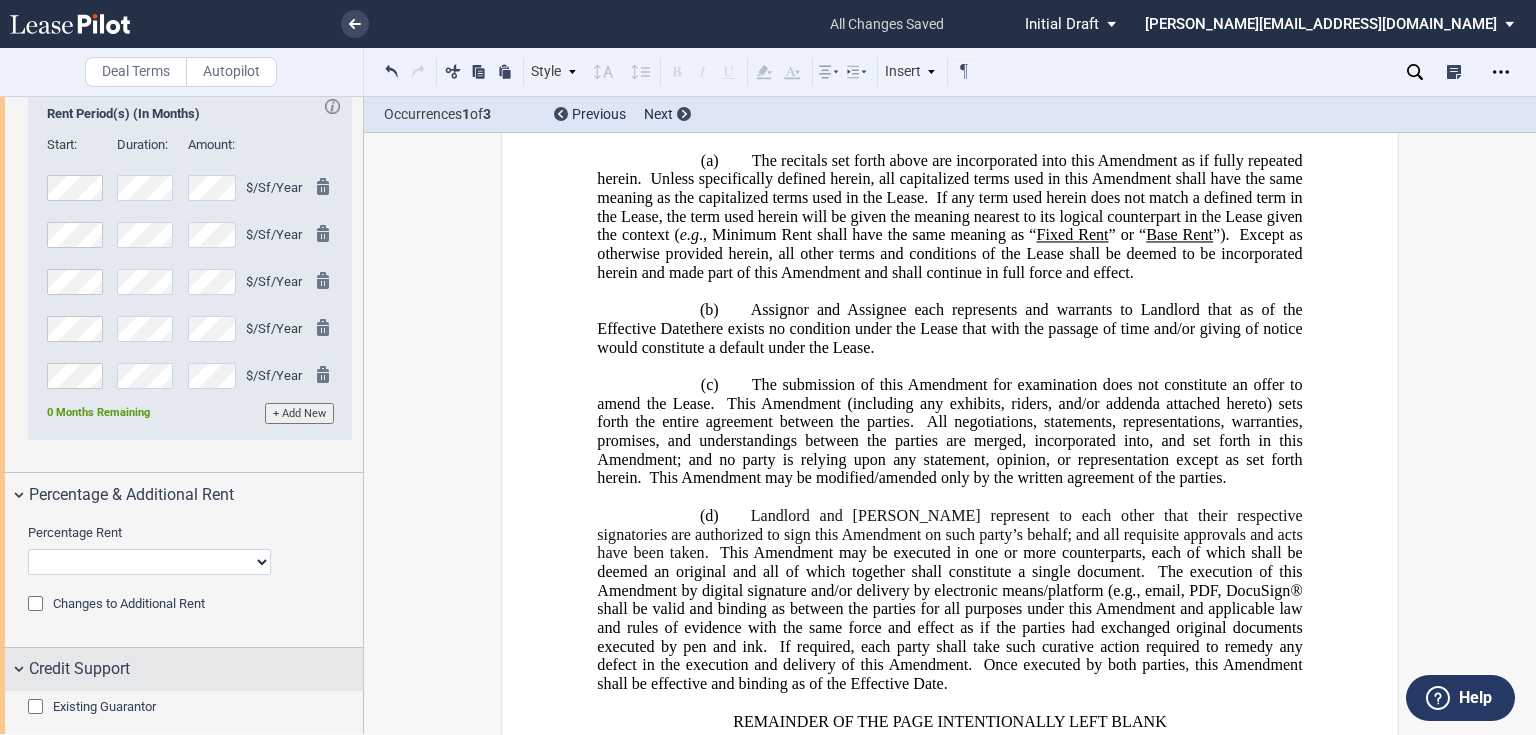 scroll, scrollTop: 2422, scrollLeft: 0, axis: vertical 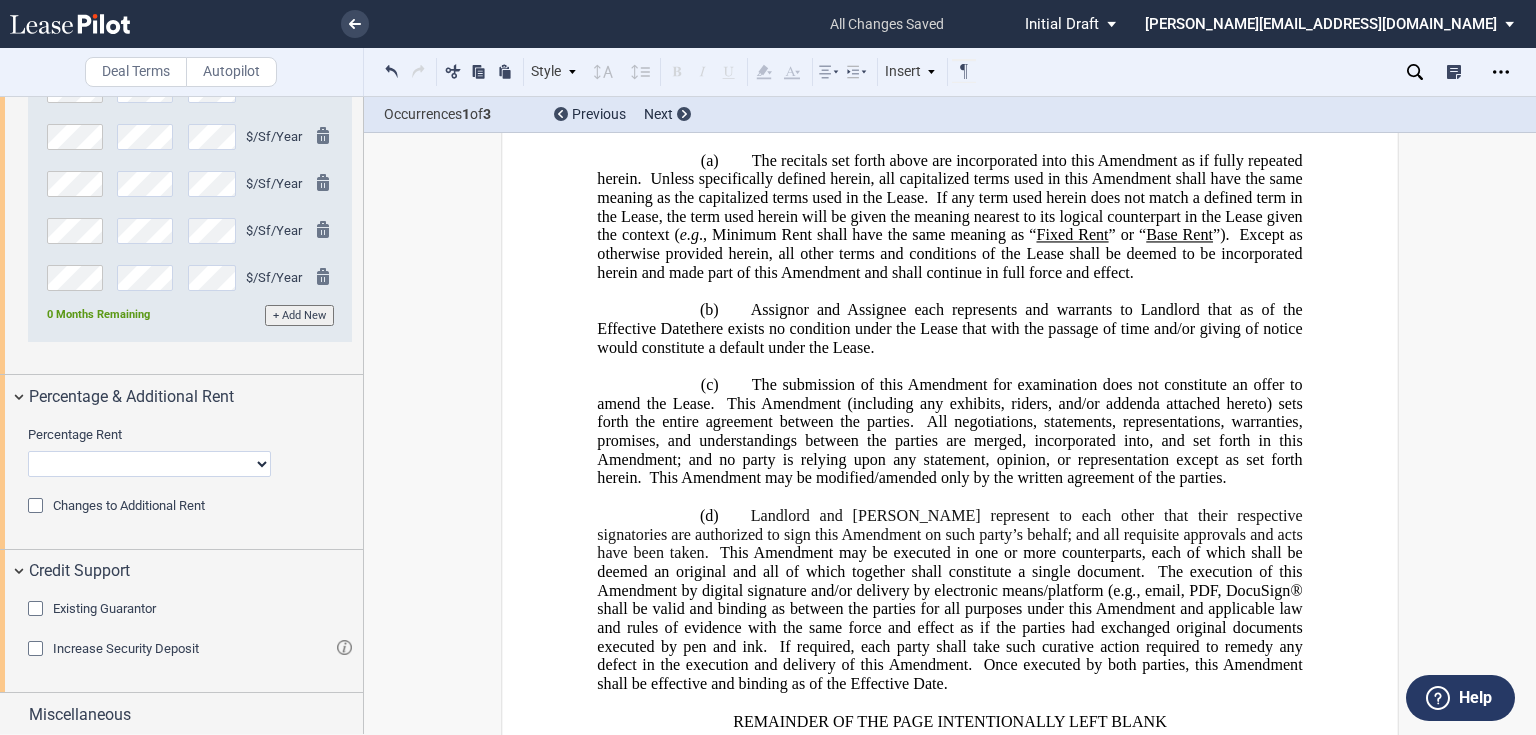click on "Existing Guarantor" 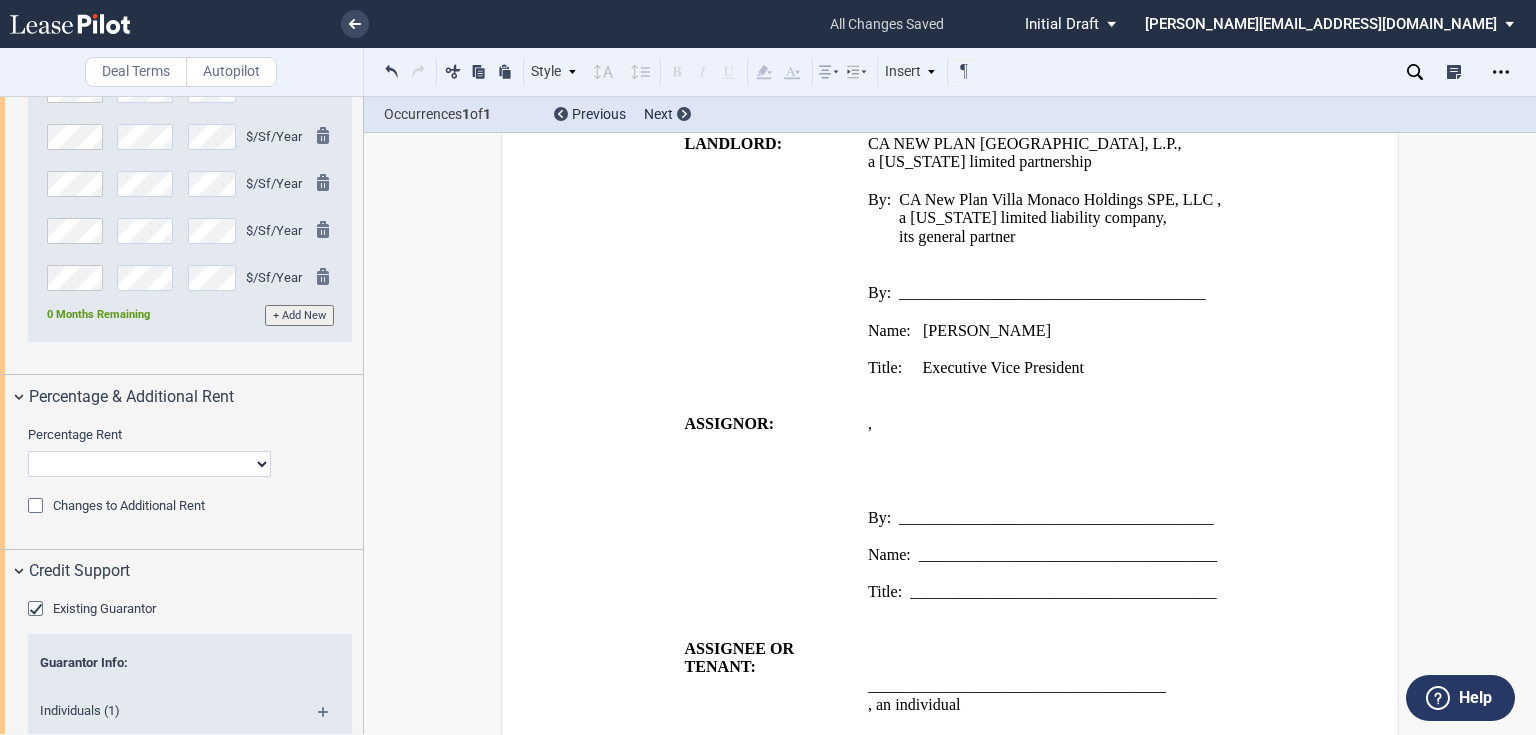 scroll, scrollTop: 2867, scrollLeft: 0, axis: vertical 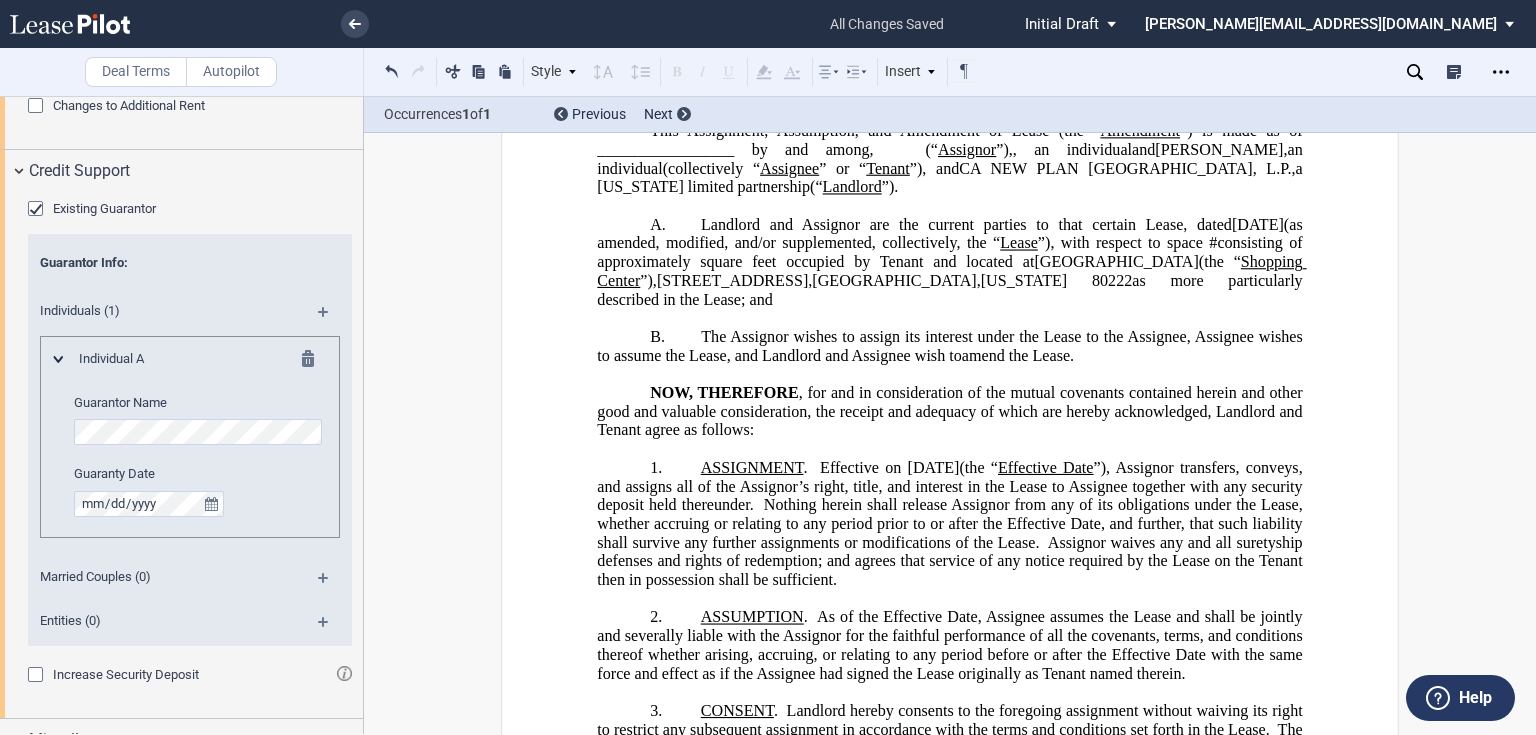 click on "”), Assignor transfers, conveys, and assigns all of the Assignor’s right, title, and interest in the Lease to Assignee together with any security deposit held thereunder." 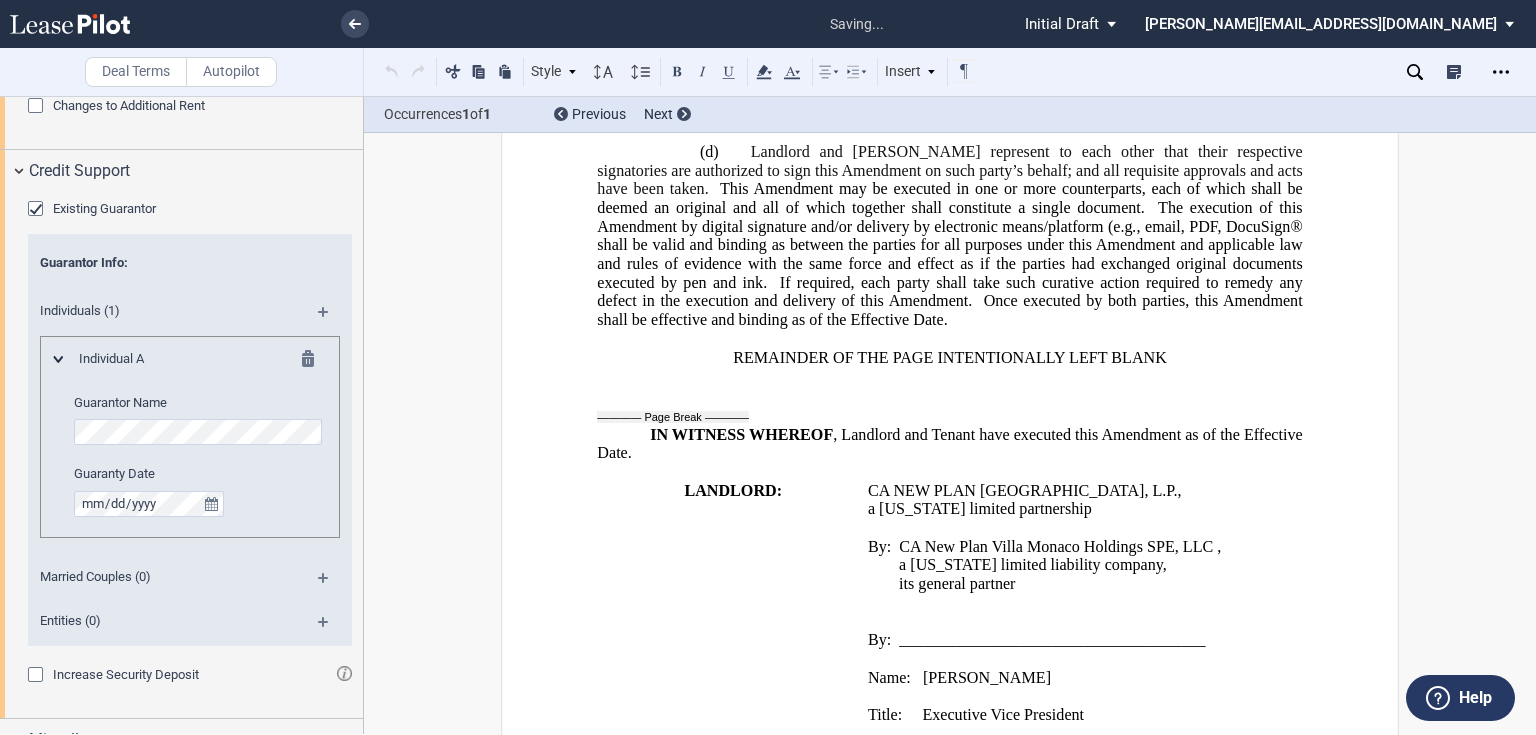 scroll, scrollTop: 2867, scrollLeft: 0, axis: vertical 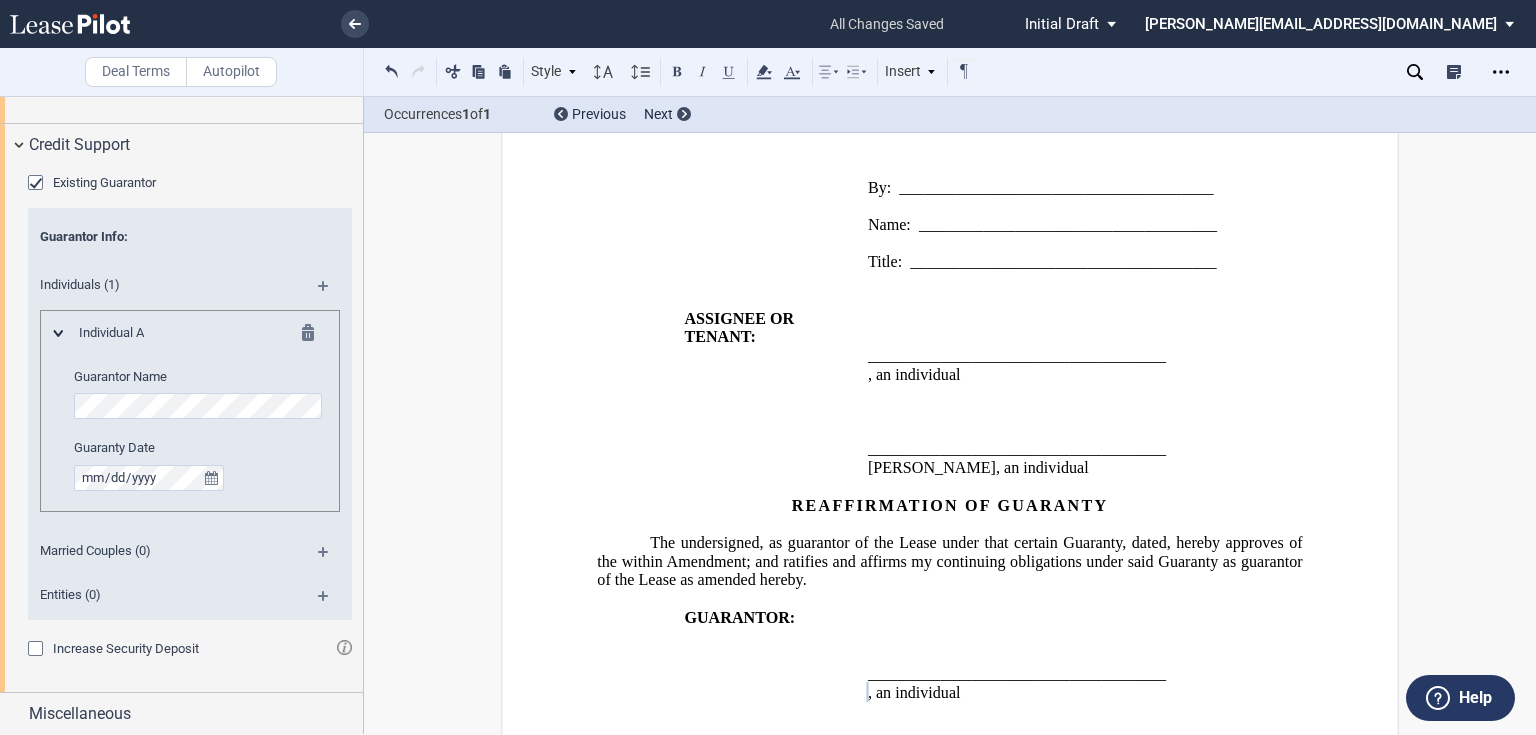 click at bounding box center (331, 559) 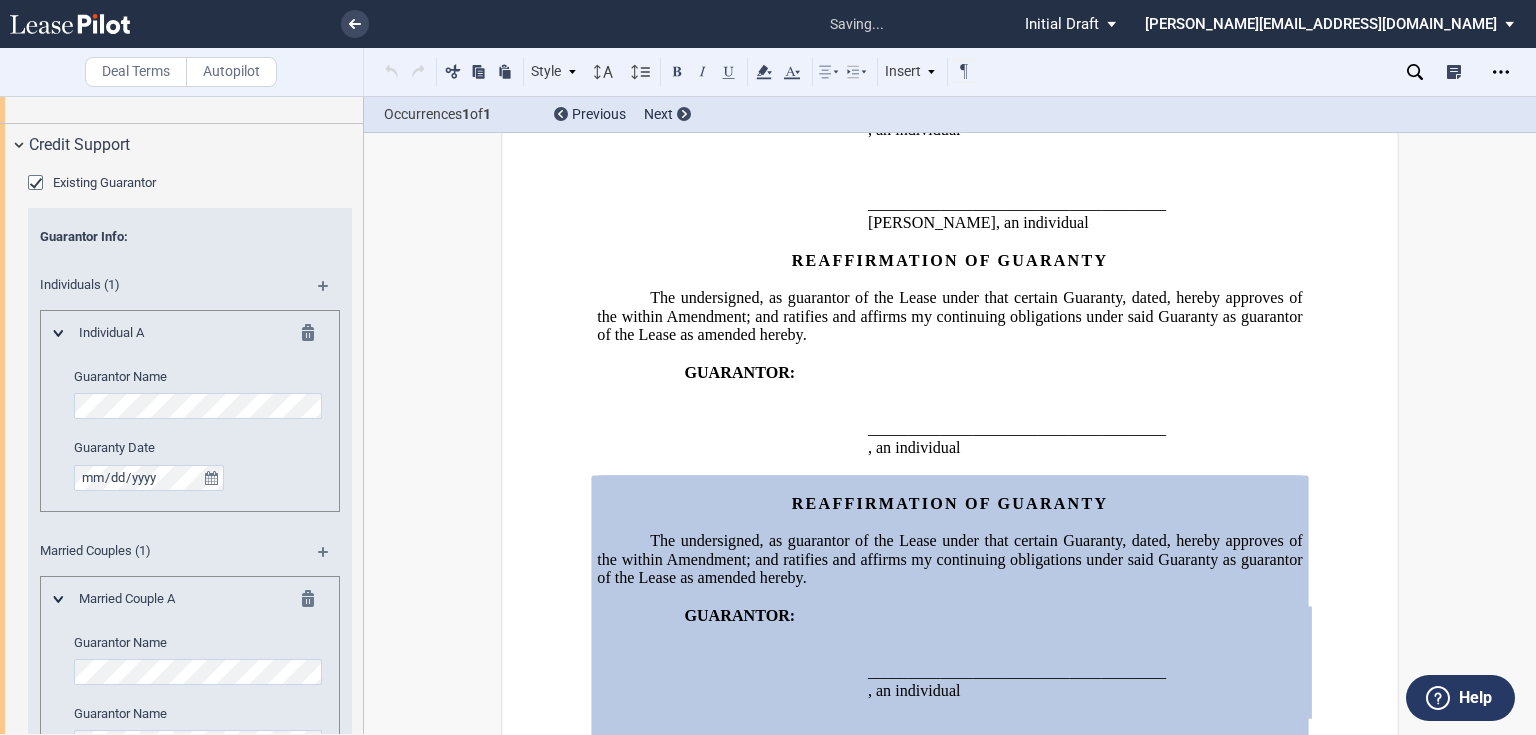 scroll, scrollTop: 3236, scrollLeft: 0, axis: vertical 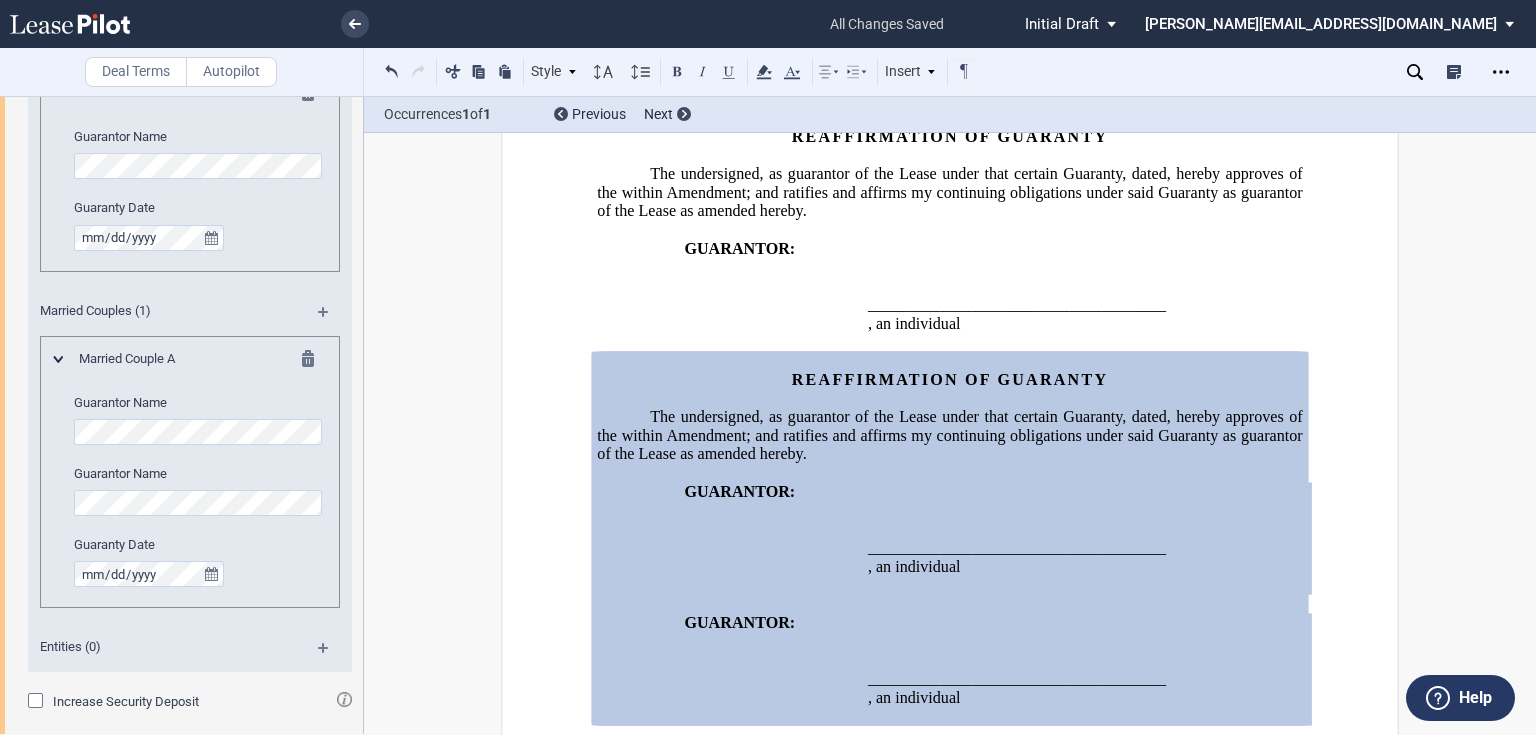 click on "Guarantor Name" 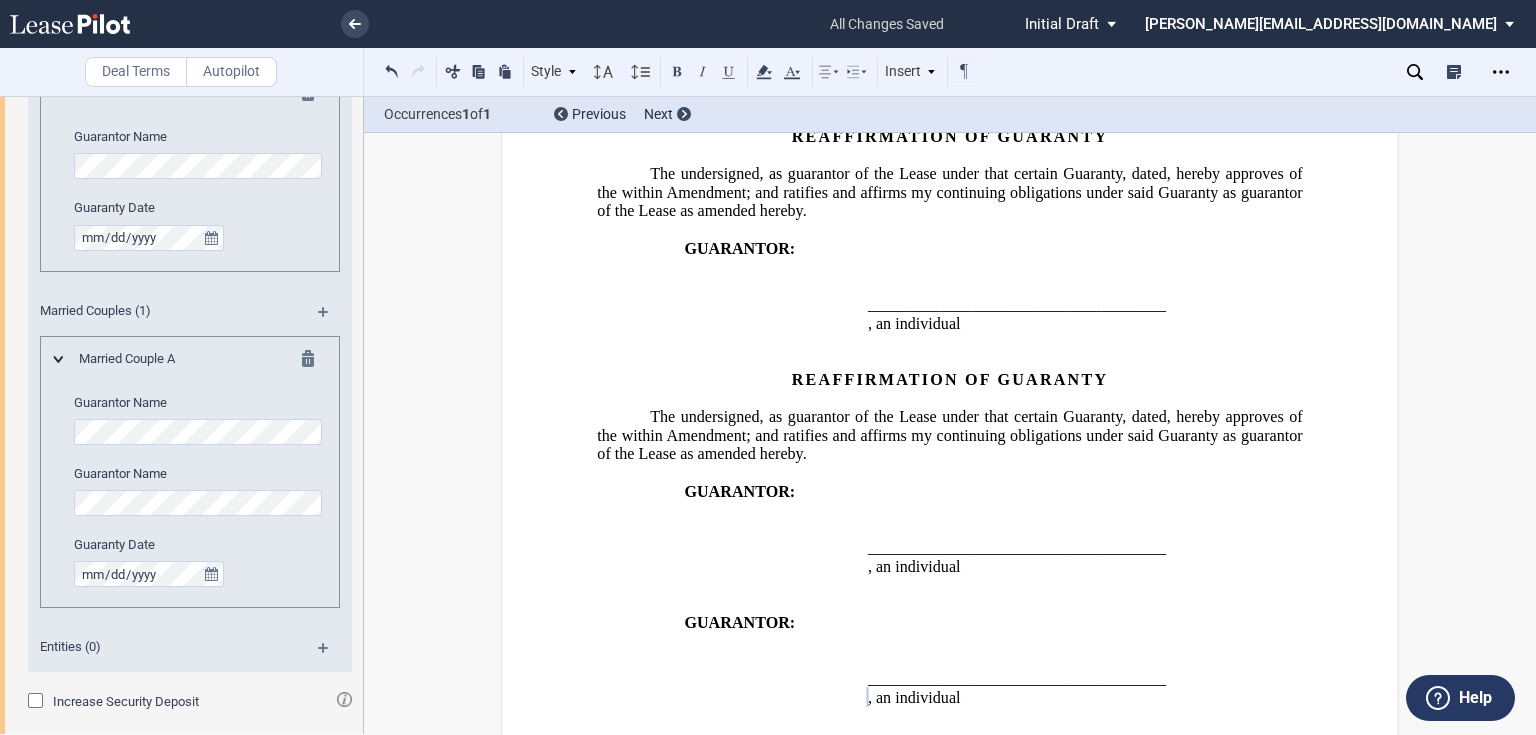 click at bounding box center (1086, 716) 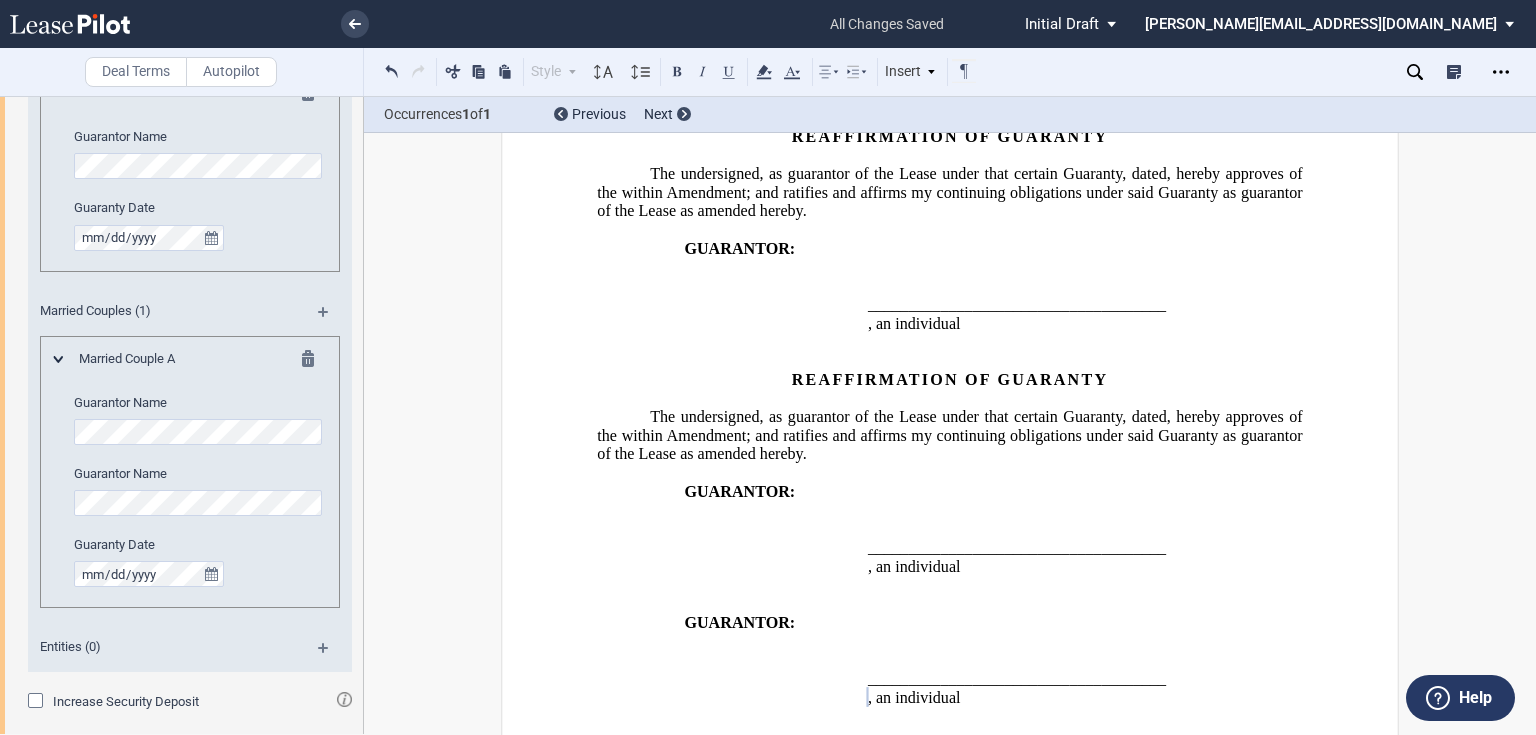 click at bounding box center (1086, 716) 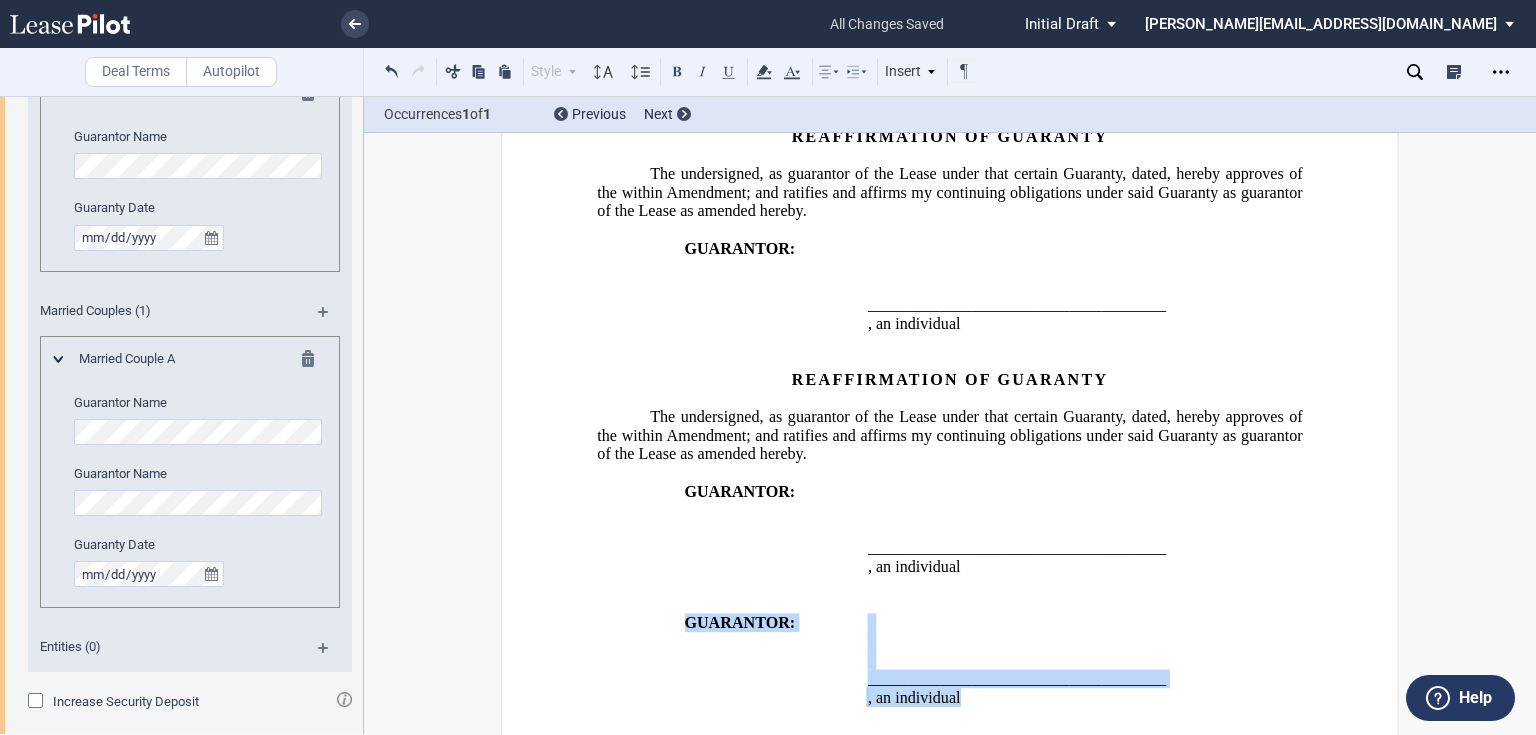 drag, startPoint x: 1148, startPoint y: 638, endPoint x: 619, endPoint y: 554, distance: 535.6277 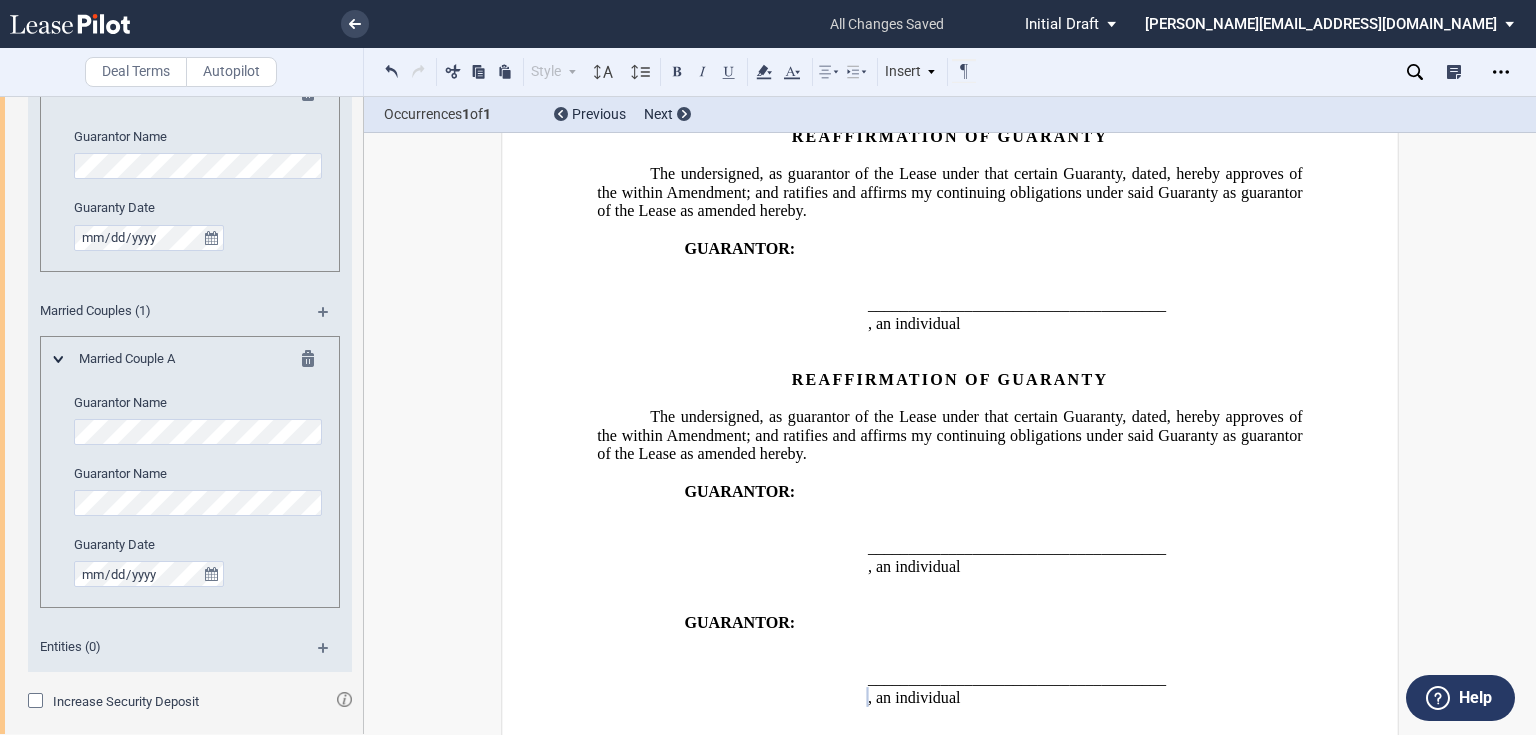 click at bounding box center [1086, 716] 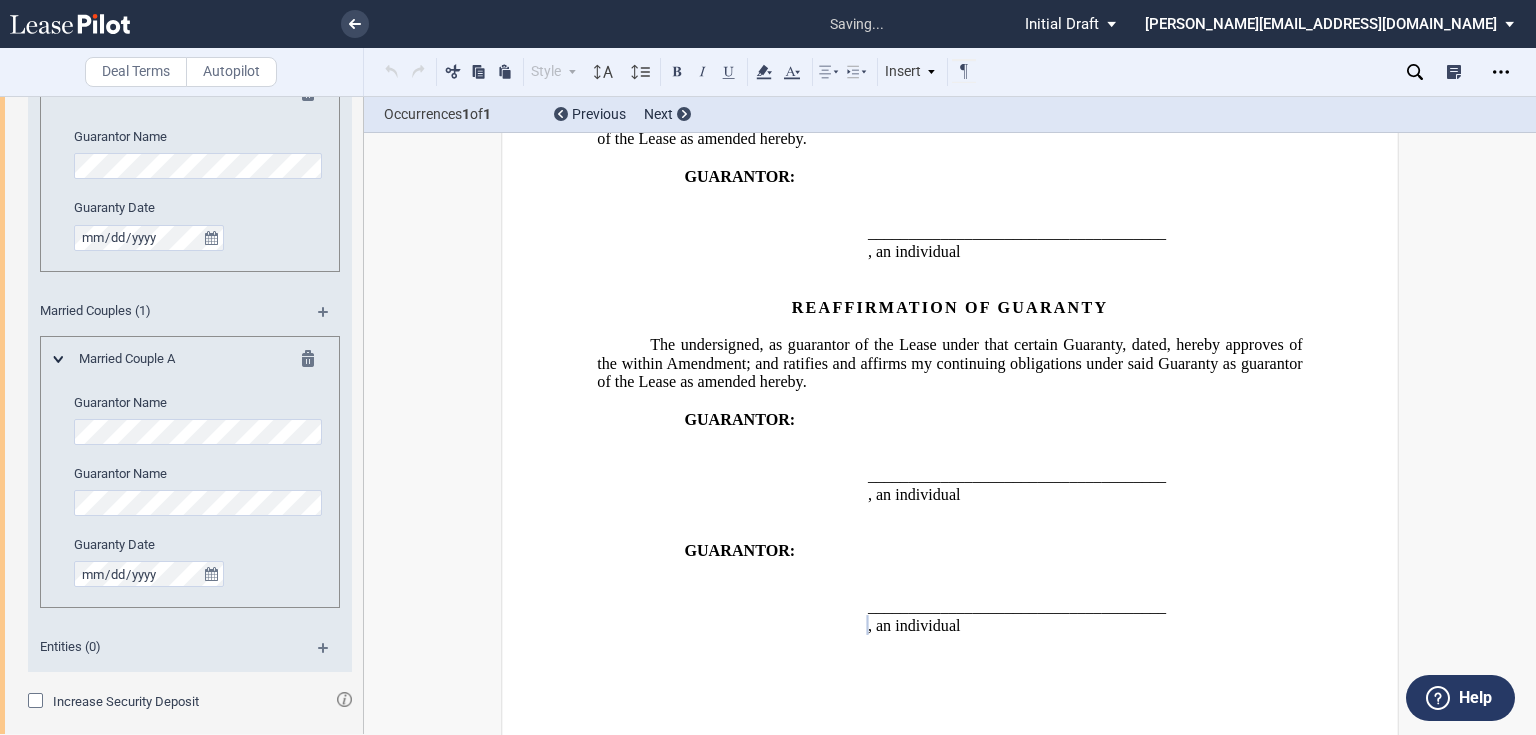 scroll, scrollTop: 3310, scrollLeft: 0, axis: vertical 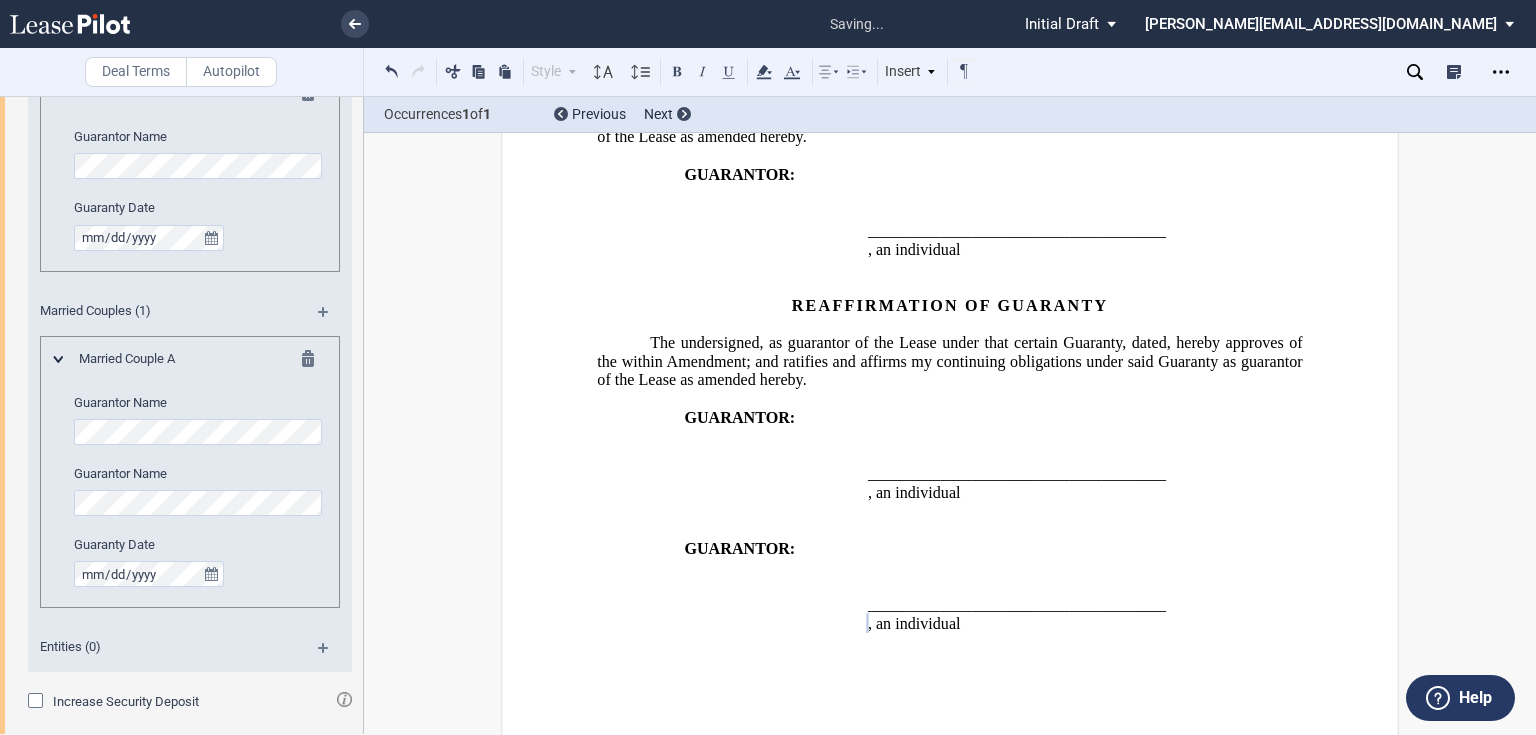 drag, startPoint x: 676, startPoint y: 483, endPoint x: 1048, endPoint y: 565, distance: 380.93045 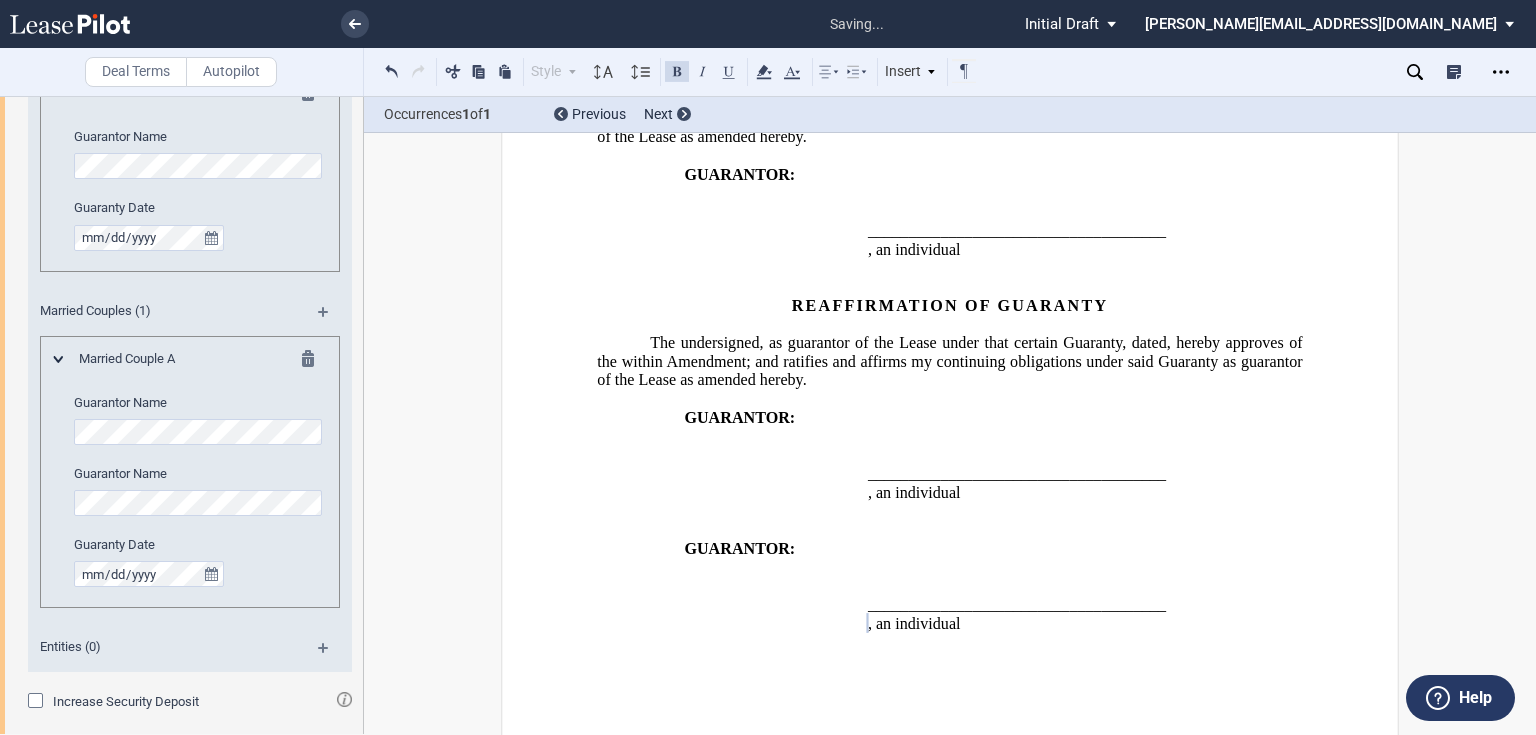 click on ", an individual" 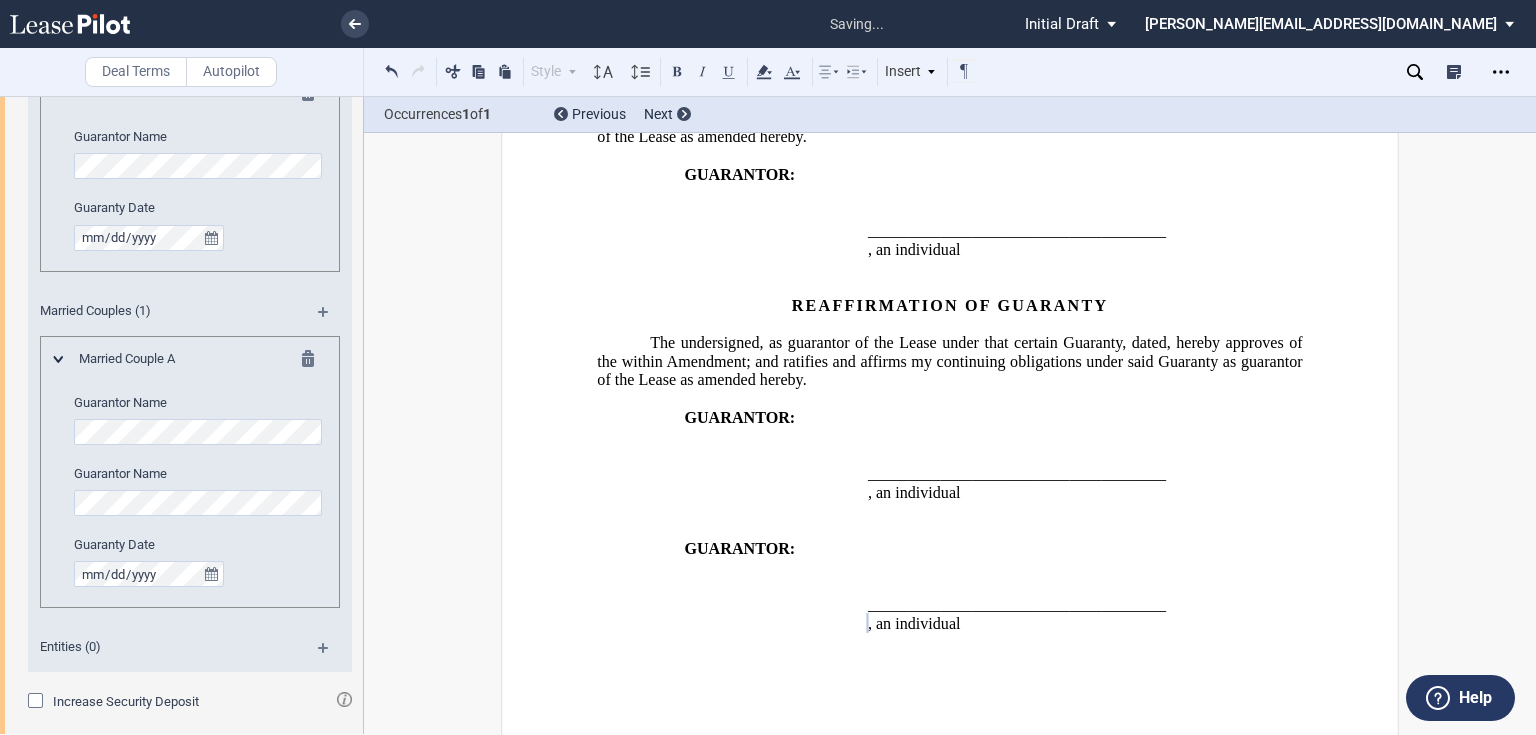 click on ", an individual" 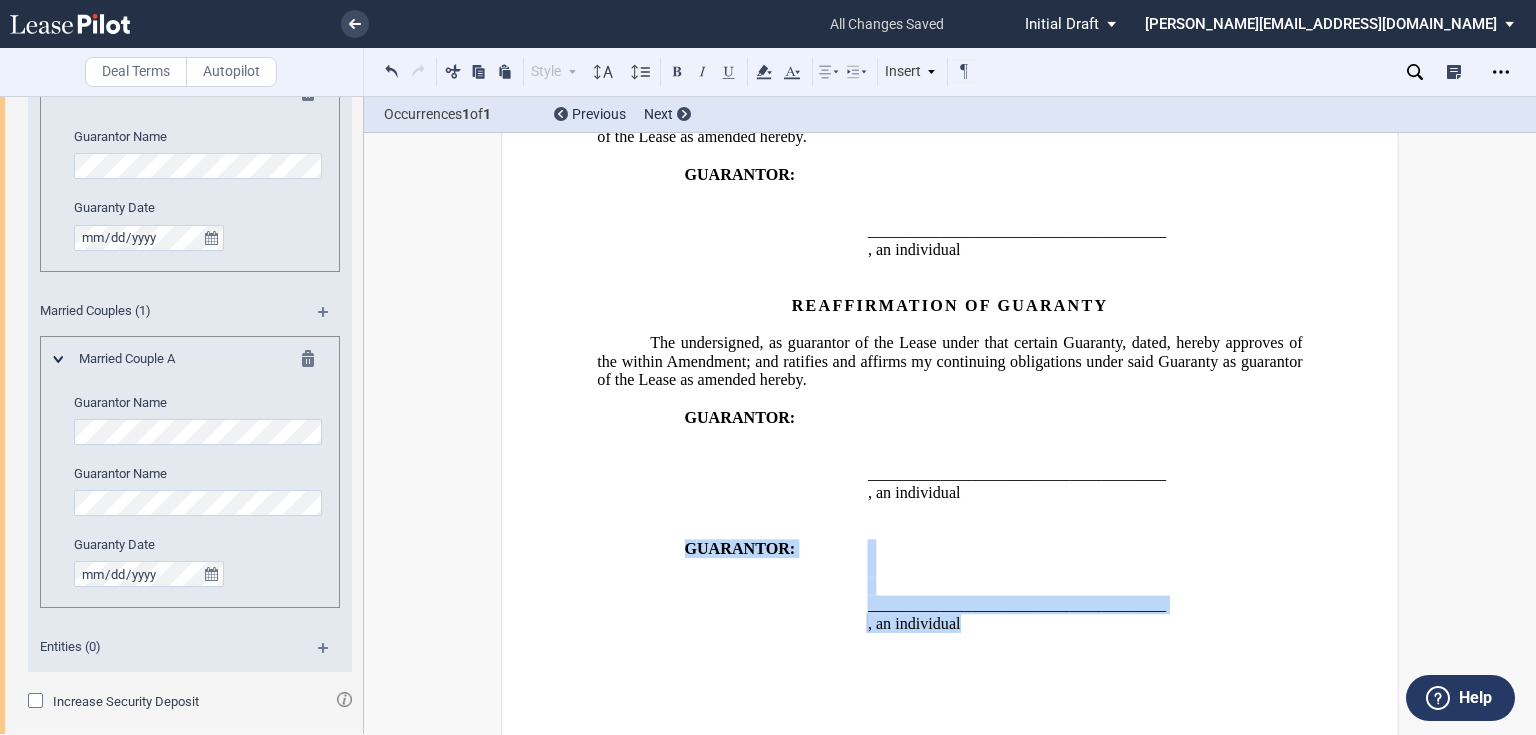drag, startPoint x: 1138, startPoint y: 563, endPoint x: 659, endPoint y: 473, distance: 487.38177 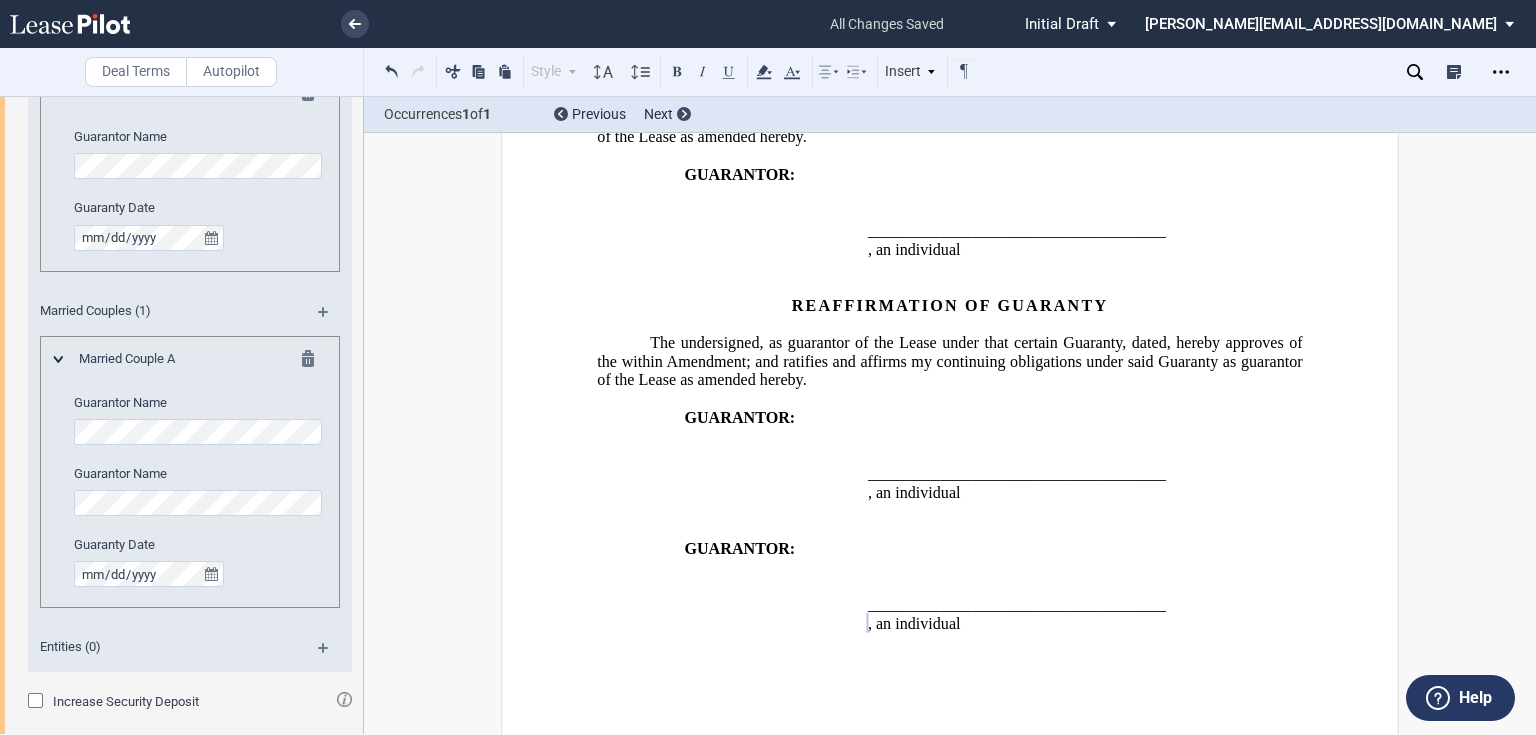 drag, startPoint x: 1256, startPoint y: 696, endPoint x: 1140, endPoint y: 645, distance: 126.71622 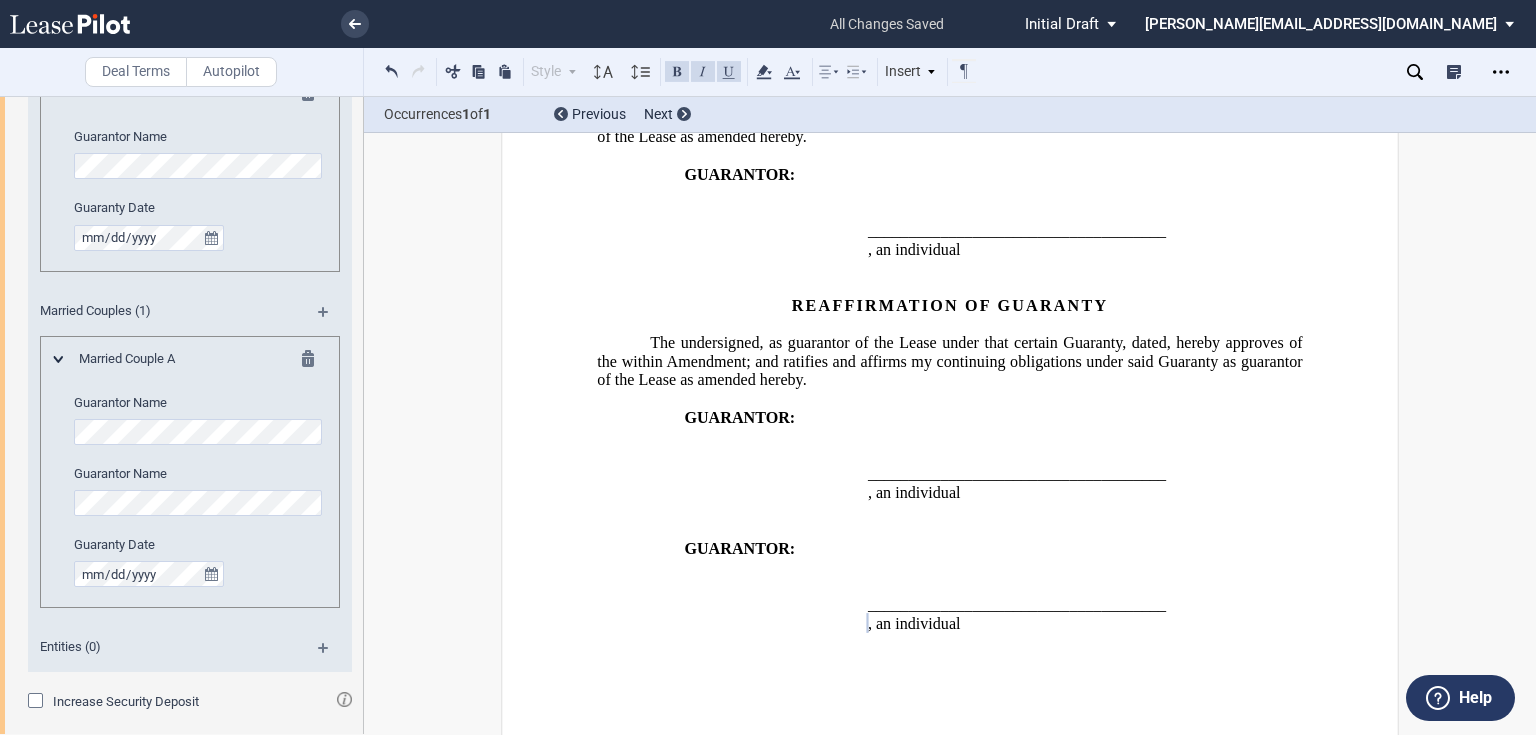 click on "﻿ _____________________________________ [PERSON_NAME] , an individual" at bounding box center [1086, 679] 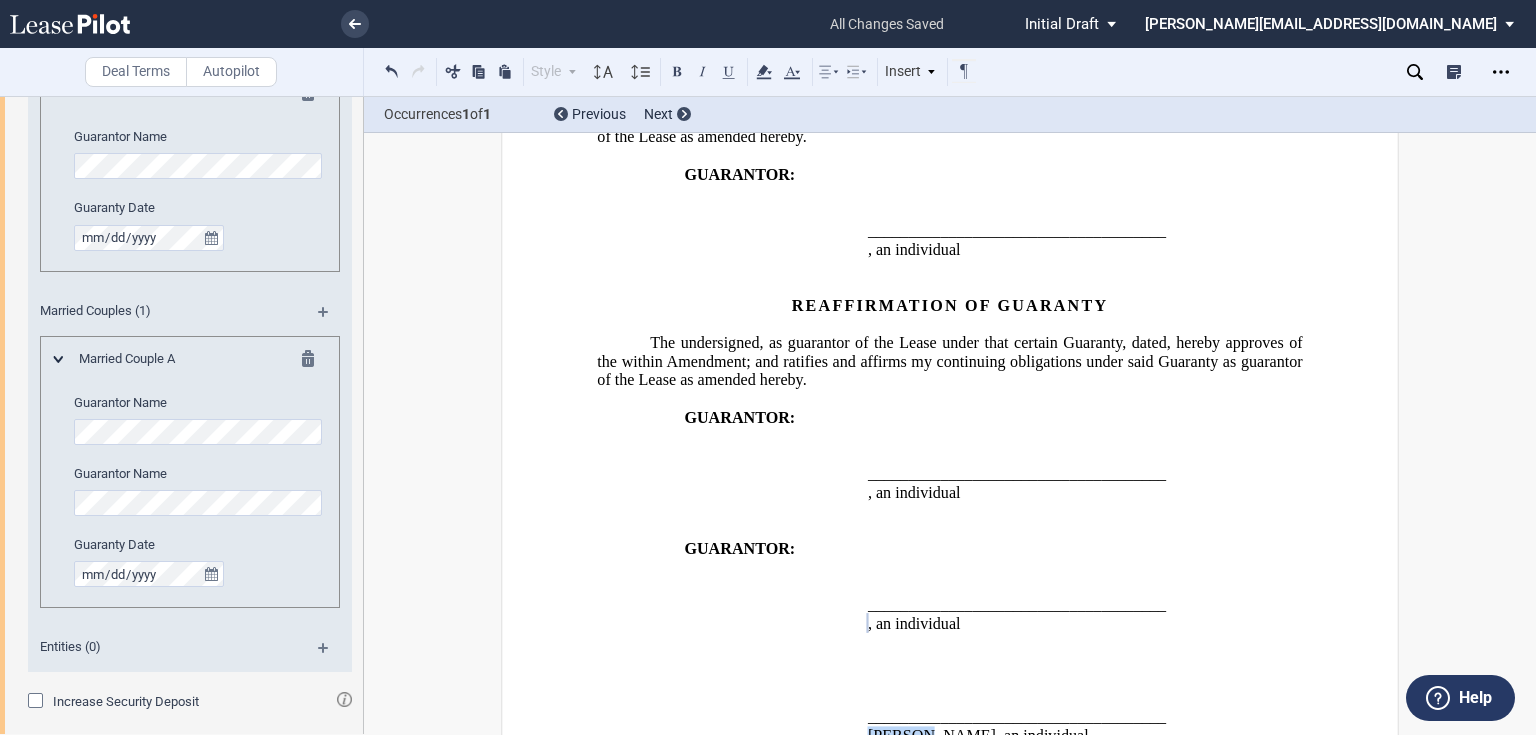 drag, startPoint x: 860, startPoint y: 672, endPoint x: 921, endPoint y: 674, distance: 61.03278 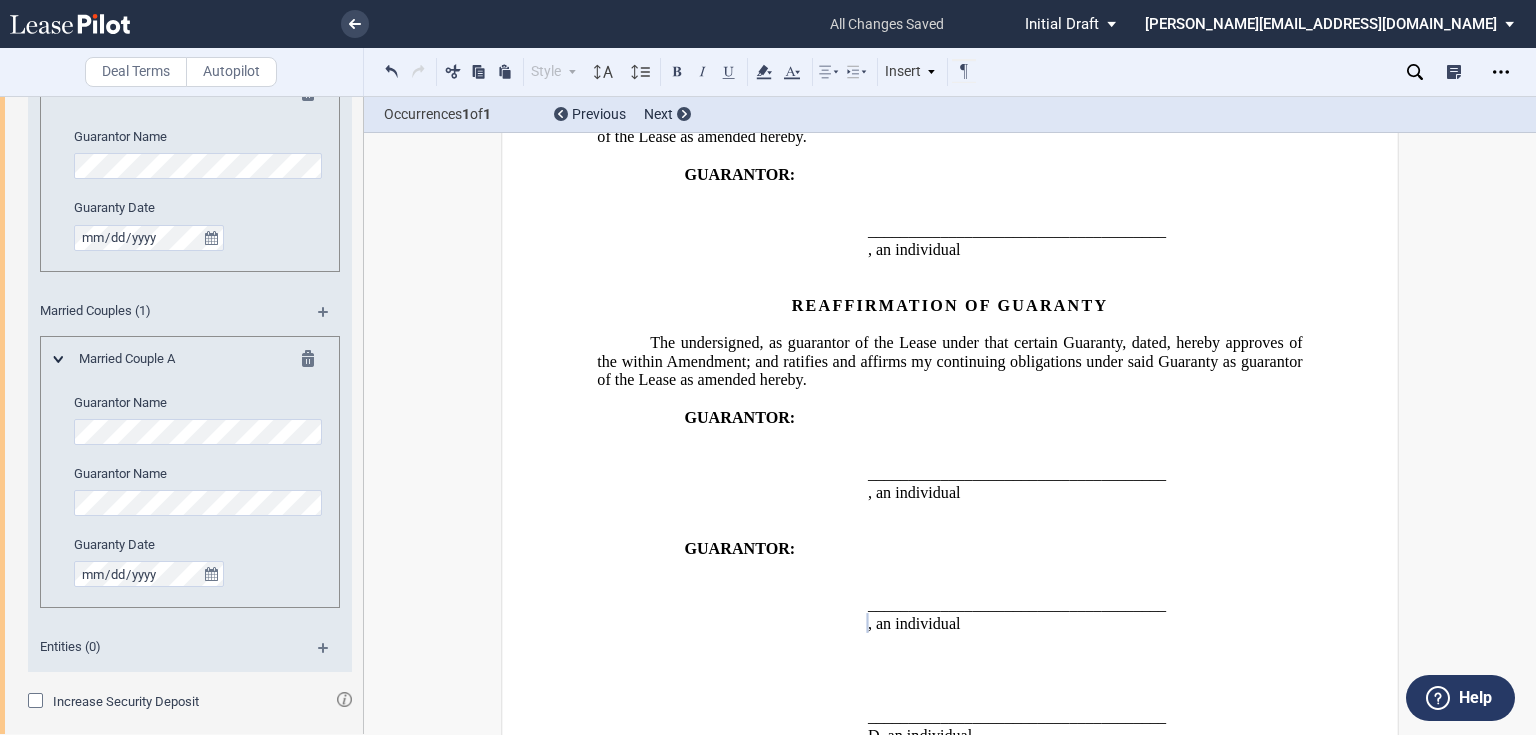 type 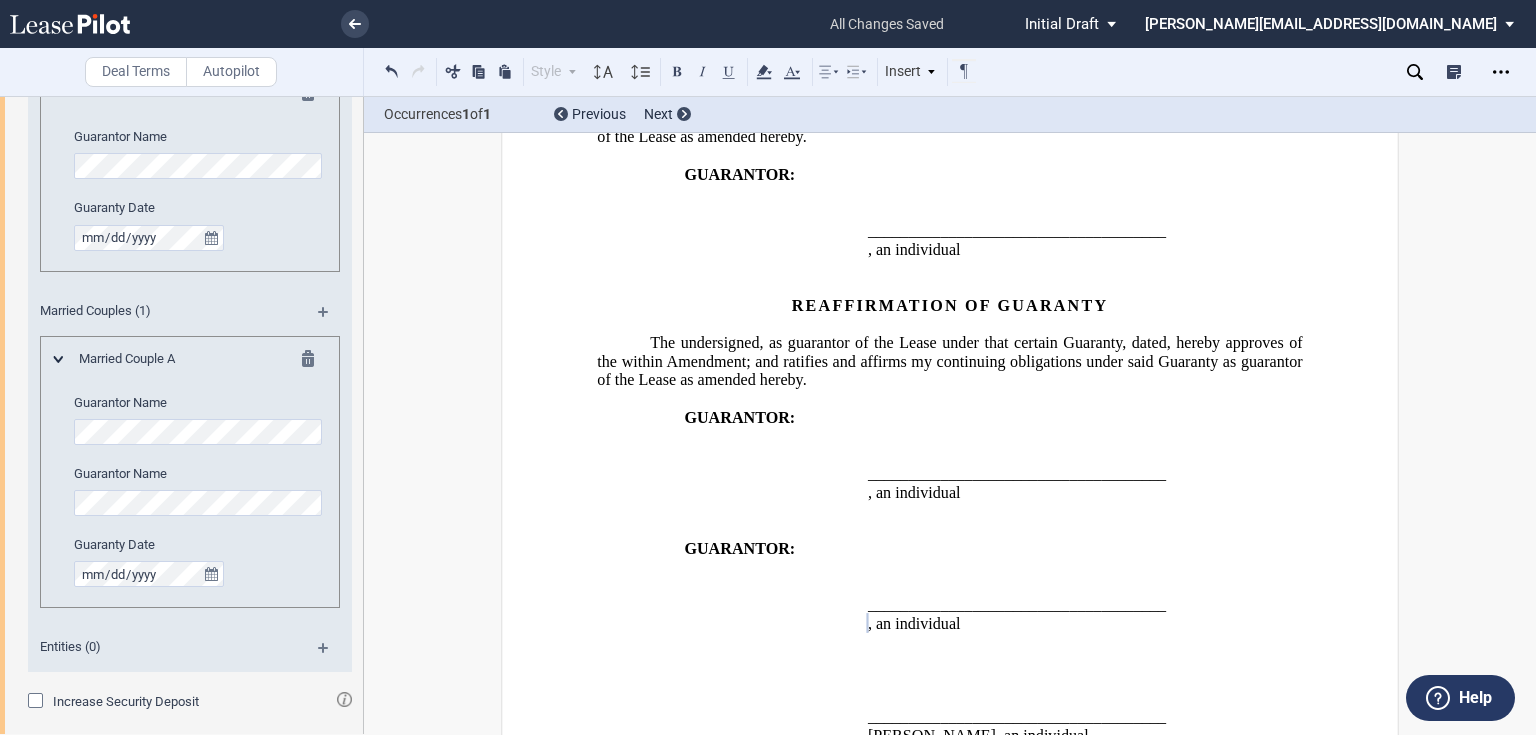 drag, startPoint x: 798, startPoint y: 488, endPoint x: 655, endPoint y: 486, distance: 143.01399 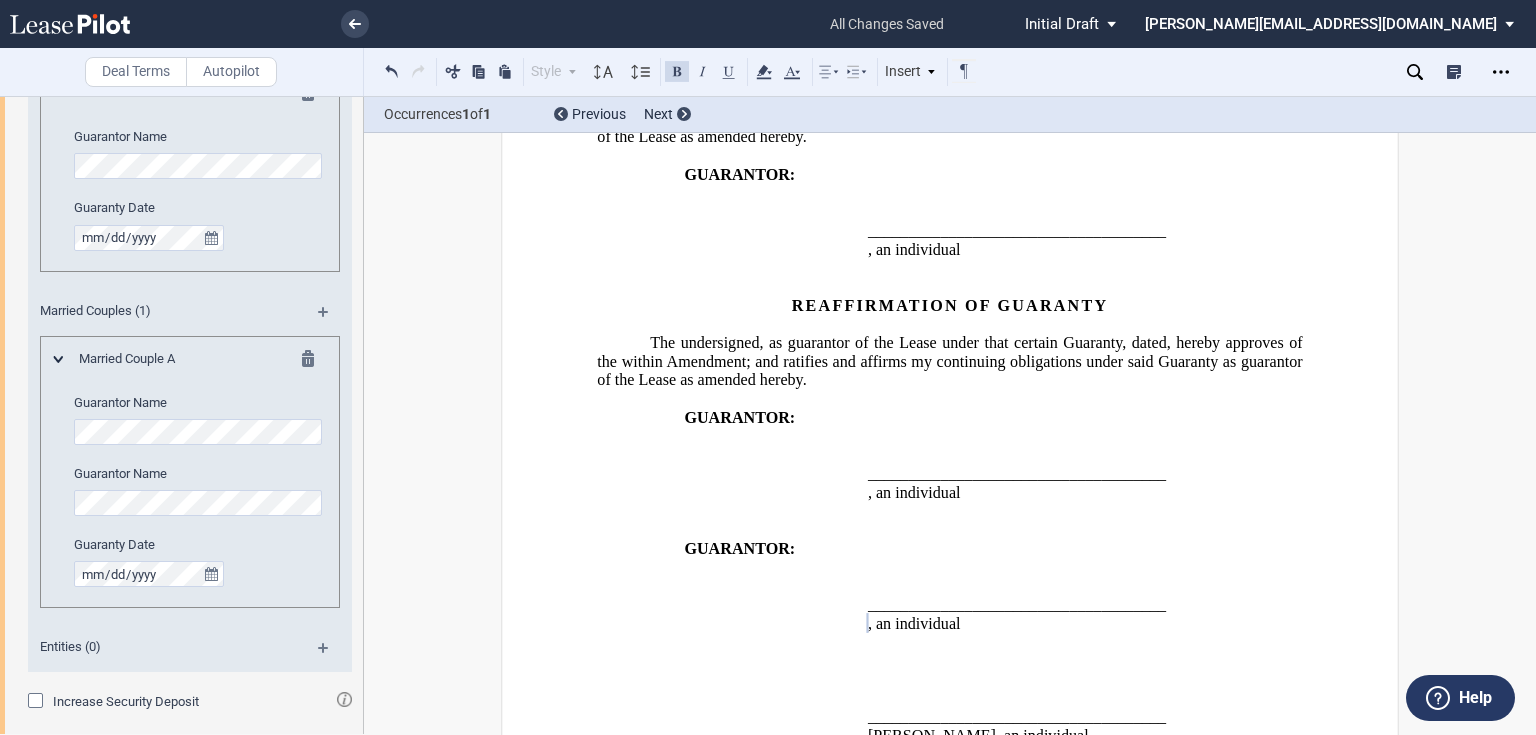 click on "GUARANTOR:" 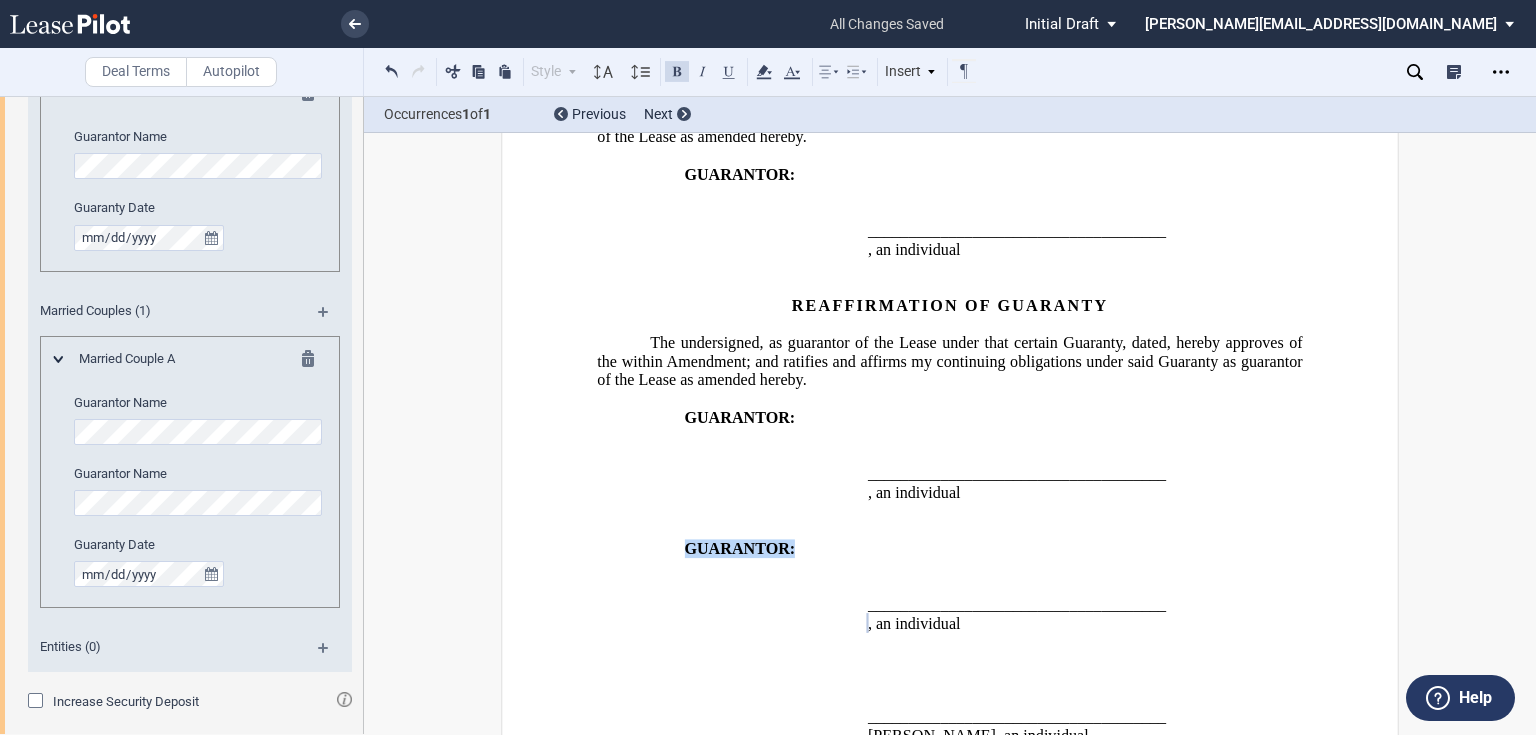 drag, startPoint x: 682, startPoint y: 487, endPoint x: 812, endPoint y: 488, distance: 130.00385 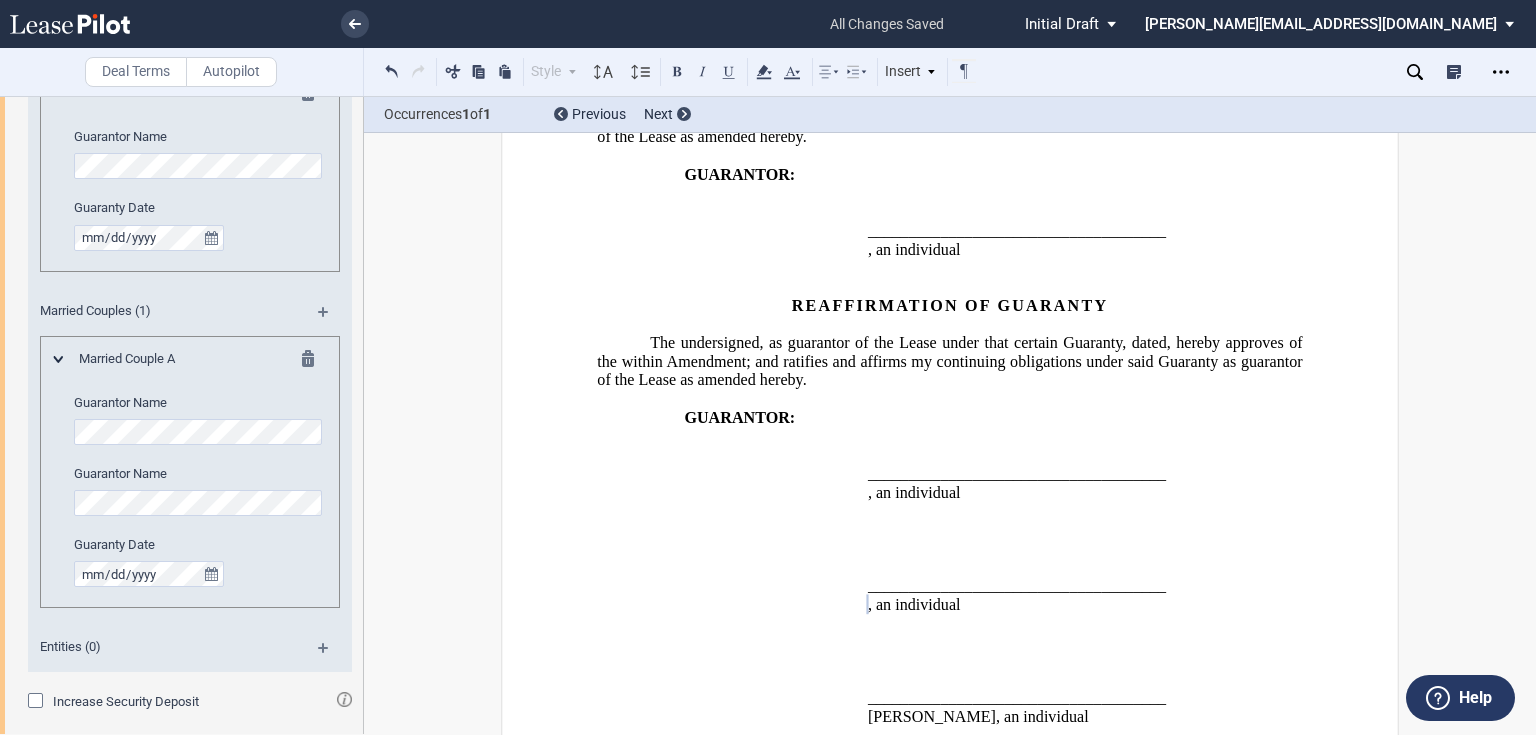click on "GUARANTOR:" 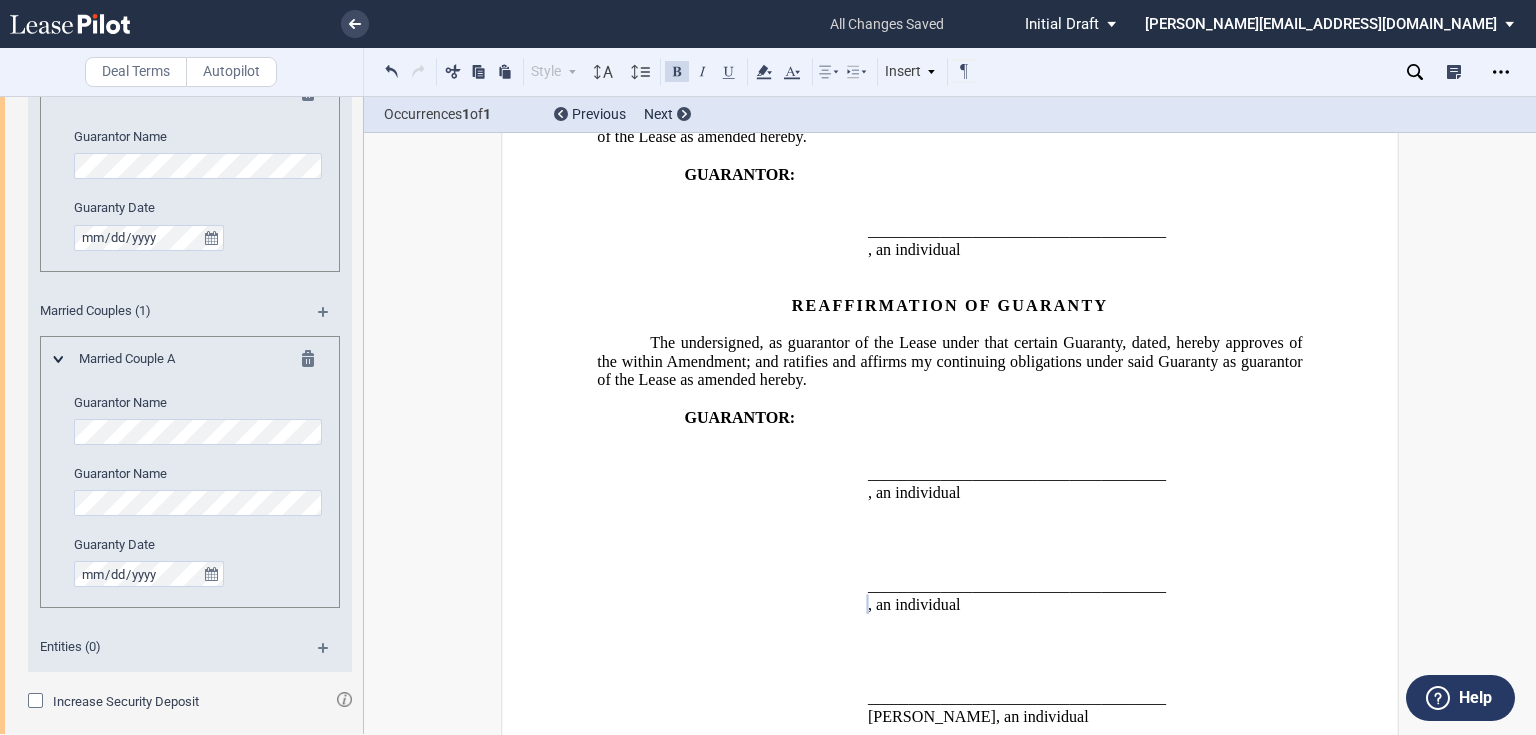 type 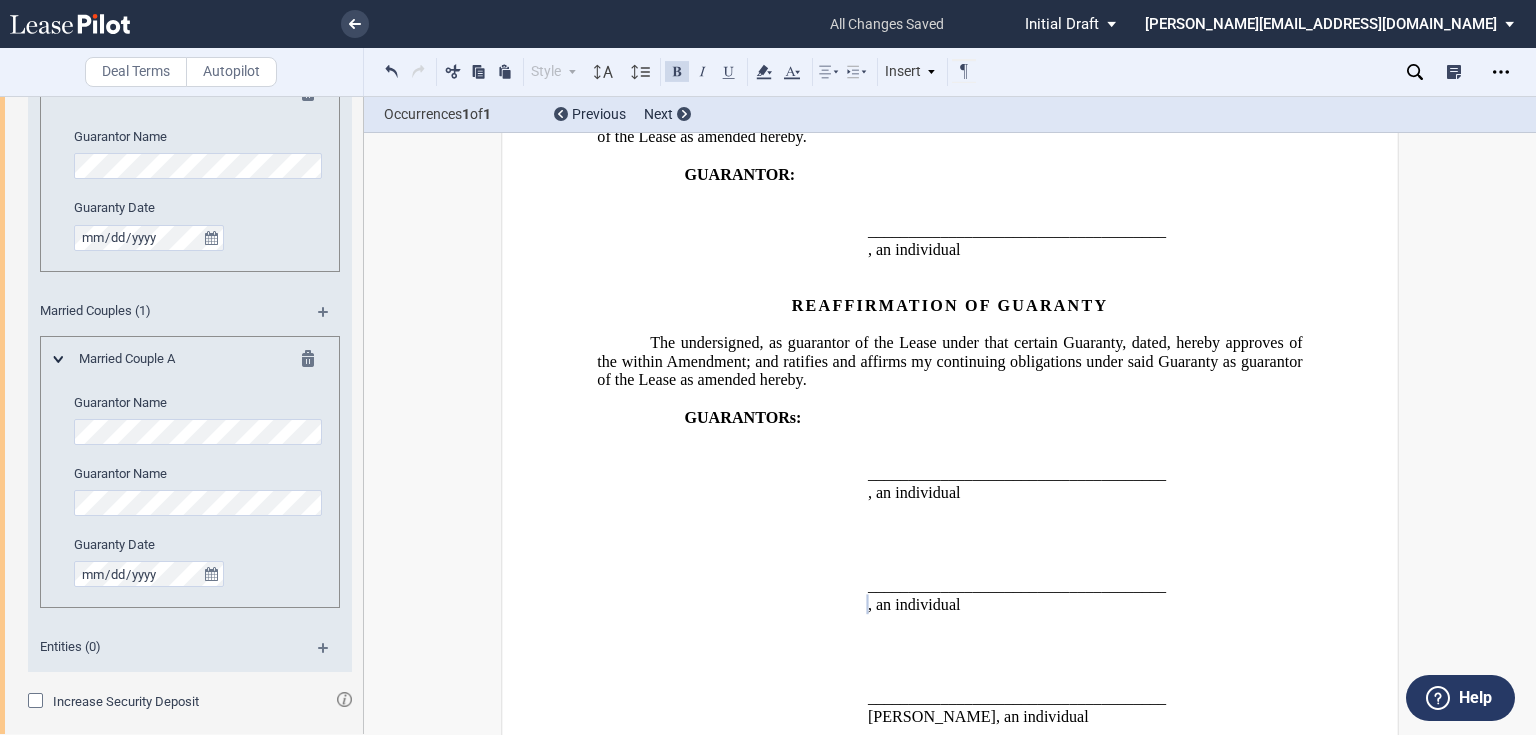 click at bounding box center (1086, 549) 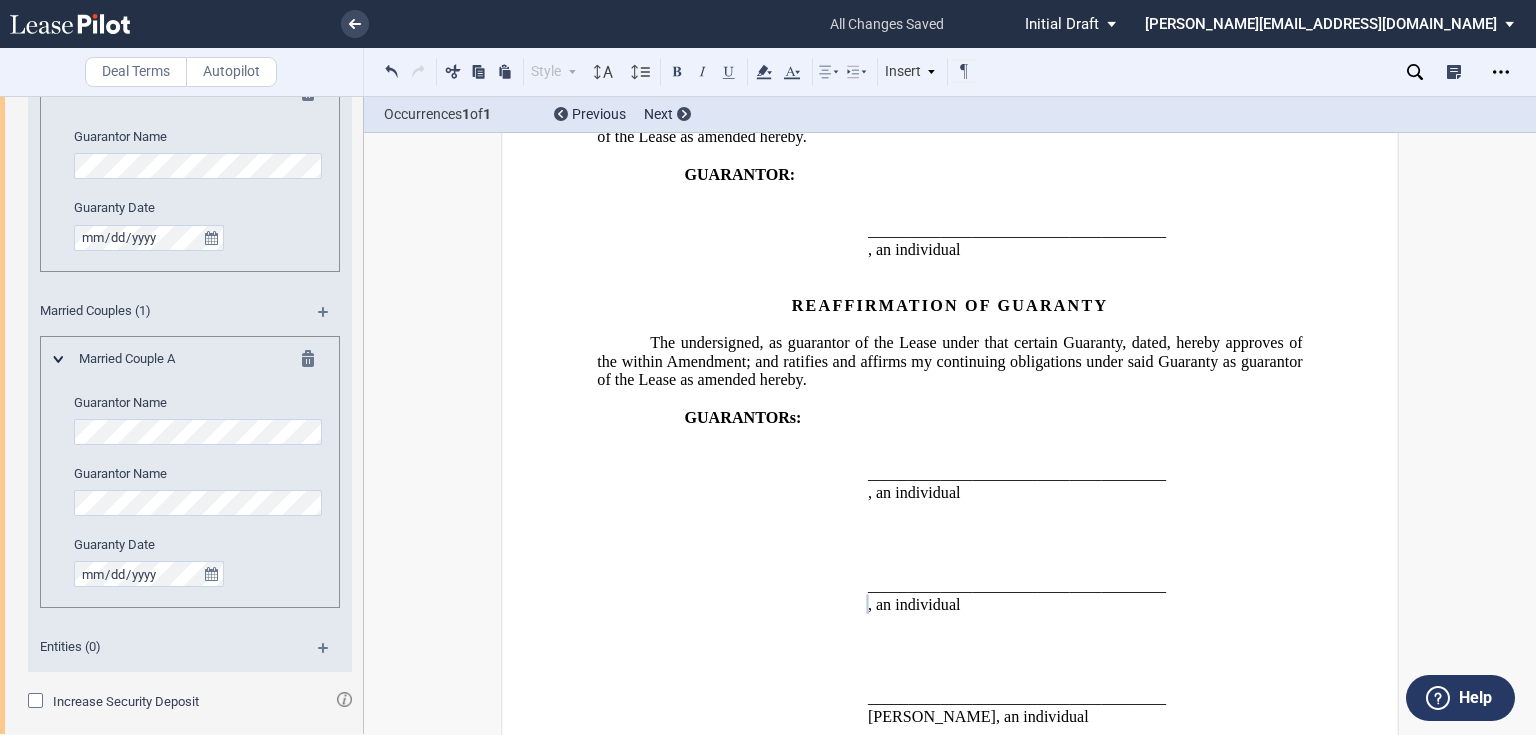 click on "The undersigned, as guarantor of the Lease under that certain Guaranty, dated" 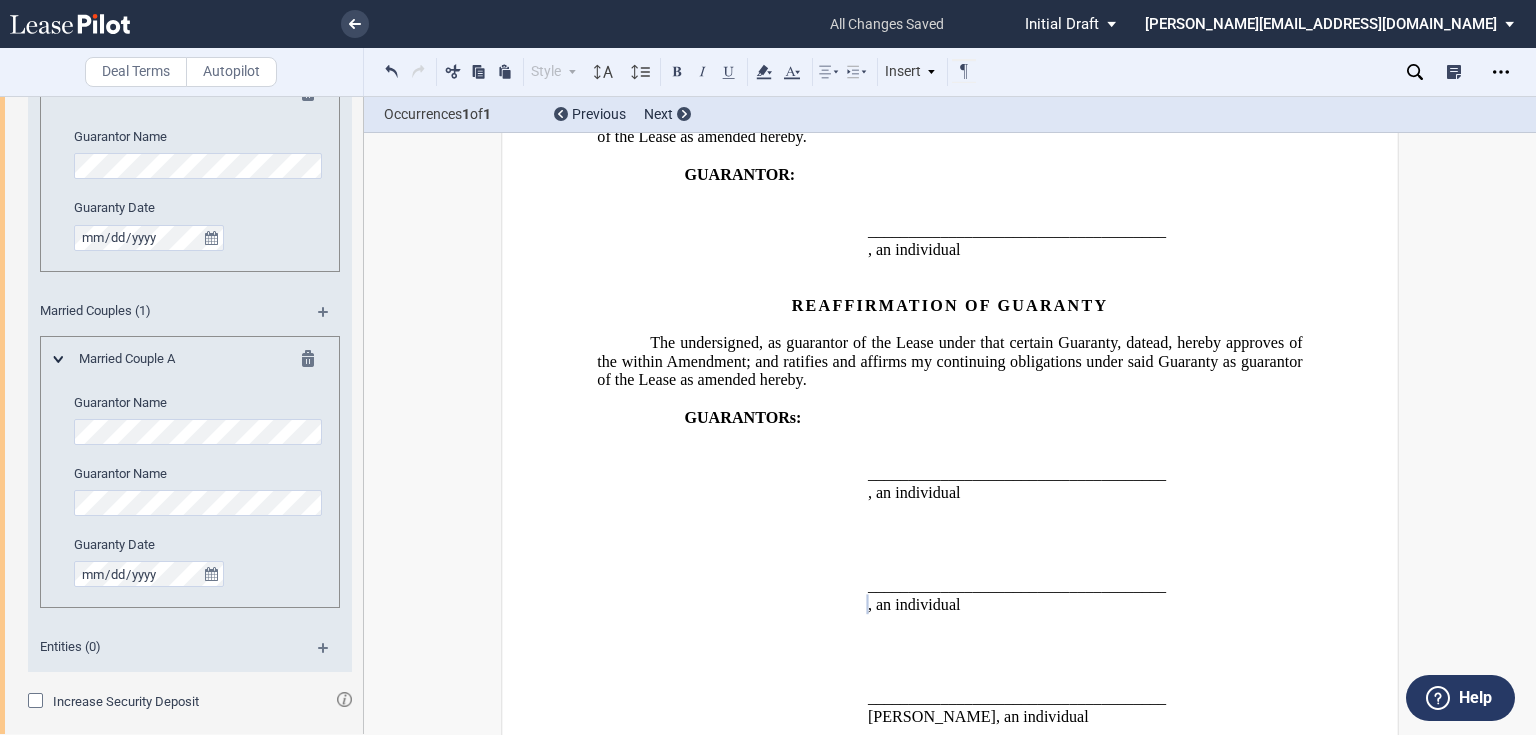 type 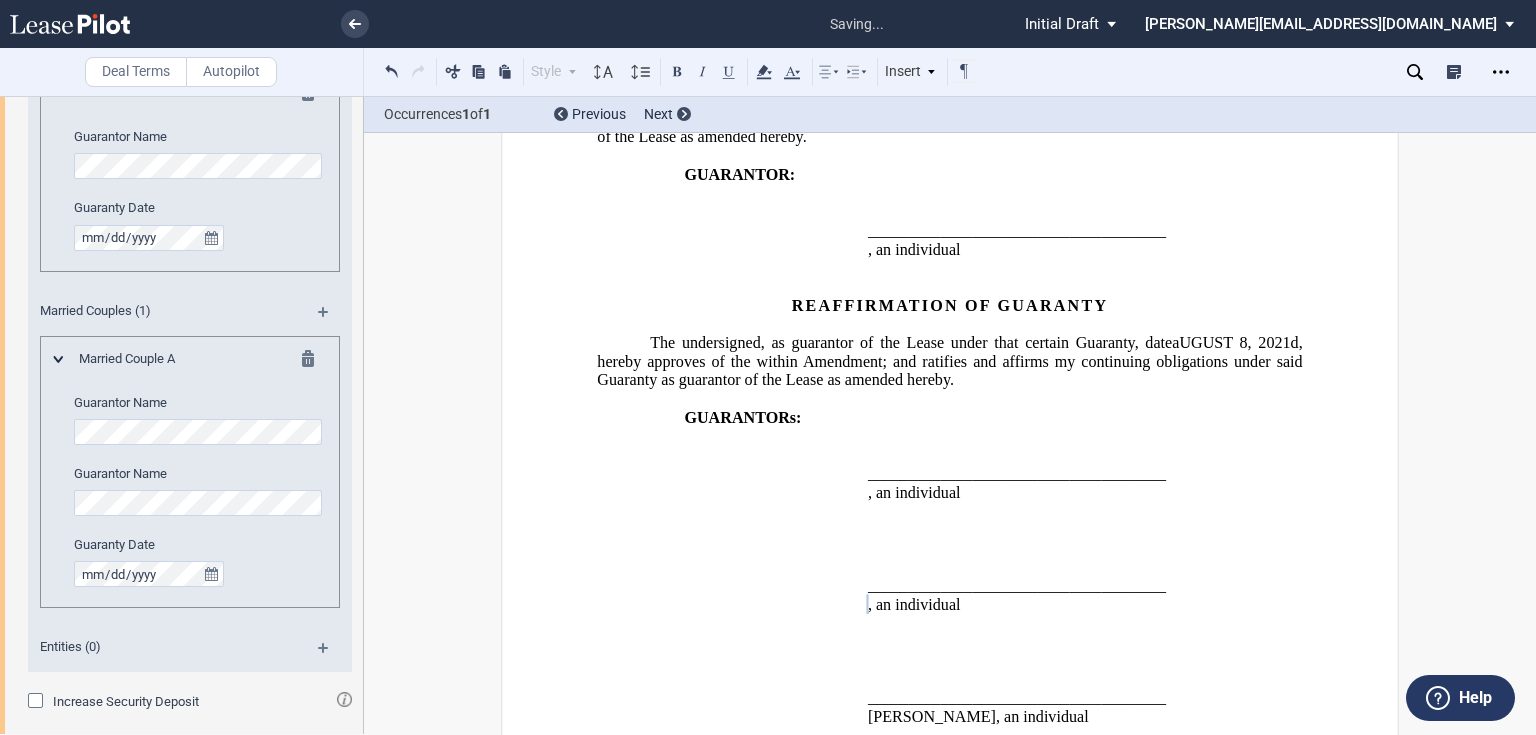 click on "The undersigned, as guarantor of the Lease under that certain Guaranty, dateaUGUST 8, 2021d" 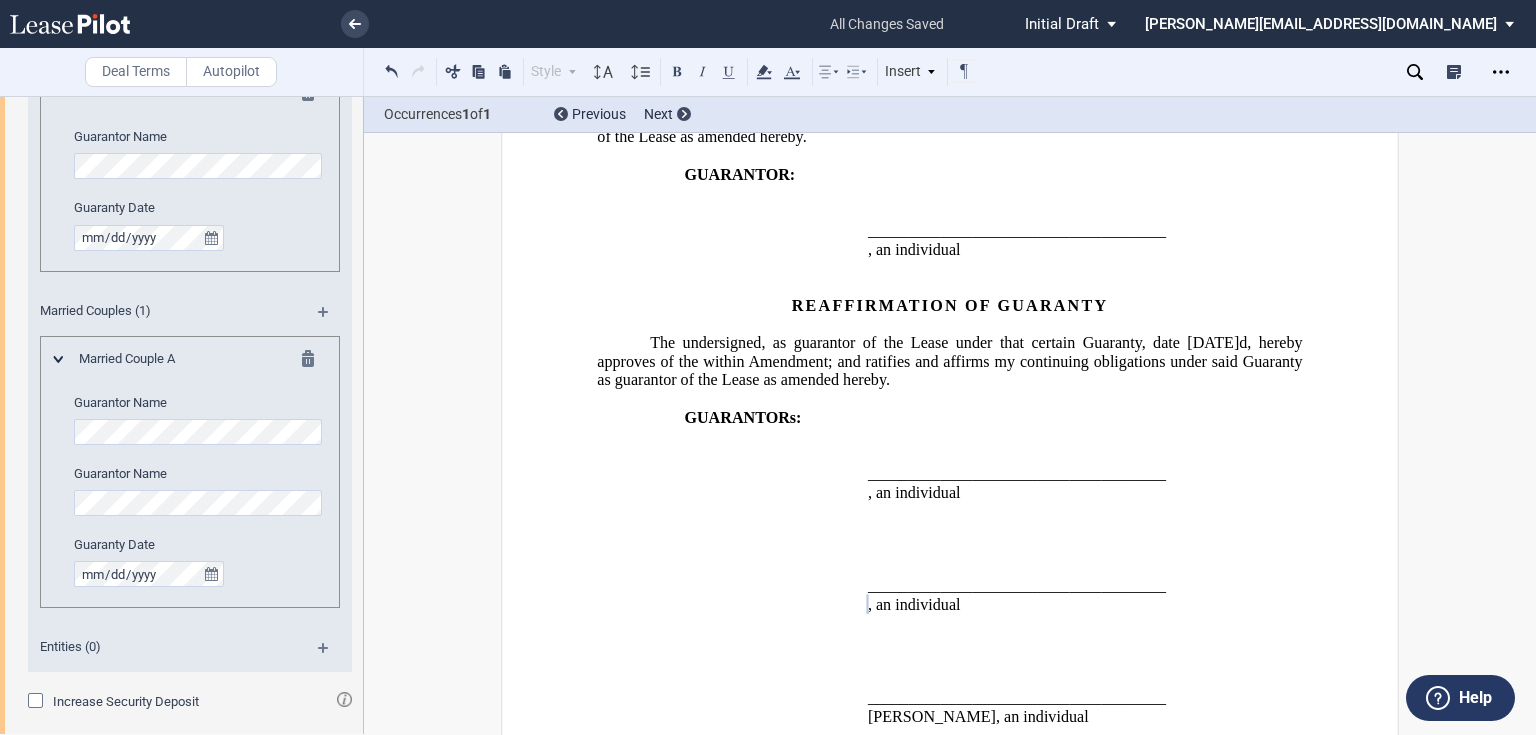 click on "The undersigned, as guarantor of the Lease under that certain Guaranty, date [DATE]d  ﻿ ﻿ , hereby approves of the within Amendment; and ratifies and affirms my continuing obligations under said Guaranty as guarantor of the Lease as amended hereby." 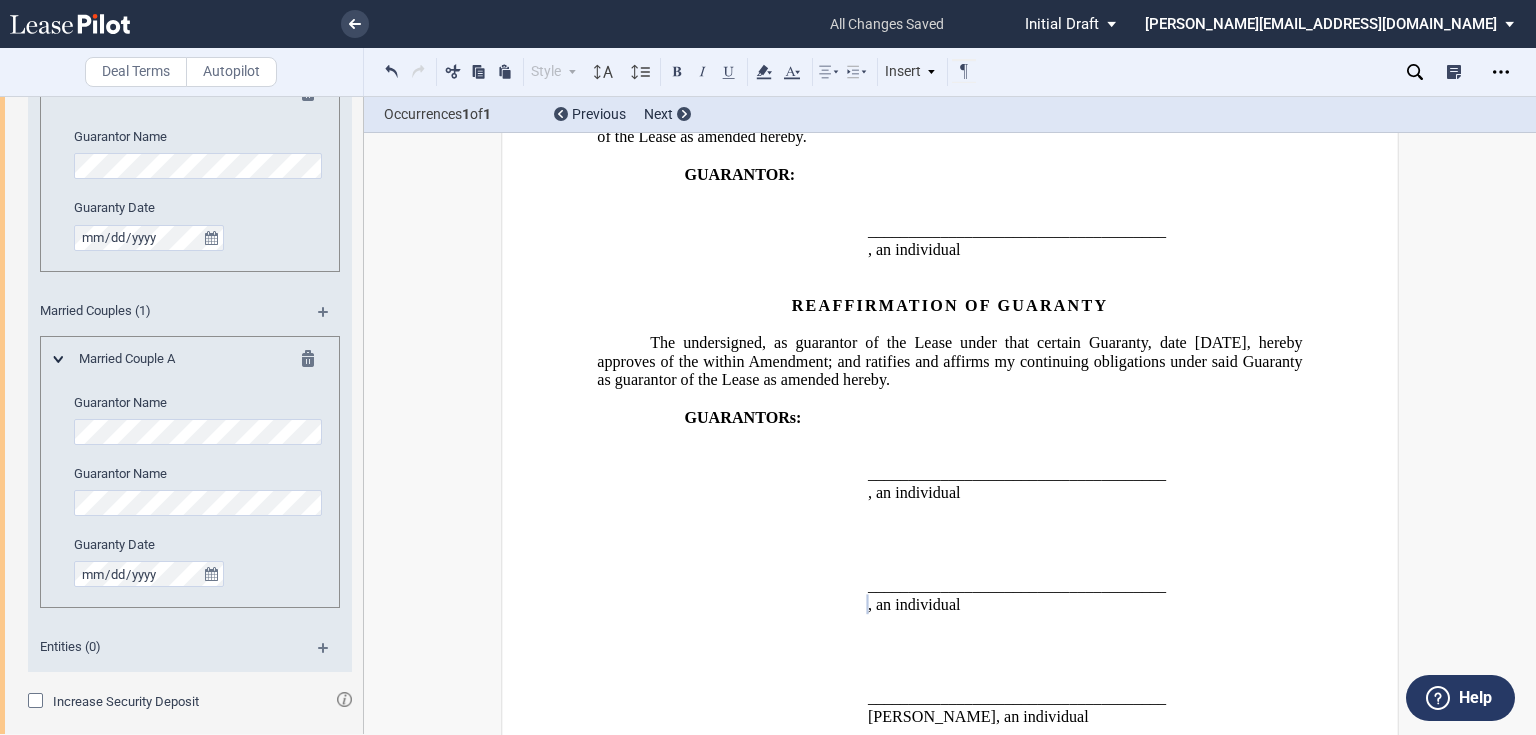 click on "The undersigned, as guarantor of the Lease under that certain Guaranty, date [DATE]" 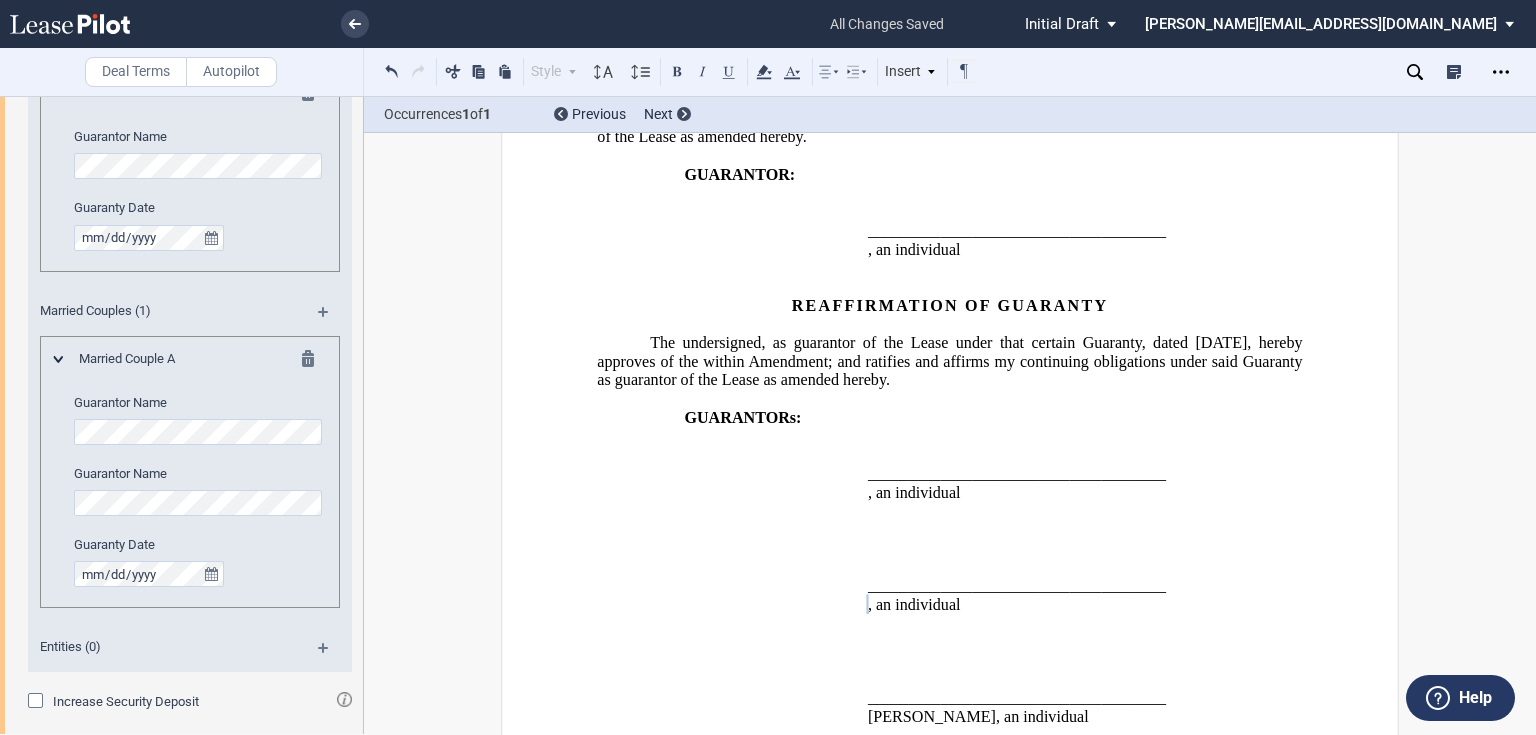 click on "GUARANTORs:" at bounding box center [728, 465] 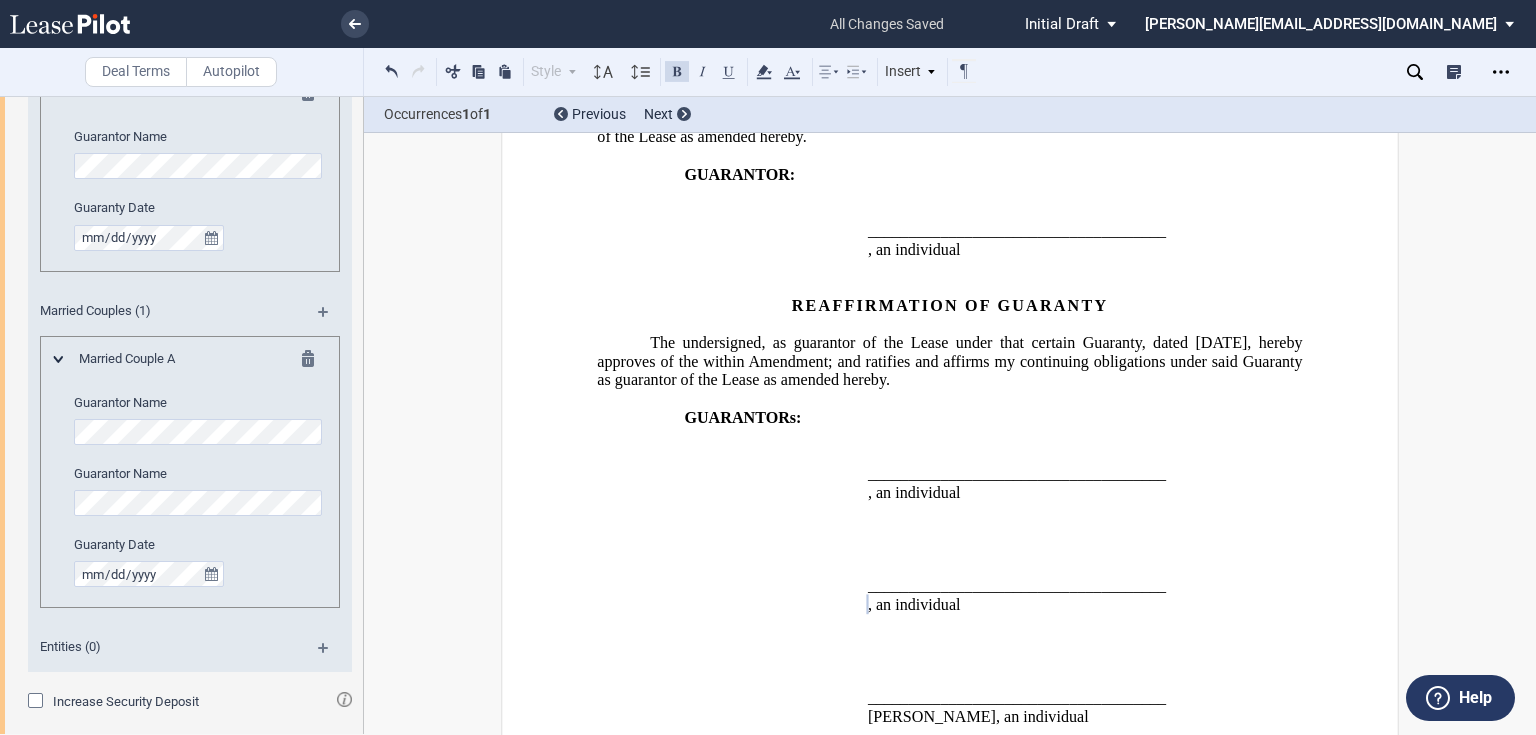 click on "GUARANTORs:" 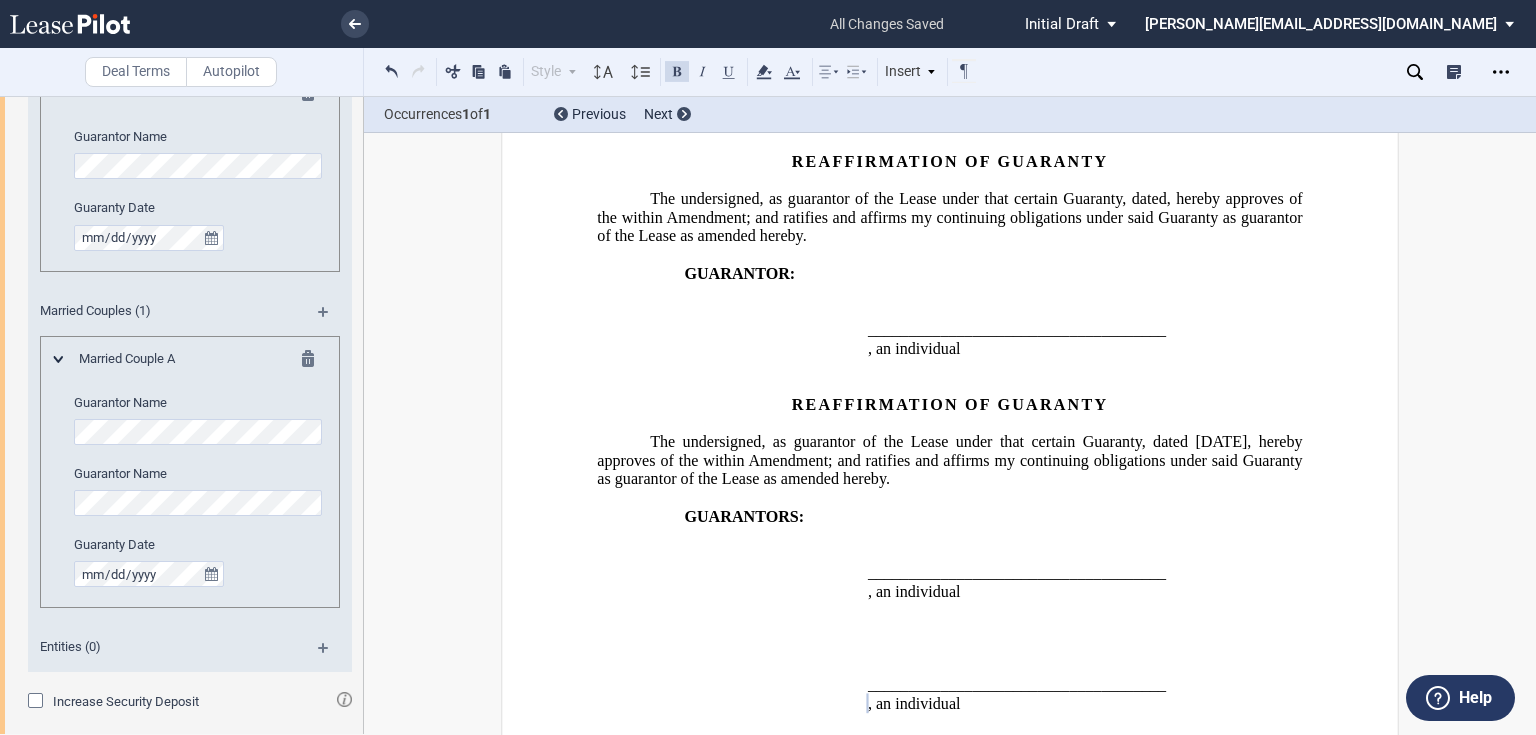scroll, scrollTop: 2910, scrollLeft: 0, axis: vertical 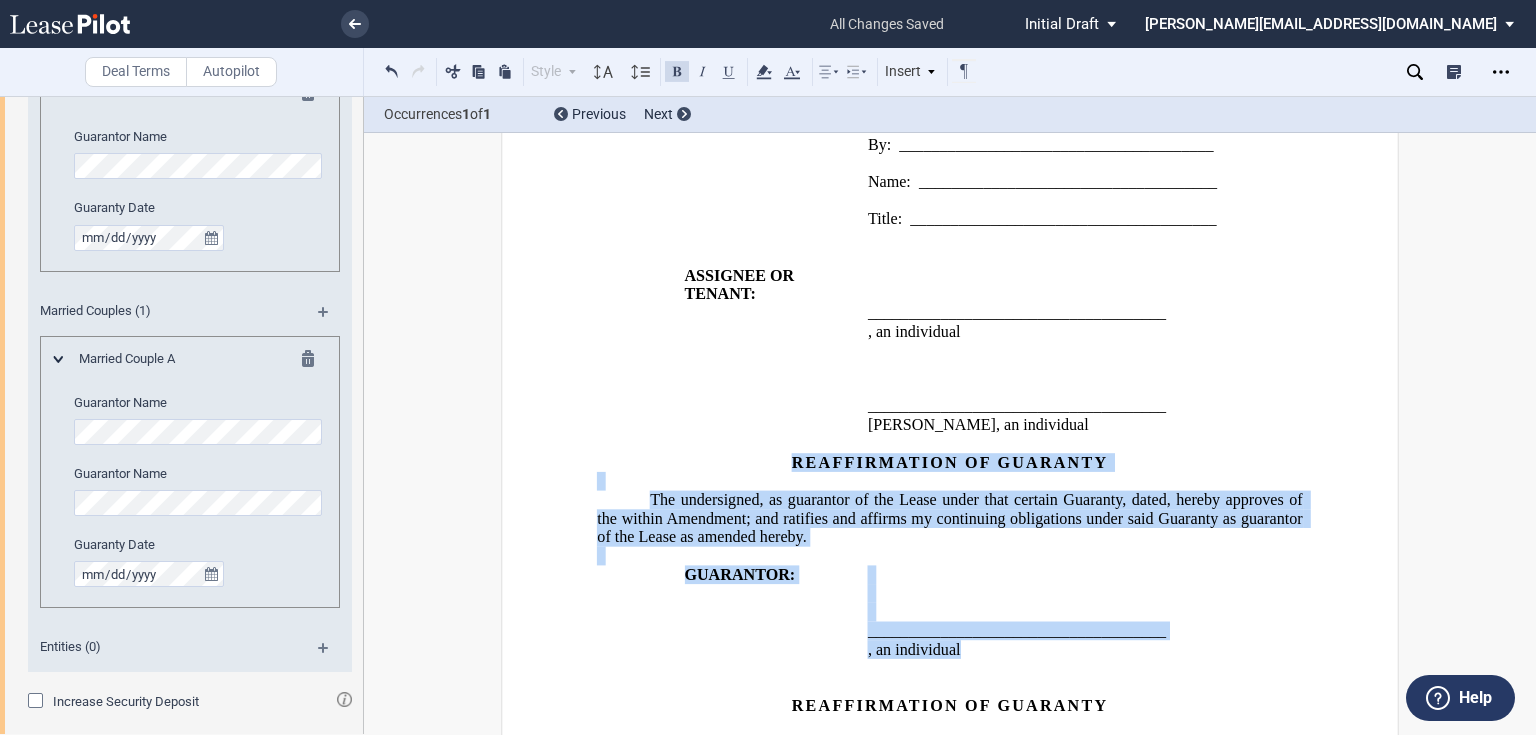 drag, startPoint x: 783, startPoint y: 400, endPoint x: 1168, endPoint y: 592, distance: 430.21973 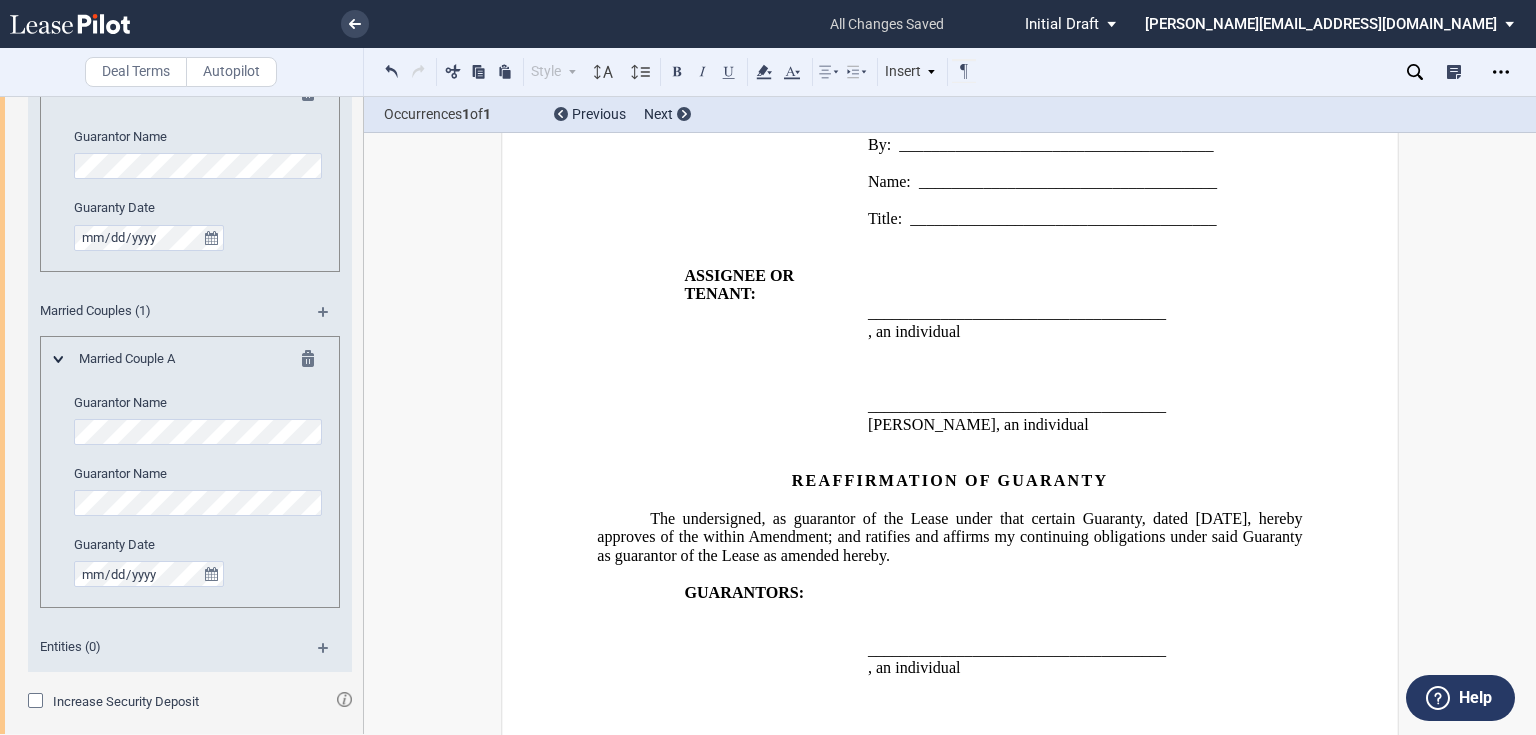 click on "The undersigned, as guarantor of the Lease under that certain Guaranty, dated [DATE] ﻿ ﻿ , hereby approves of the within Amendment; and ratifies and affirms my continuing obligations under said Guaranty as guarantor of the Lease as amended hereby." at bounding box center [949, 537] 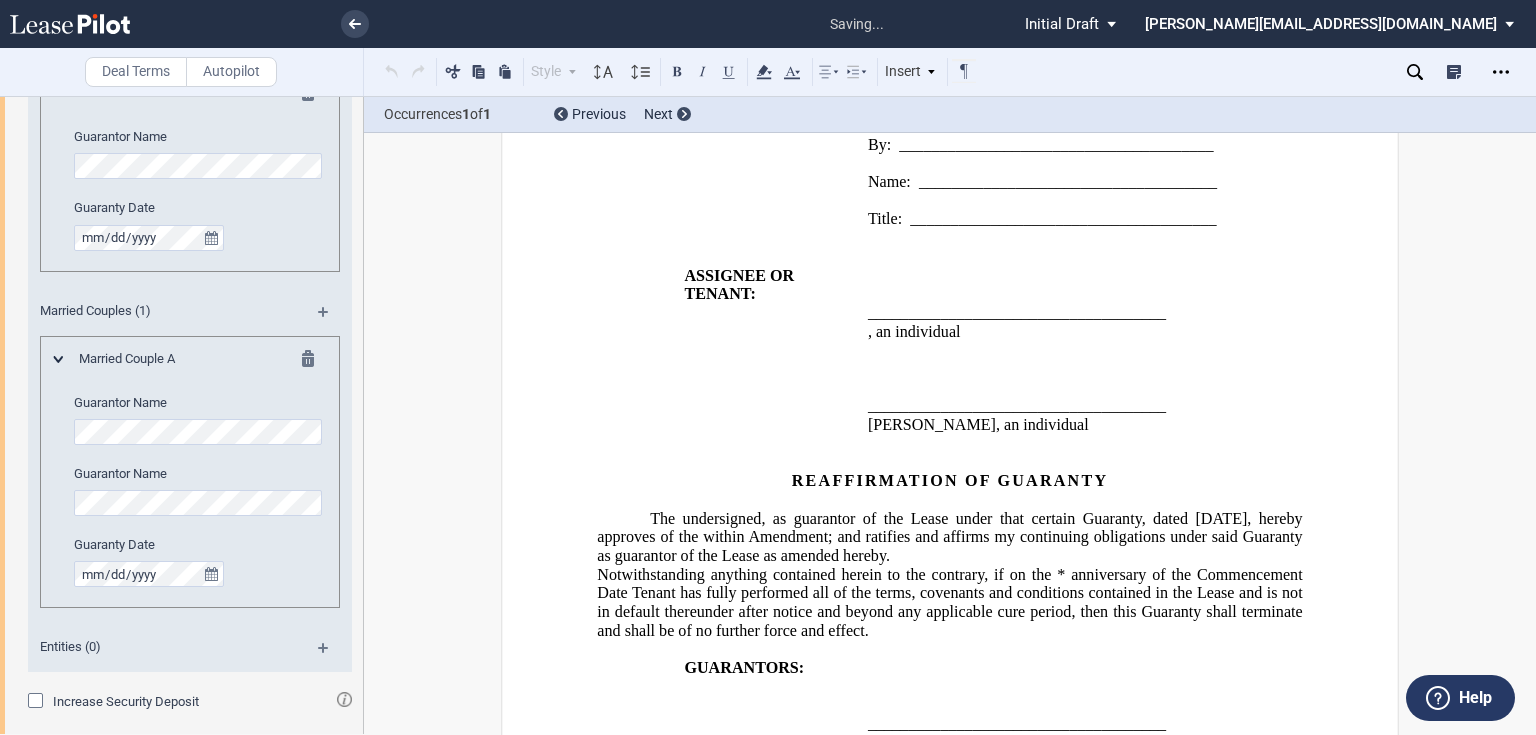 click on "Notwithstanding anything contained herein to the contrary, if on the * anniversary of the Commencement Date Tenant has fully performed all of the terms, covenants and conditions contained in the Lease and is not in default thereunder after notice and beyond any applicable cure period, then this Guaranty shall terminate and shall be of no further force and effect." 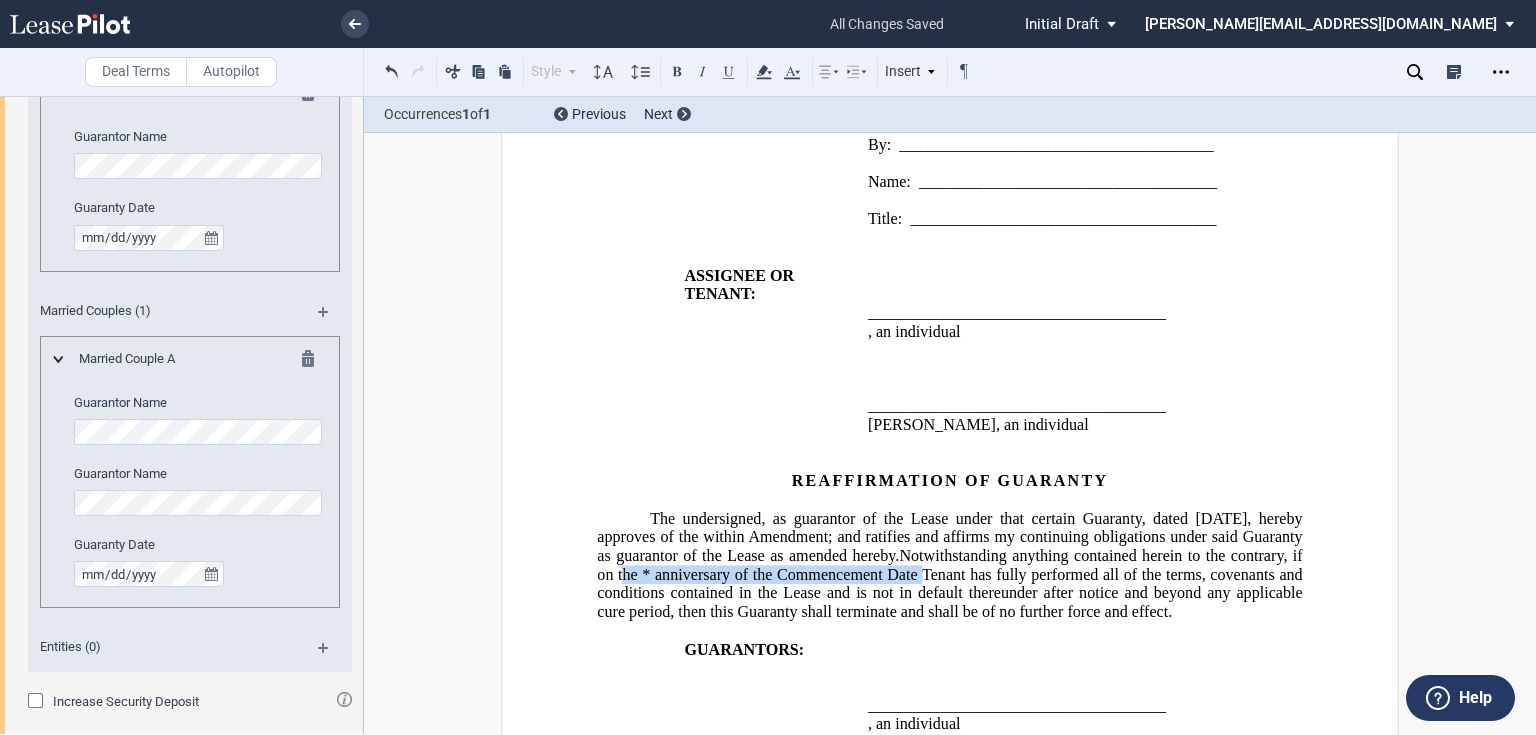 drag, startPoint x: 697, startPoint y: 519, endPoint x: 1003, endPoint y: 515, distance: 306.02615 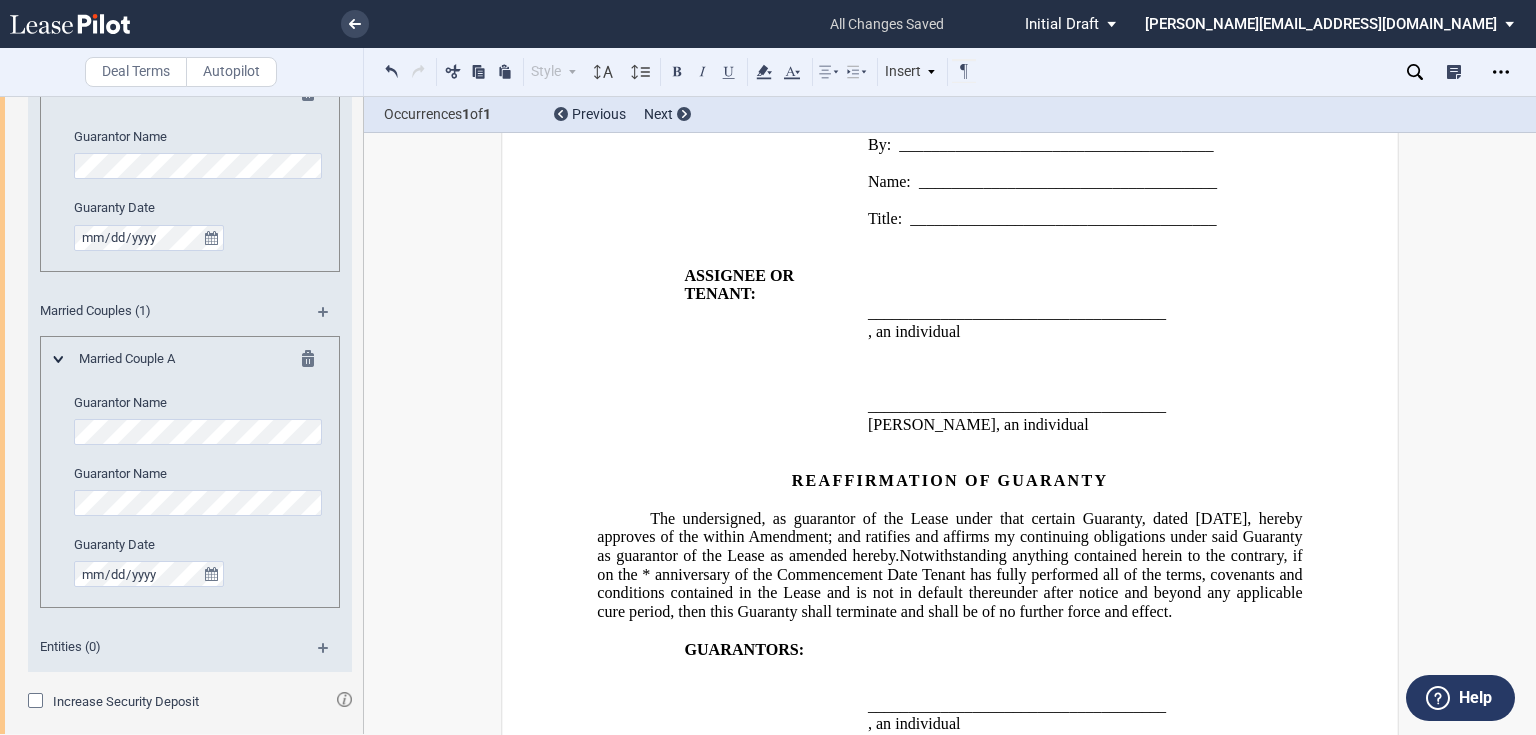type 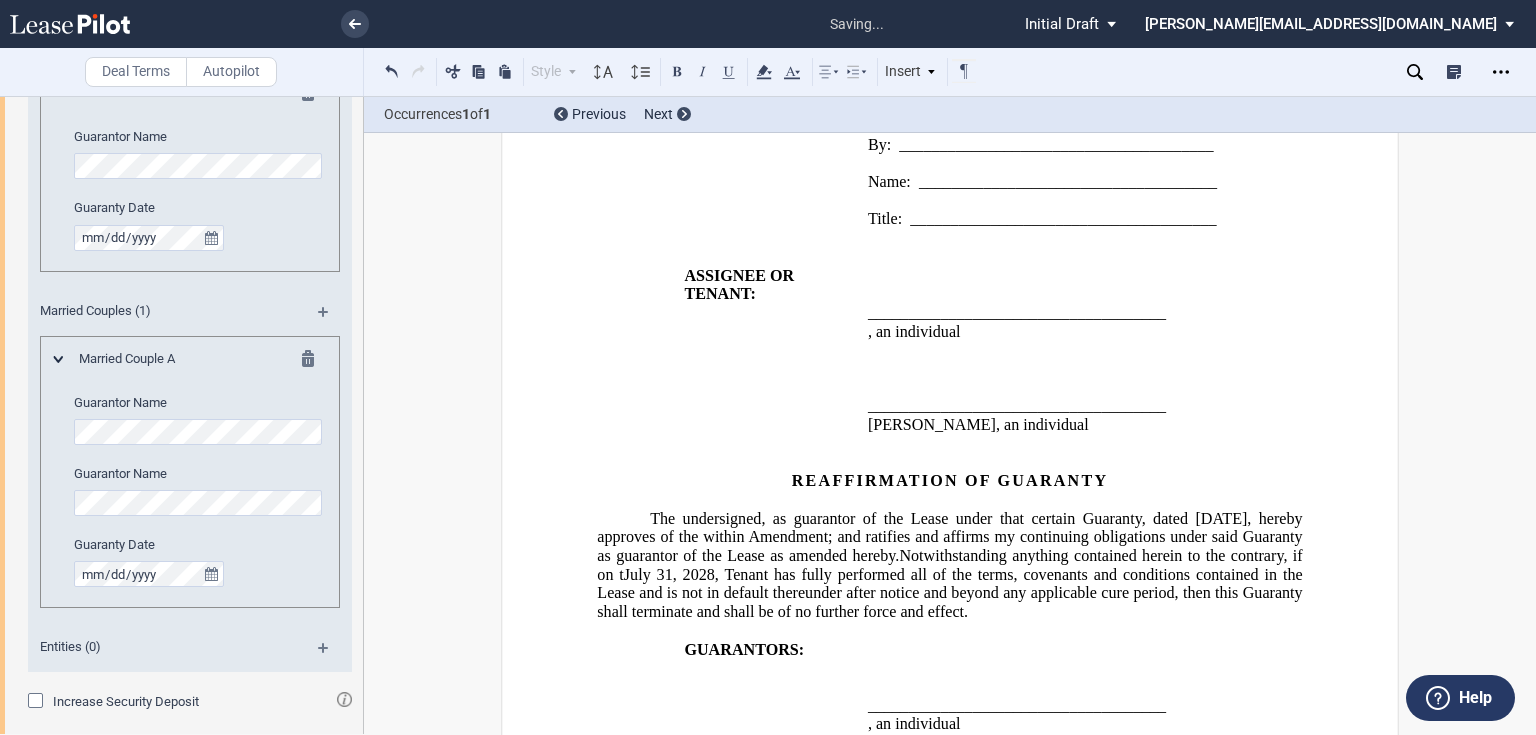 click on "Notwithstanding anything contained herein to the contrary, if on tJuly 31, 2028, Tenant has fully performed all of the terms, covenants and conditions contained in the Lease and is not in default thereunder after notice and beyond any applicable cure period, then this Guaranty shall terminate and shall be of no further force and effect." 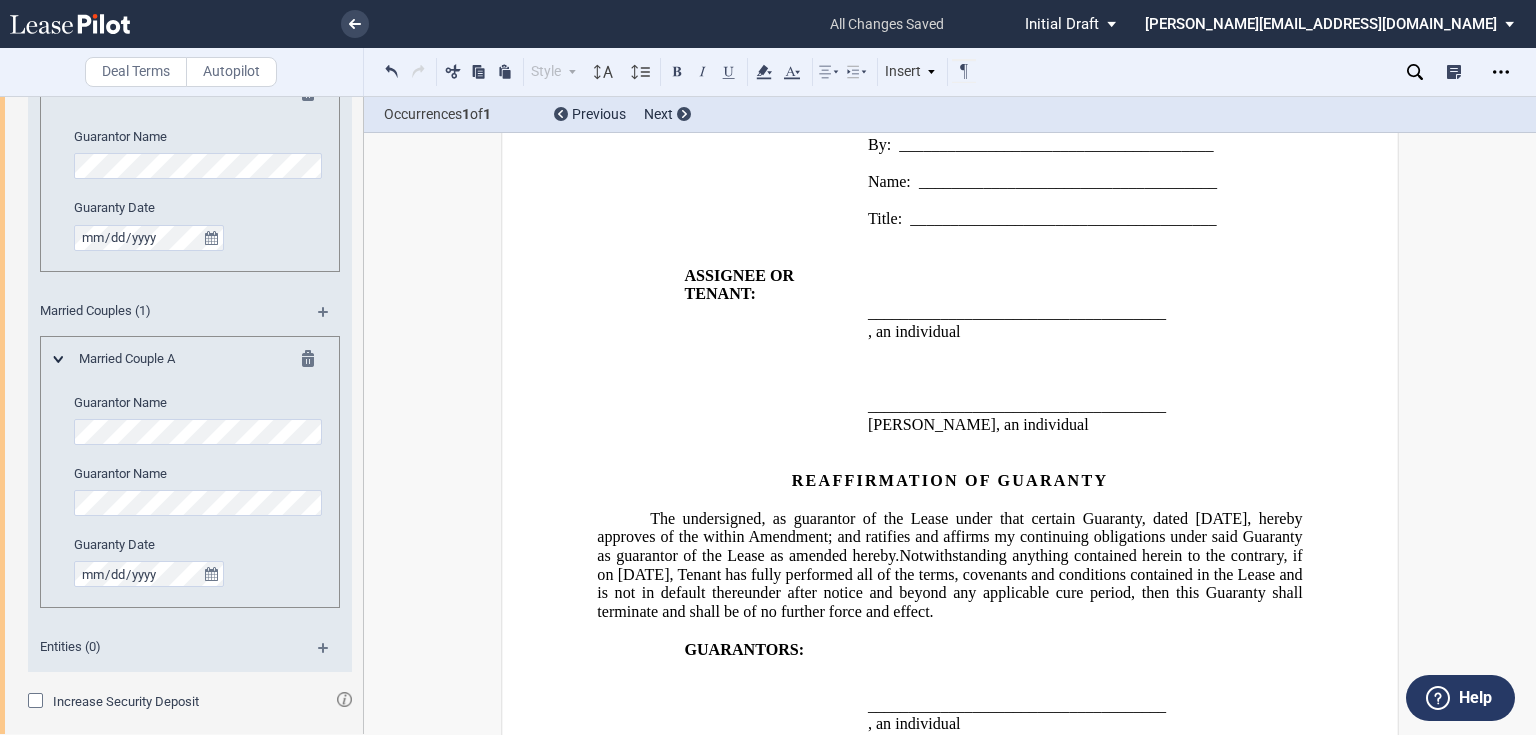 click on "Notwithstanding anything contained herein to the contrary, if on [DATE], Tenant has fully performed all of the terms, covenants and conditions contained in the Lease and is not in default thereunder after notice and beyond any applicable cure period, then this Guaranty shall terminate and shall be of no further force and effect." 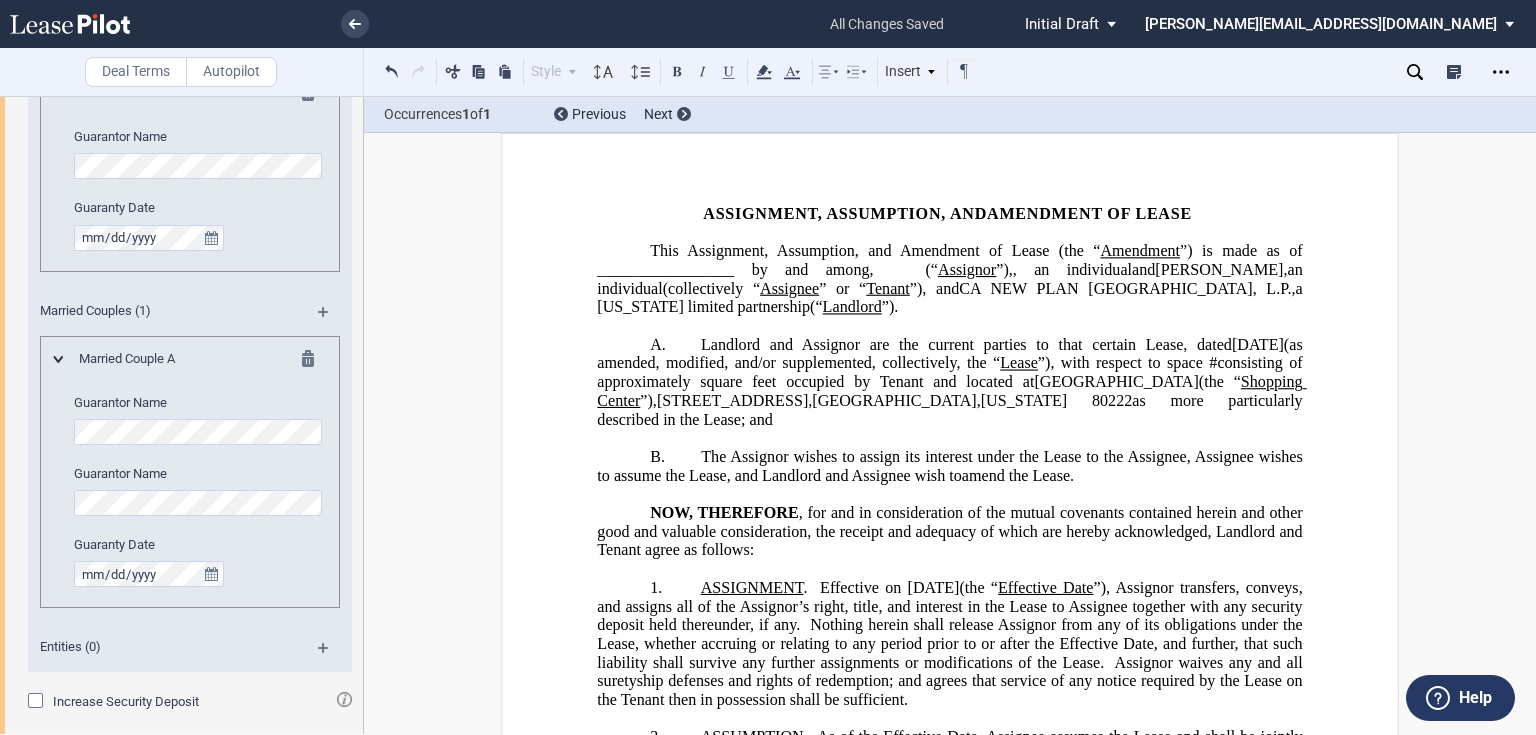 scroll, scrollTop: 0, scrollLeft: 0, axis: both 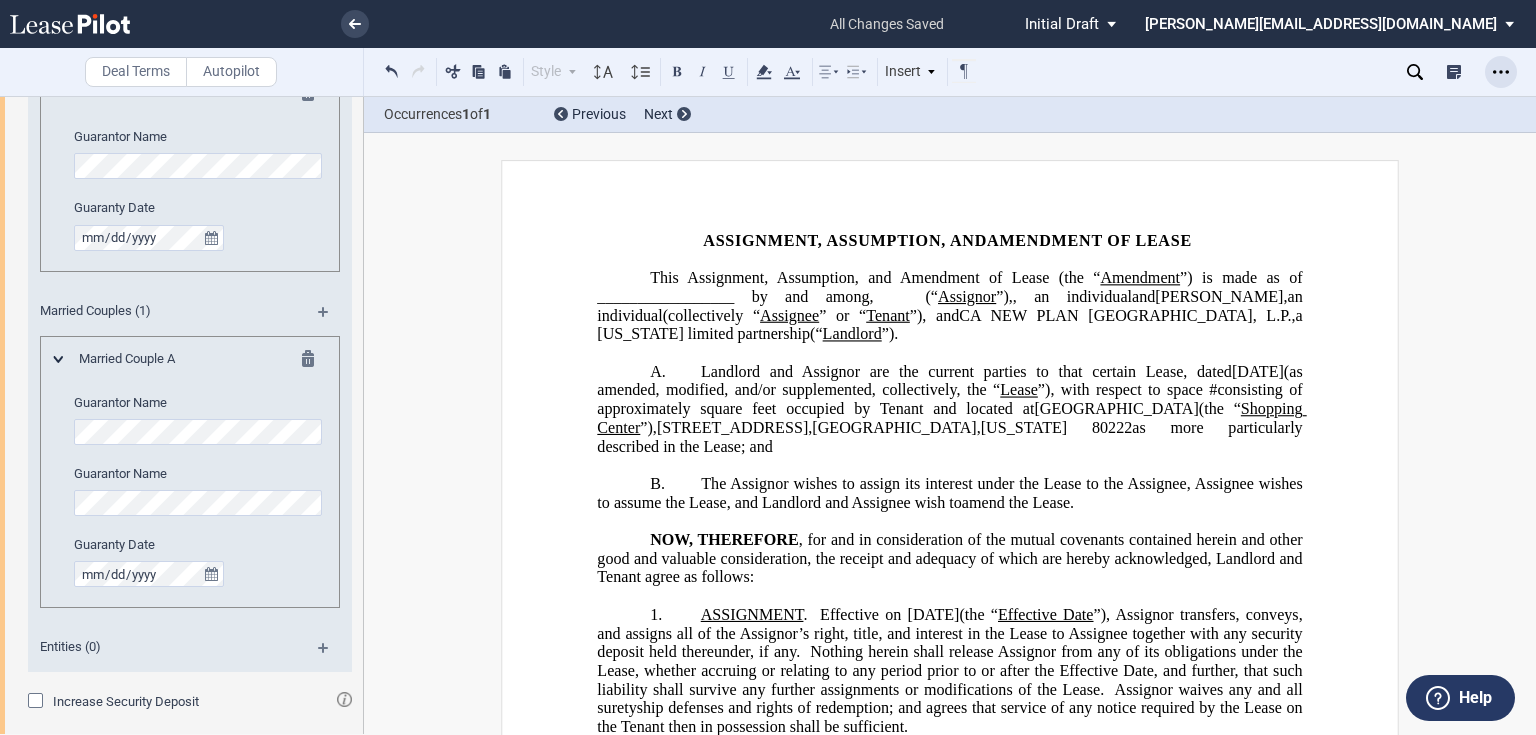 click 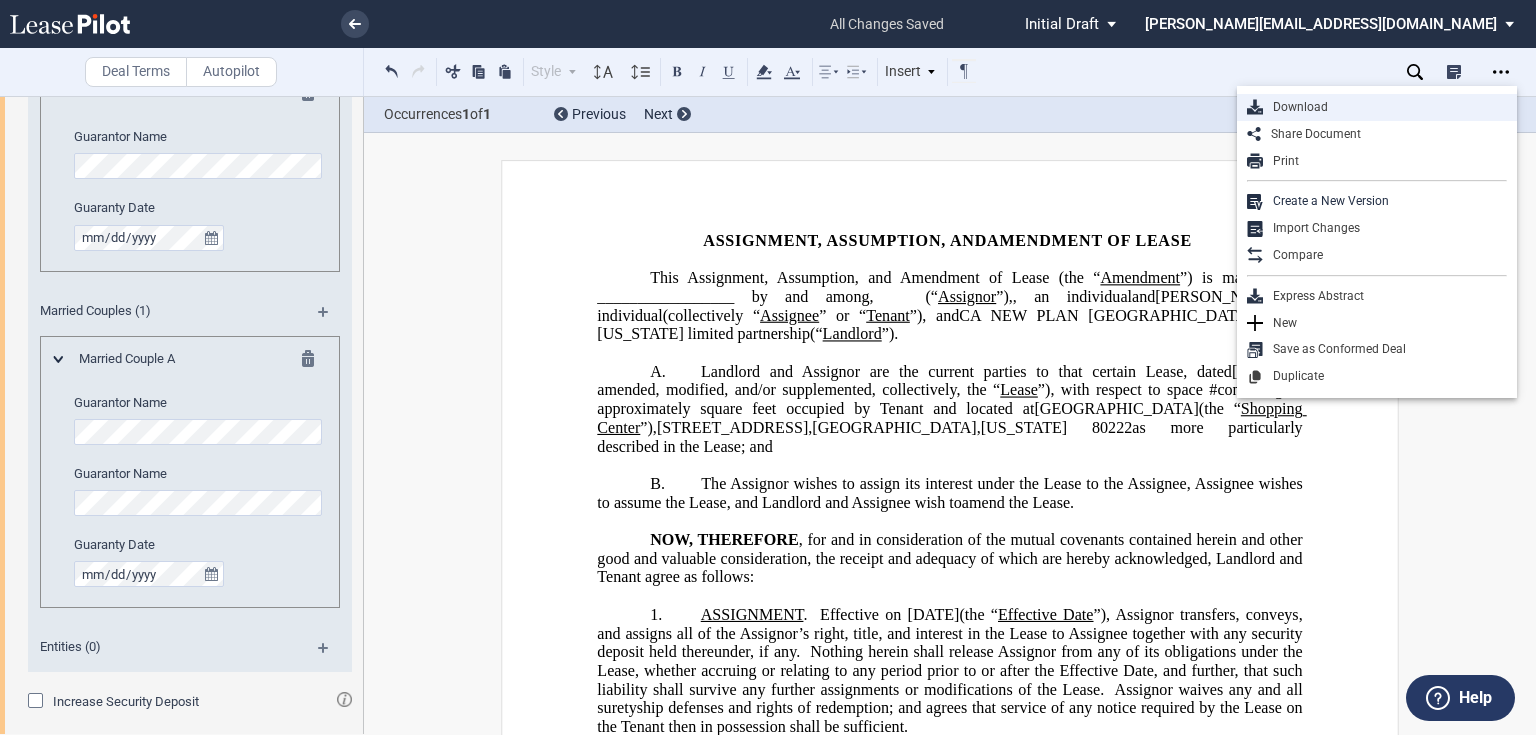 click on "Download" at bounding box center (1385, 107) 